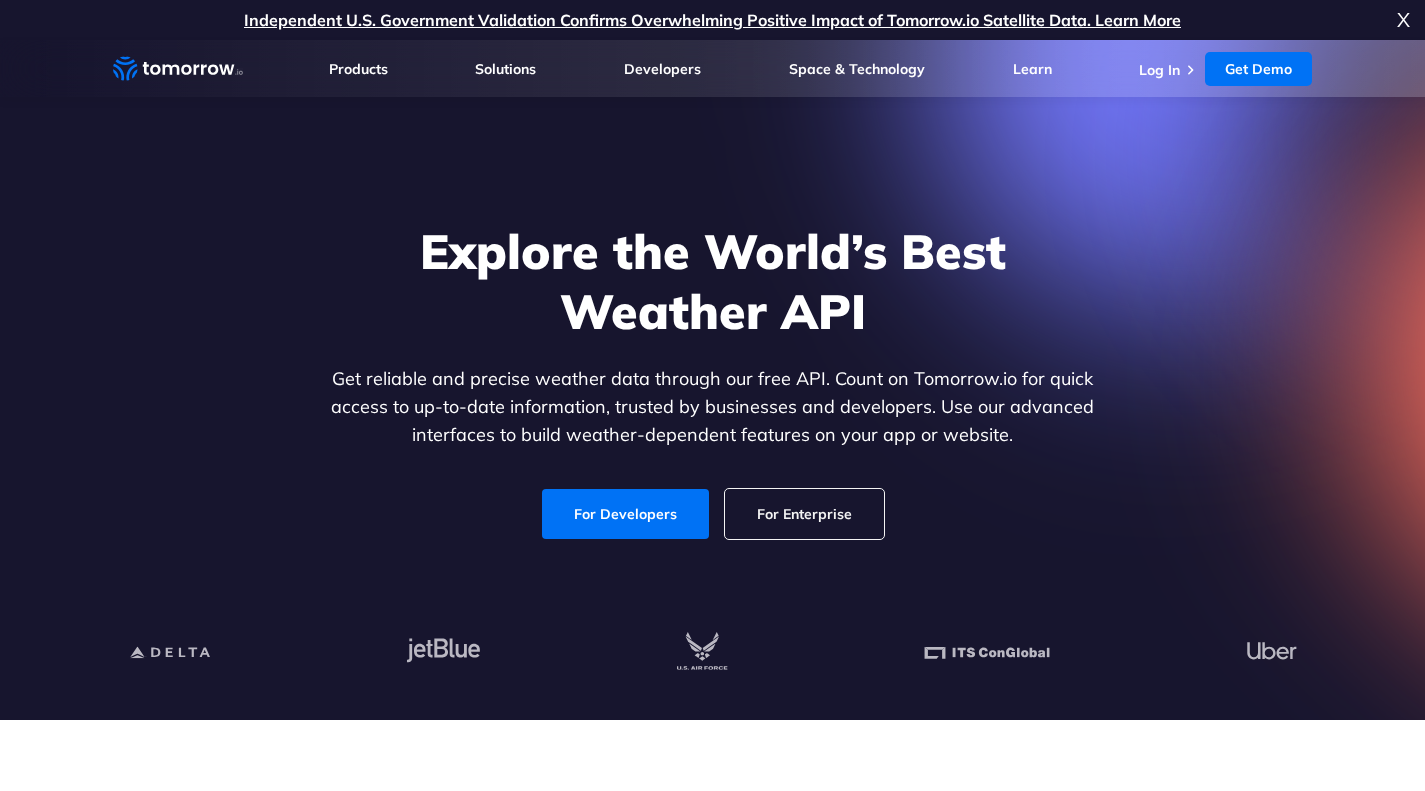 scroll, scrollTop: 0, scrollLeft: 0, axis: both 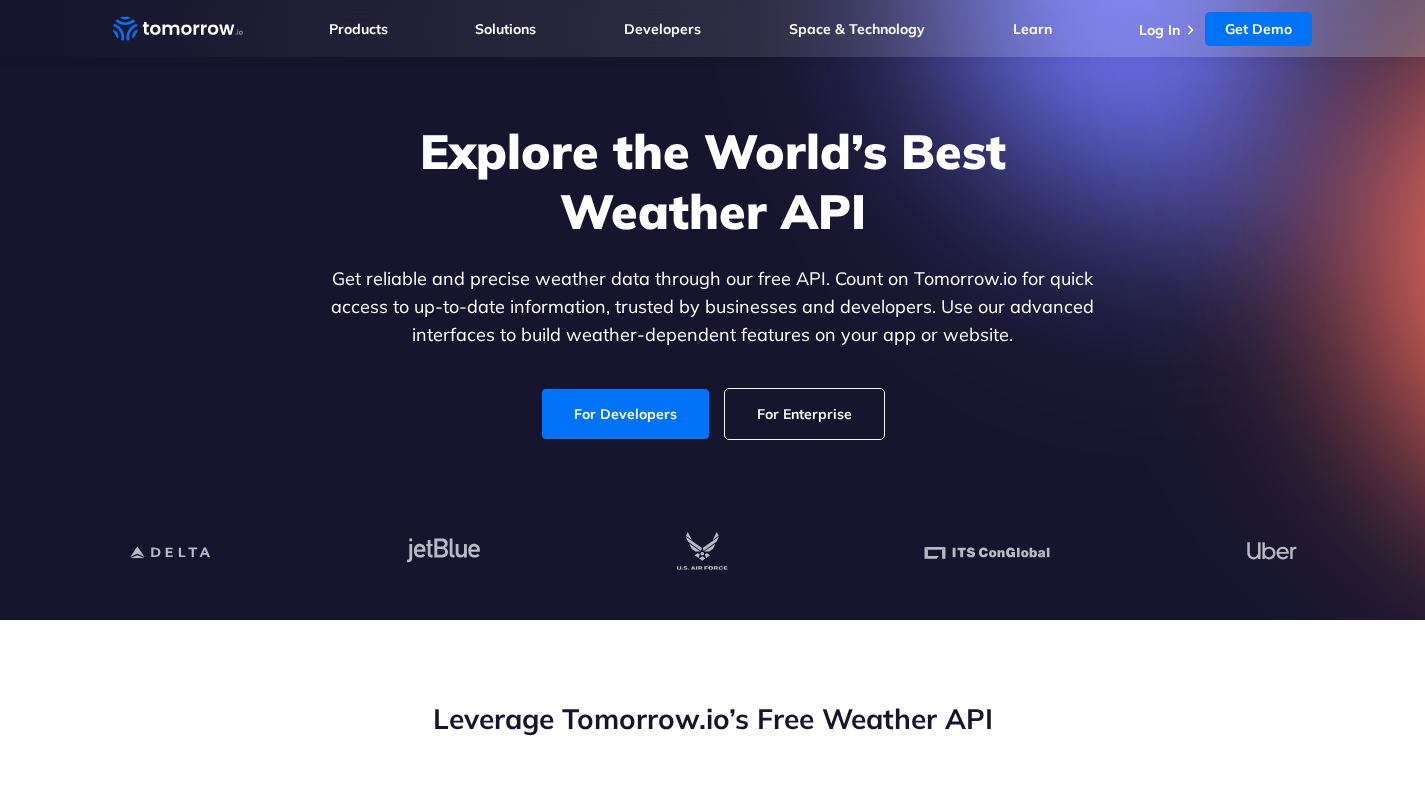click on "For Developers" at bounding box center (625, 414) 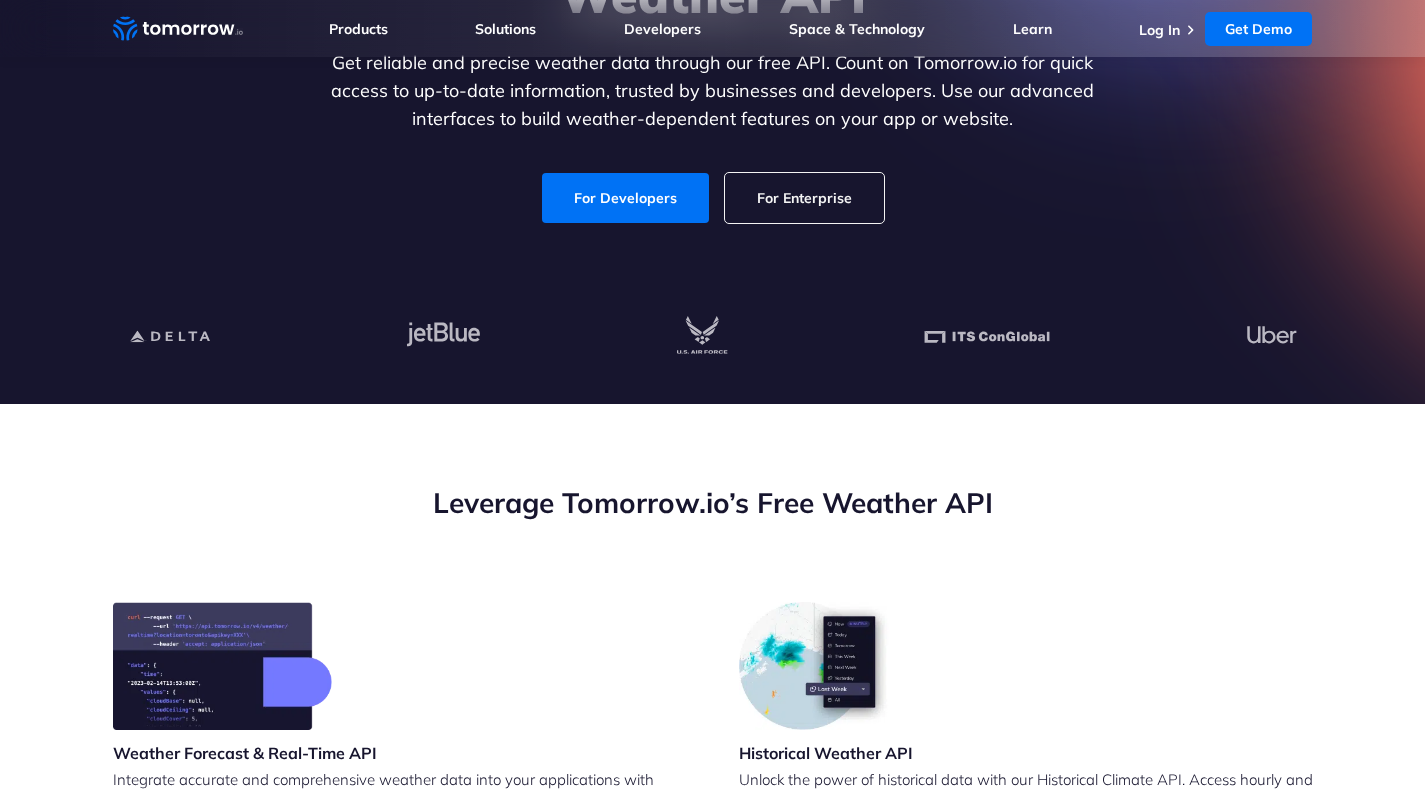 scroll, scrollTop: 400, scrollLeft: 0, axis: vertical 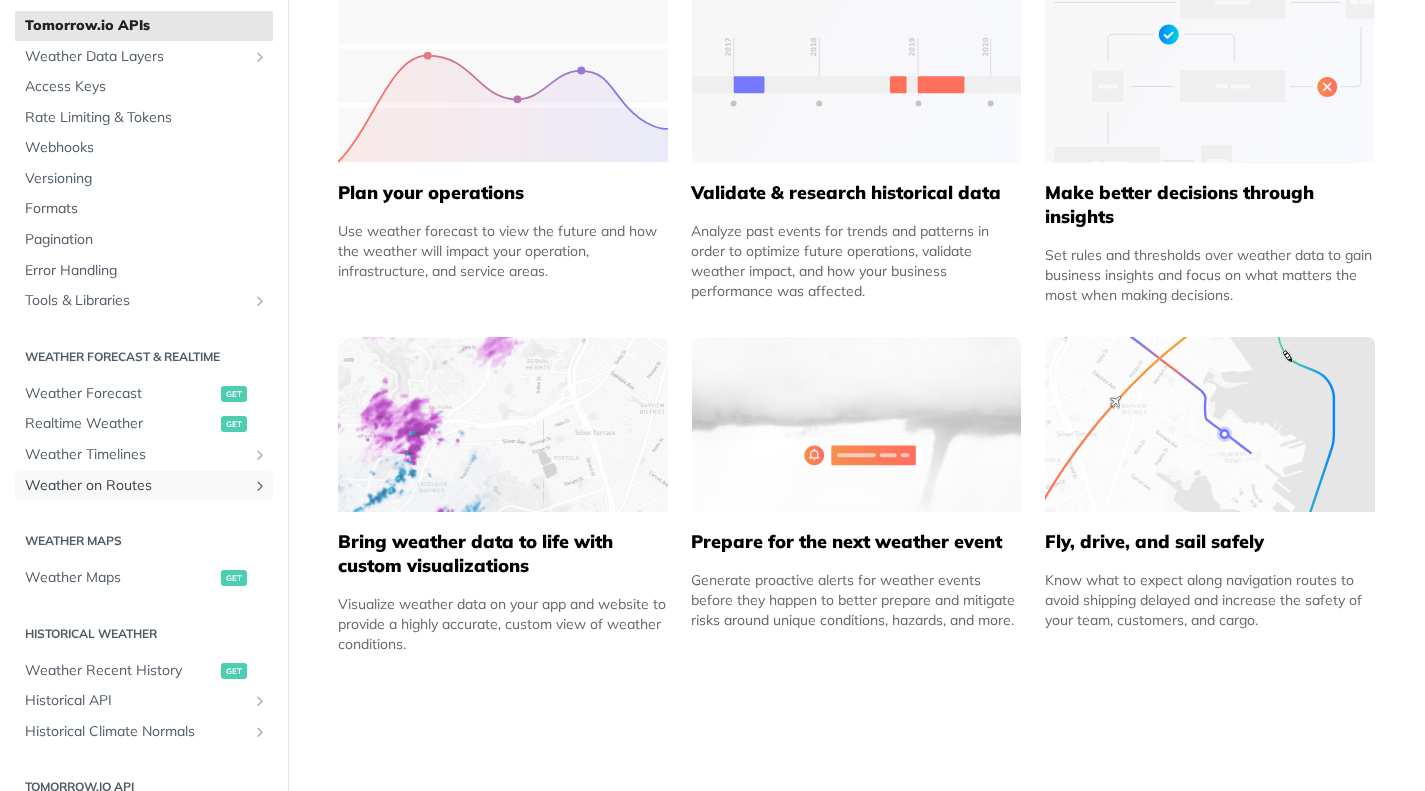 click on "Weather on Routes" at bounding box center (136, 486) 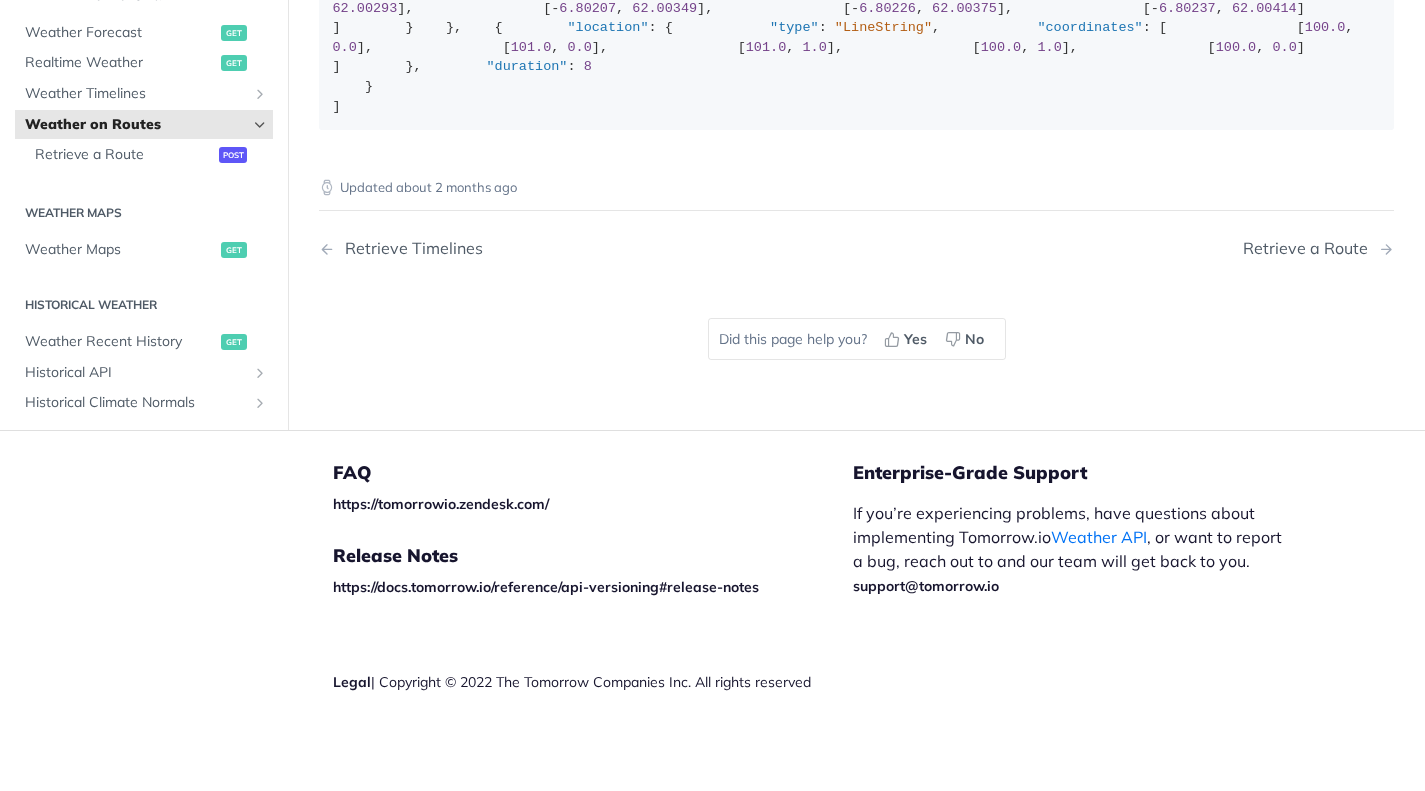 scroll, scrollTop: 900, scrollLeft: 0, axis: vertical 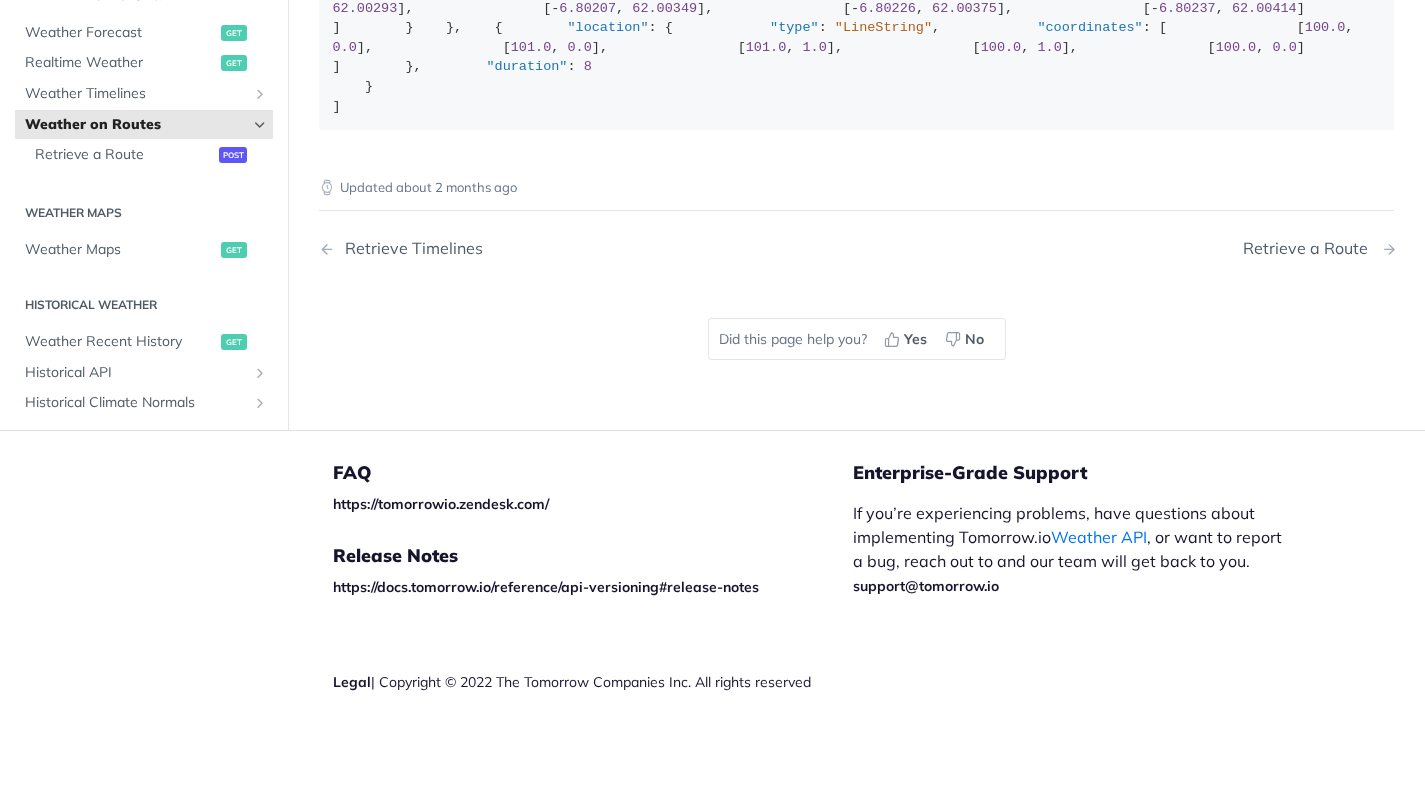 click on "Retrieve a Route" at bounding box center (1310, 248) 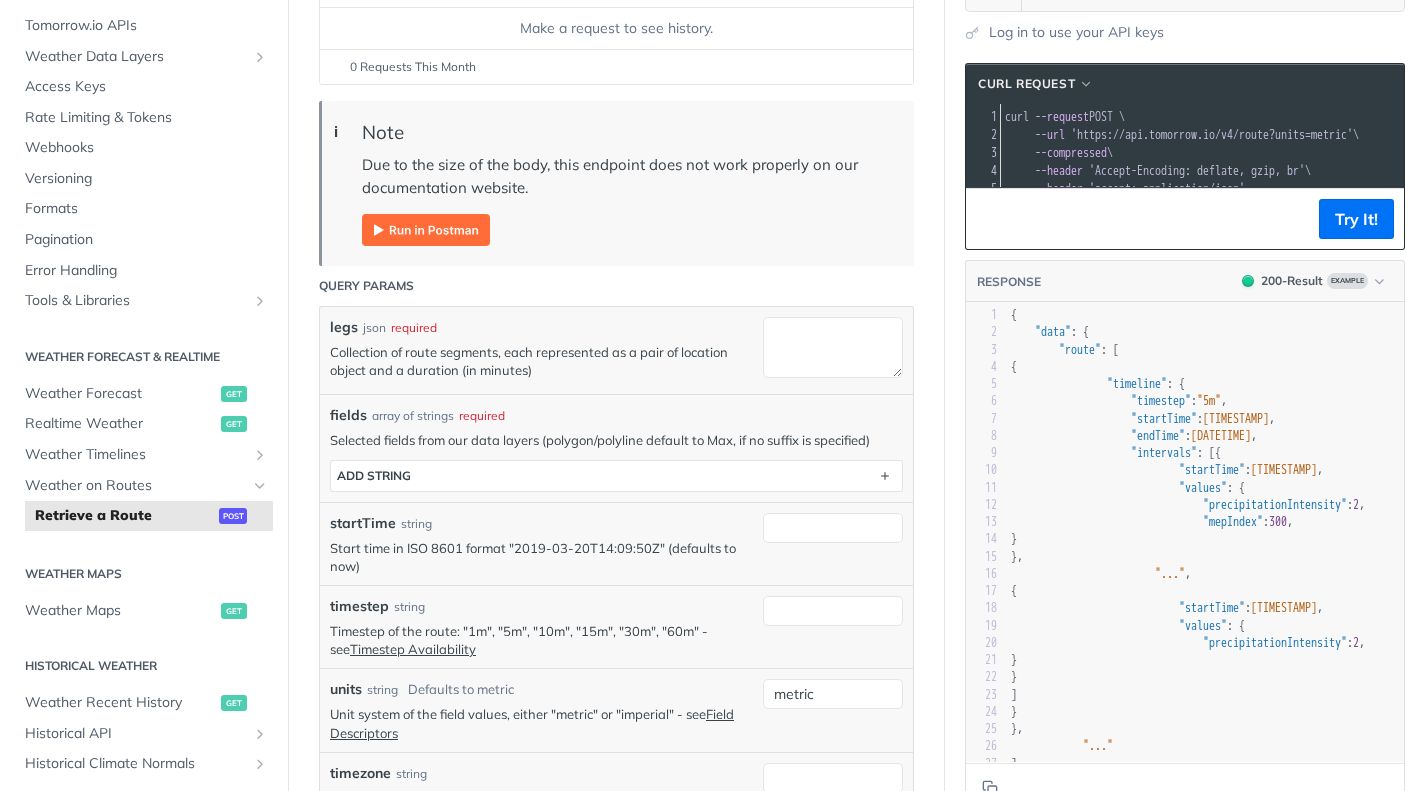 scroll, scrollTop: 300, scrollLeft: 0, axis: vertical 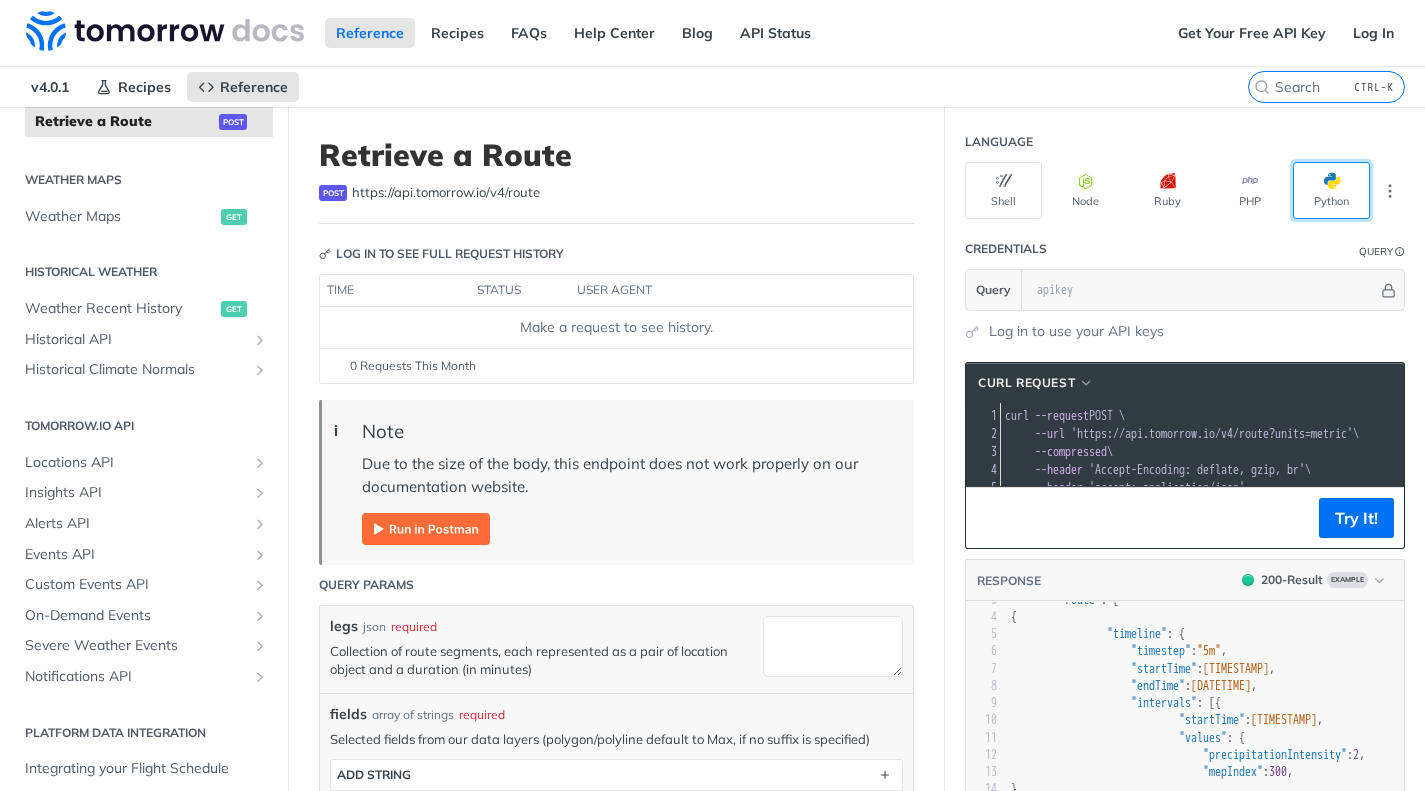 click at bounding box center (1340, 181) 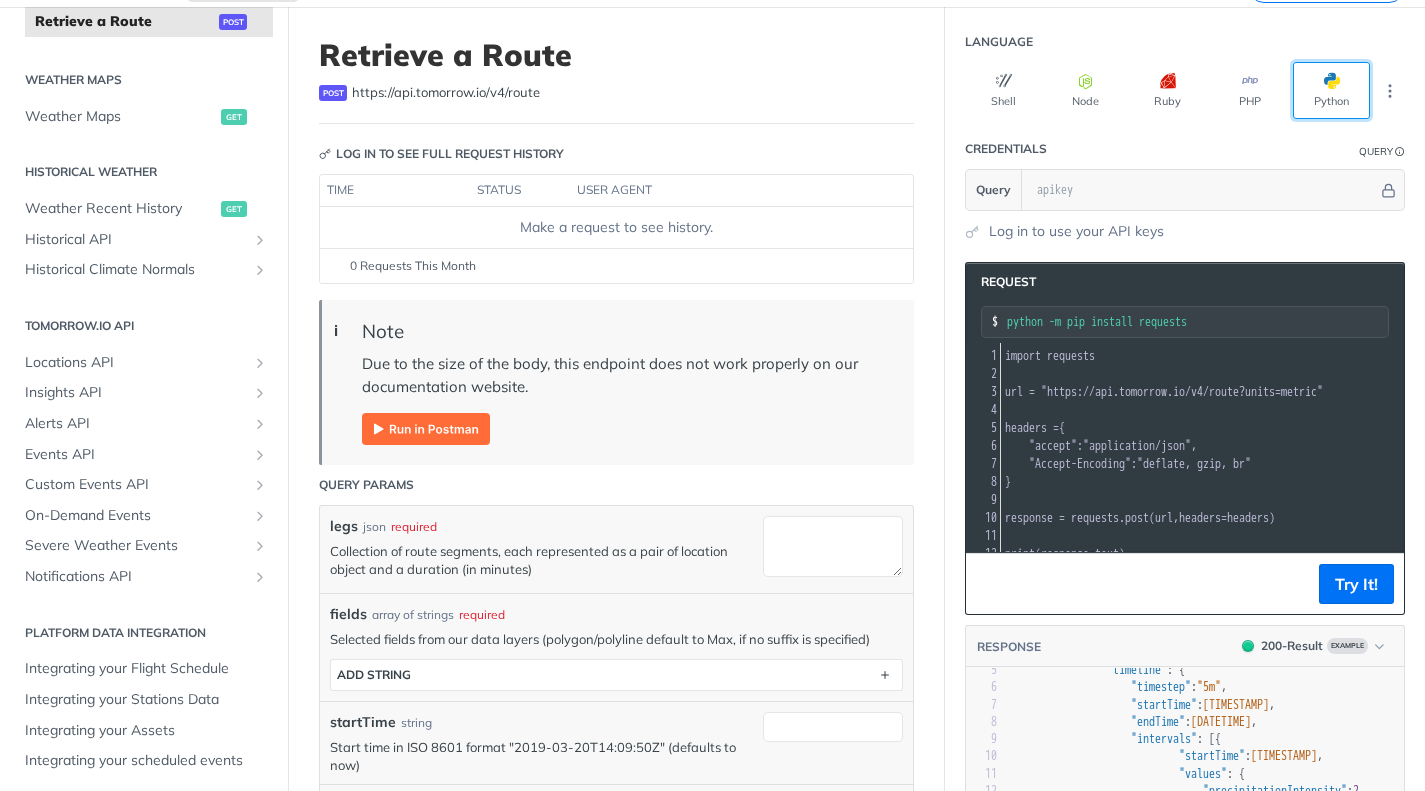 scroll, scrollTop: 200, scrollLeft: 0, axis: vertical 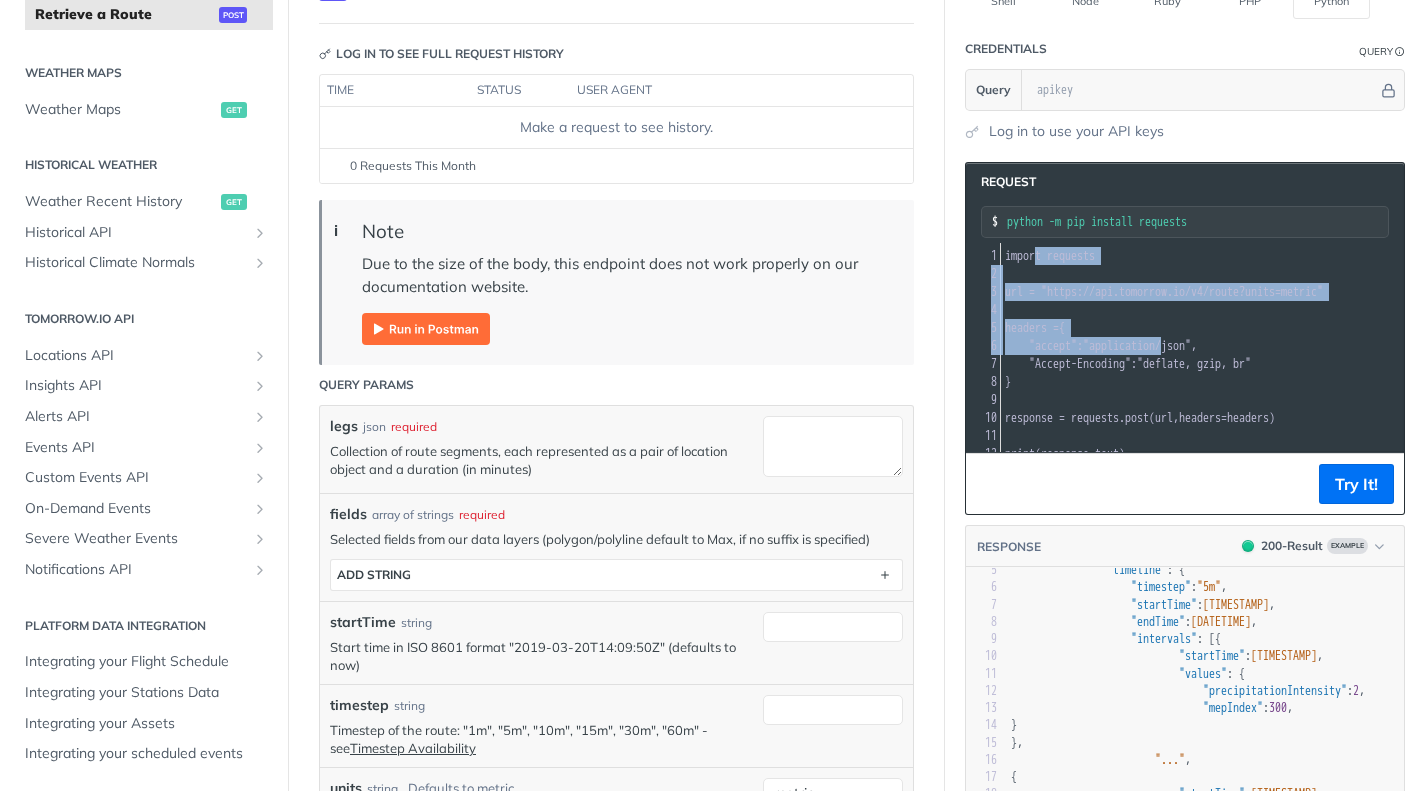 drag, startPoint x: 1035, startPoint y: 253, endPoint x: 1180, endPoint y: 353, distance: 176.13914 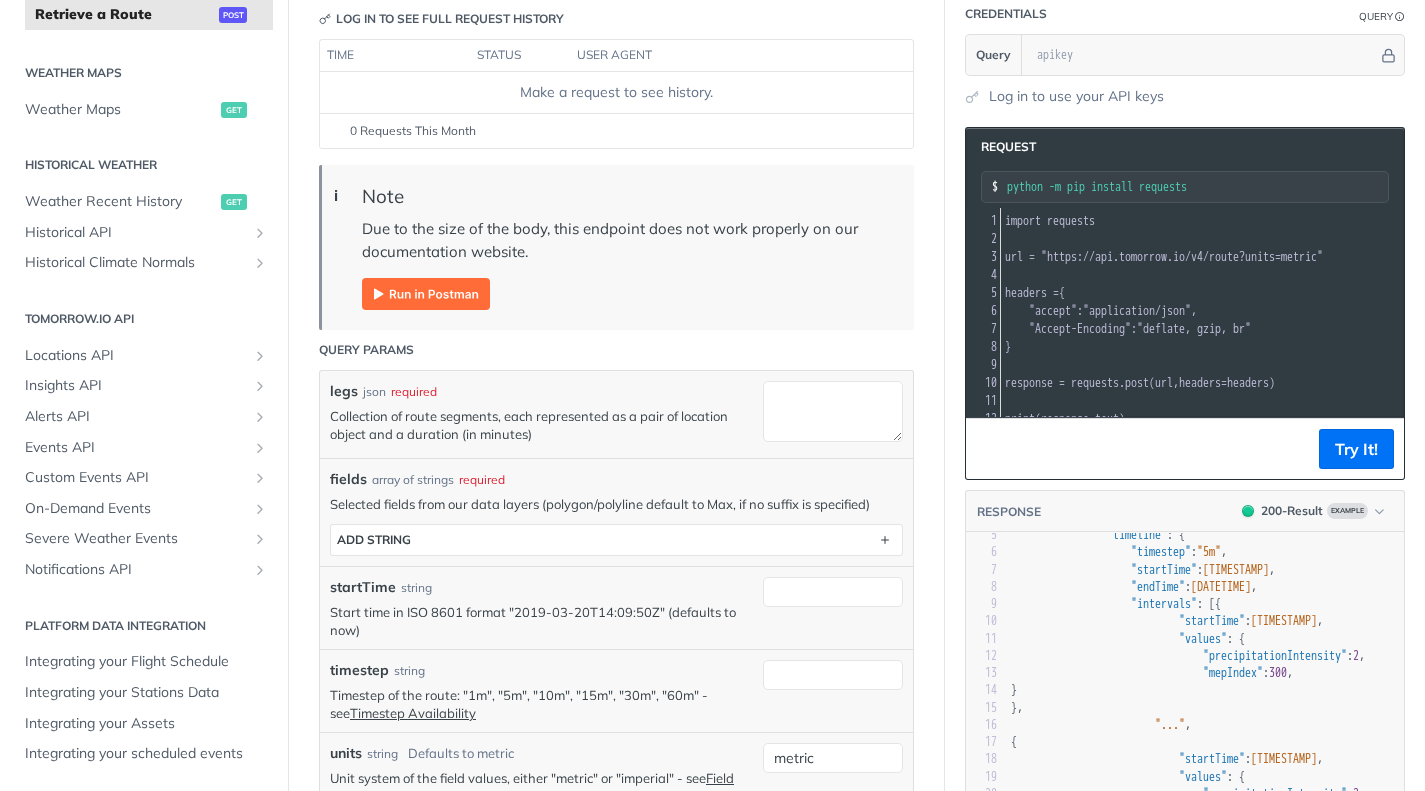 scroll, scrollTop: 200, scrollLeft: 0, axis: vertical 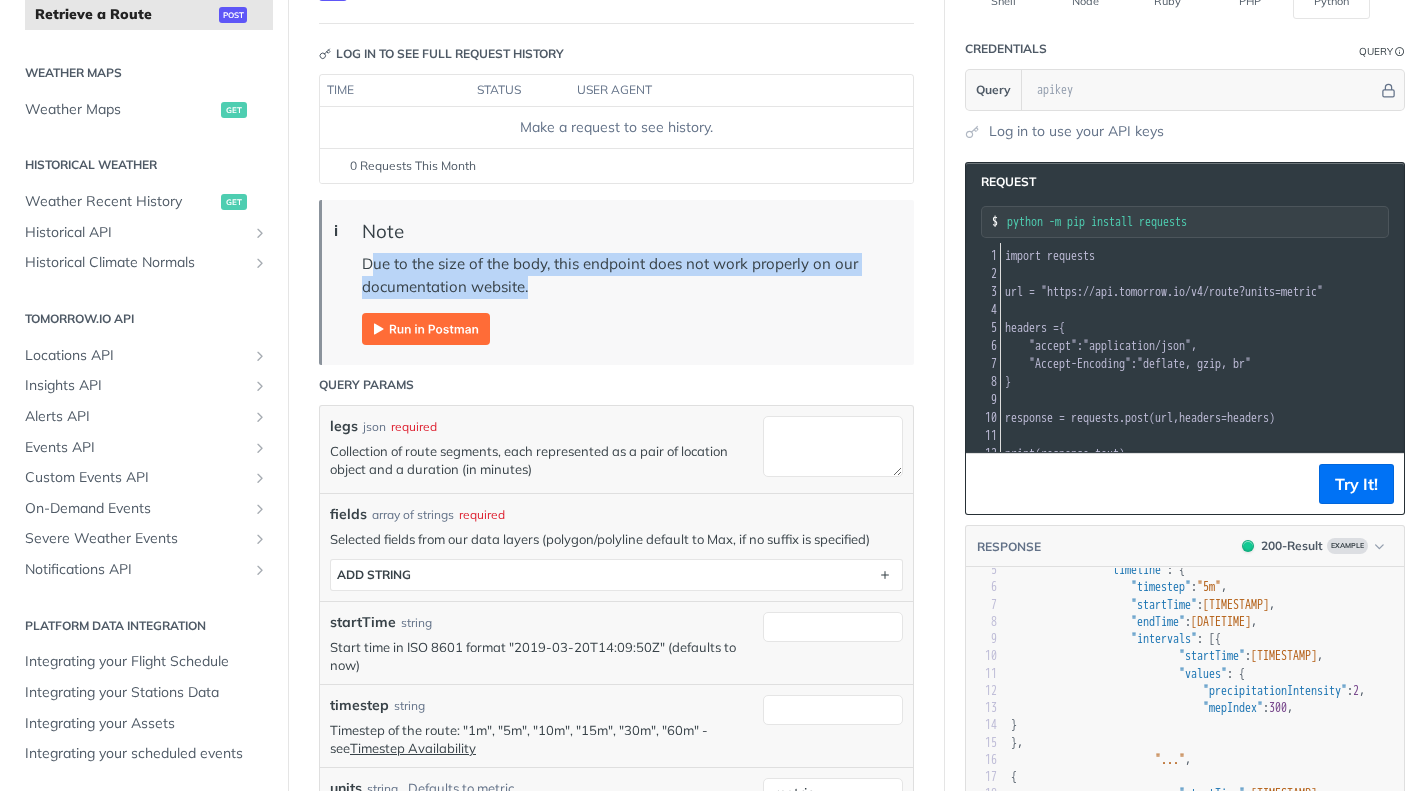 drag, startPoint x: 375, startPoint y: 265, endPoint x: 557, endPoint y: 284, distance: 182.98907 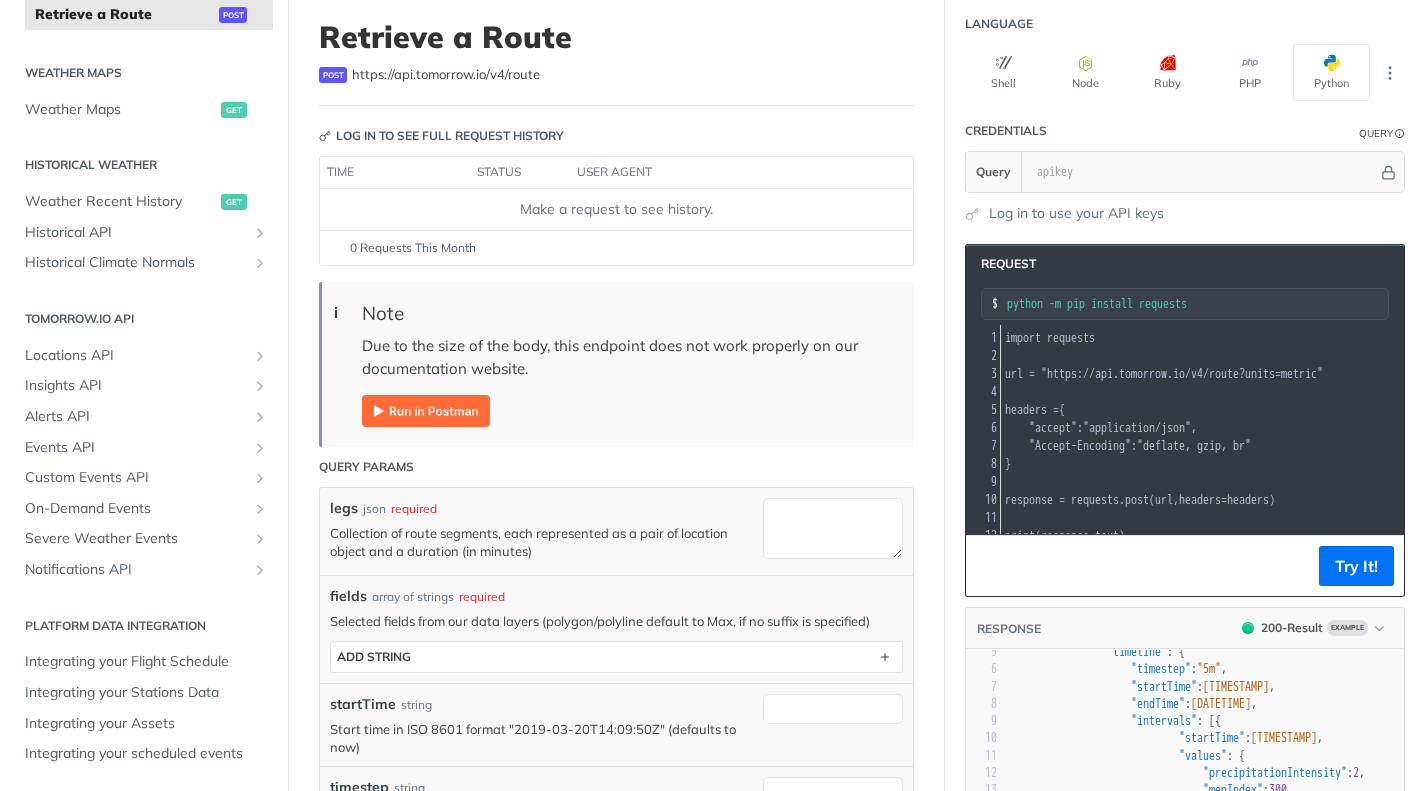 scroll, scrollTop: 100, scrollLeft: 0, axis: vertical 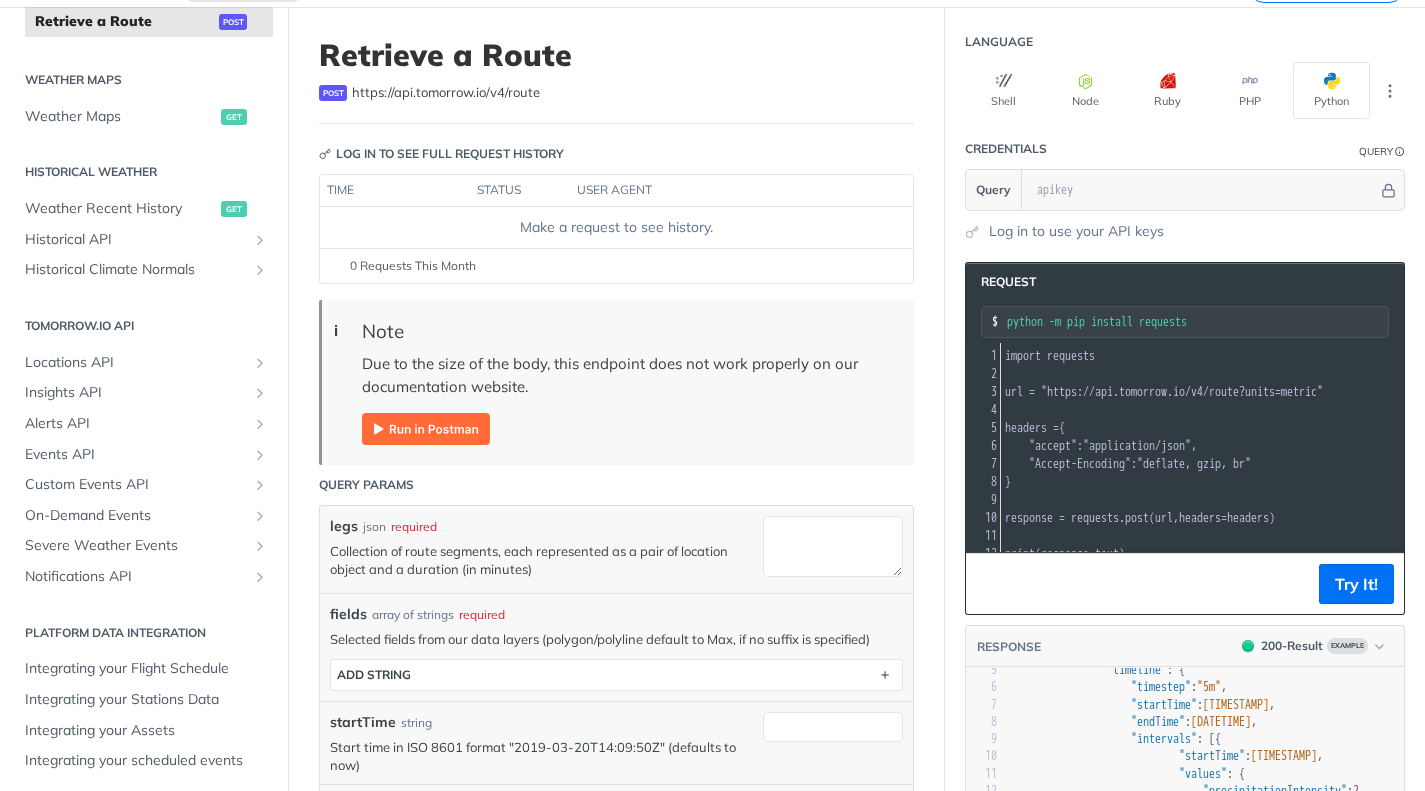click at bounding box center (426, 429) 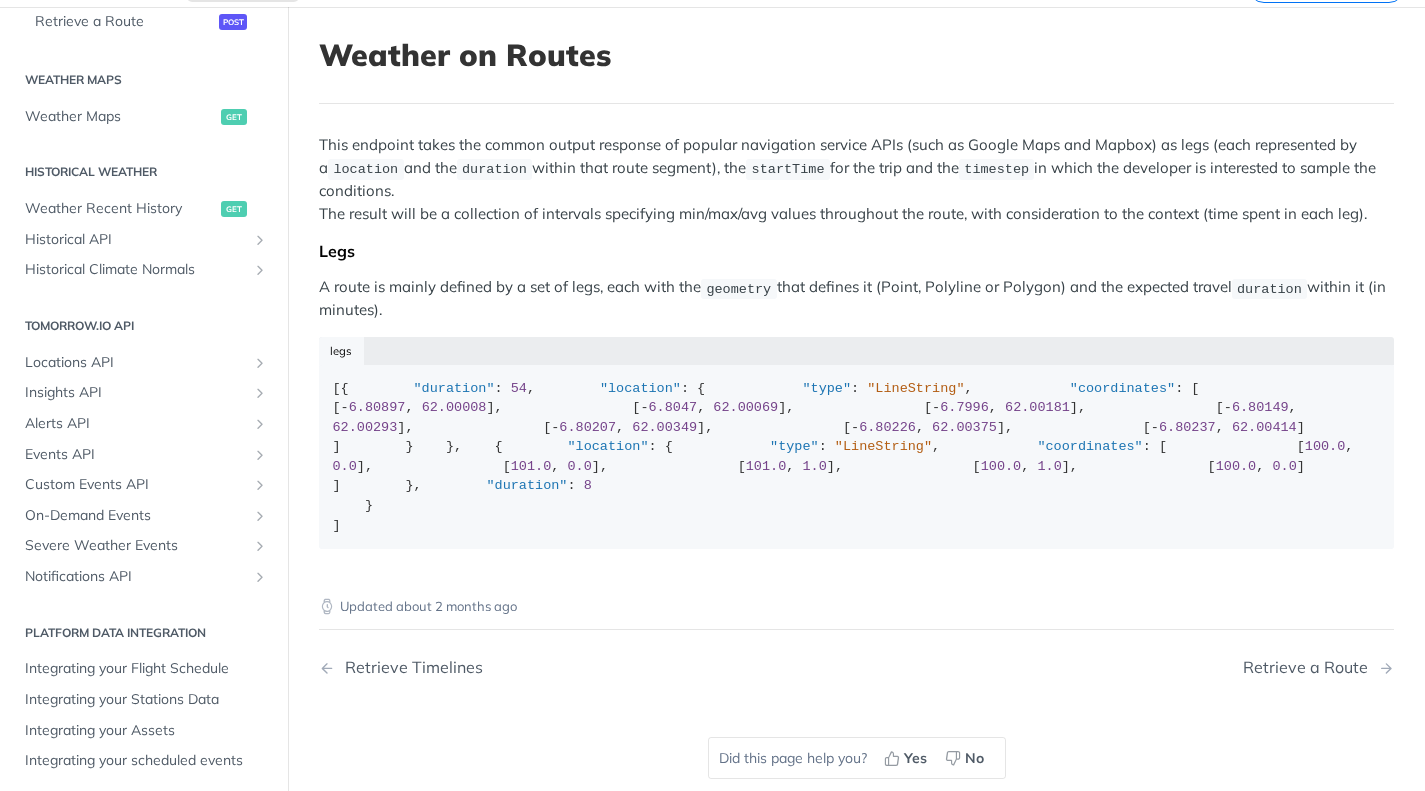 scroll, scrollTop: 900, scrollLeft: 0, axis: vertical 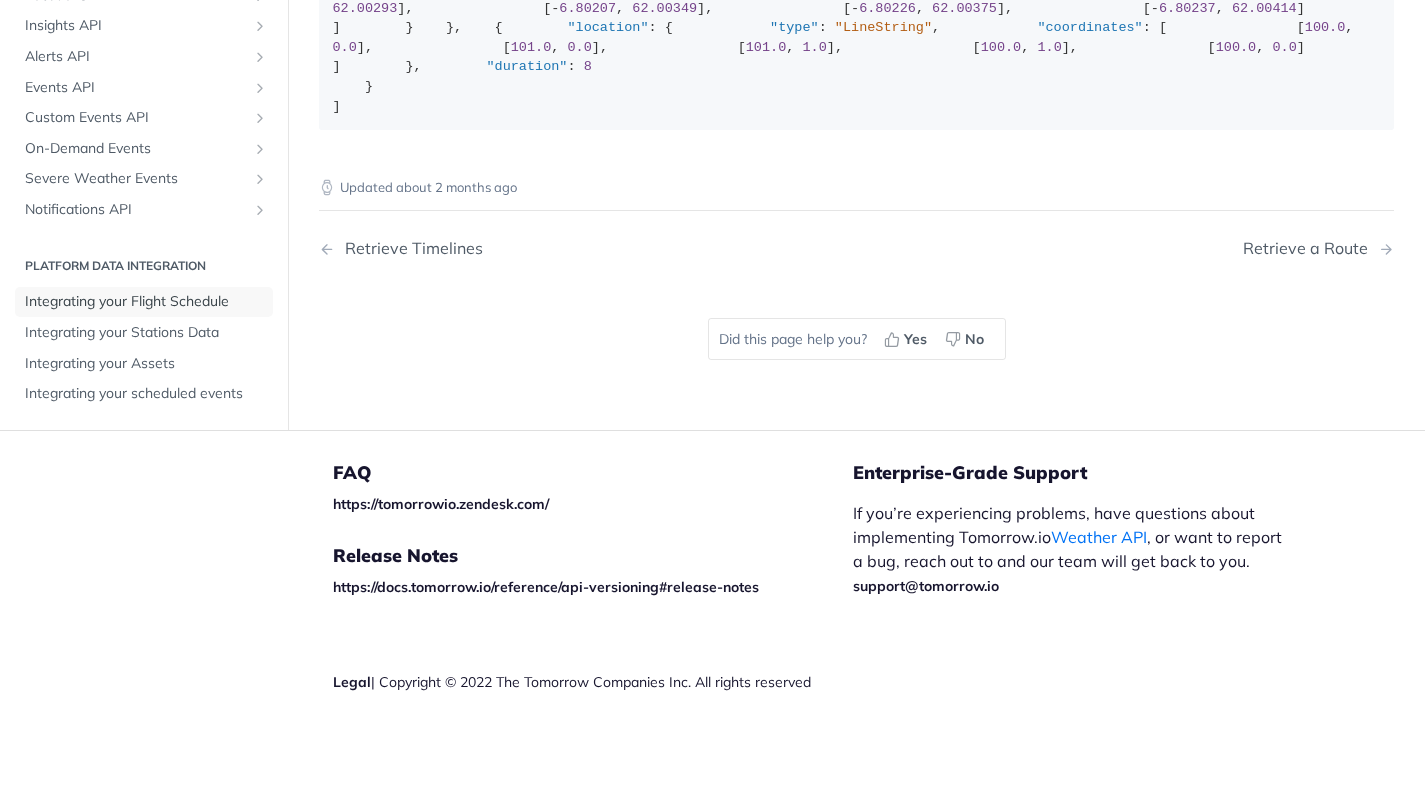 click on "Integrating your Flight Schedule" at bounding box center (146, 303) 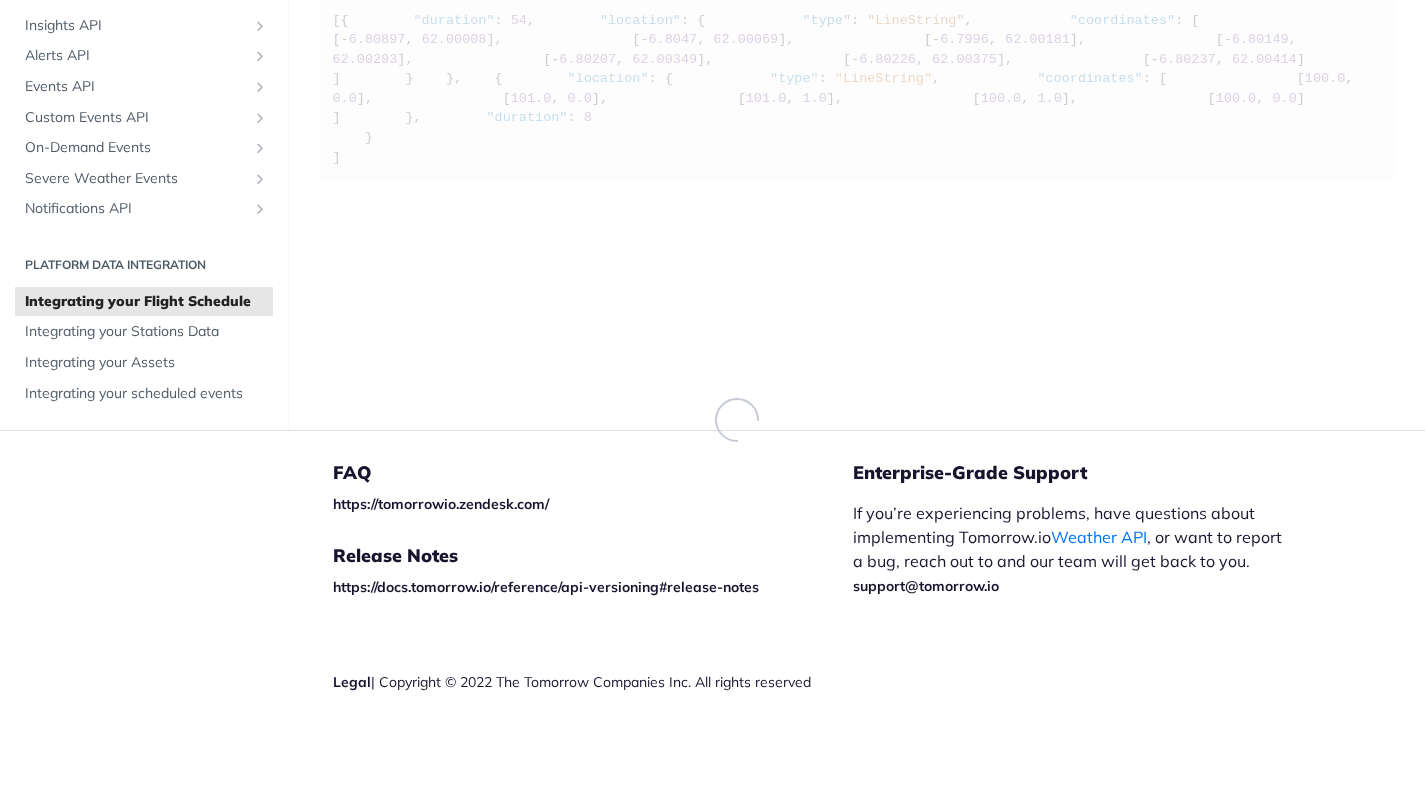 scroll, scrollTop: 636, scrollLeft: 0, axis: vertical 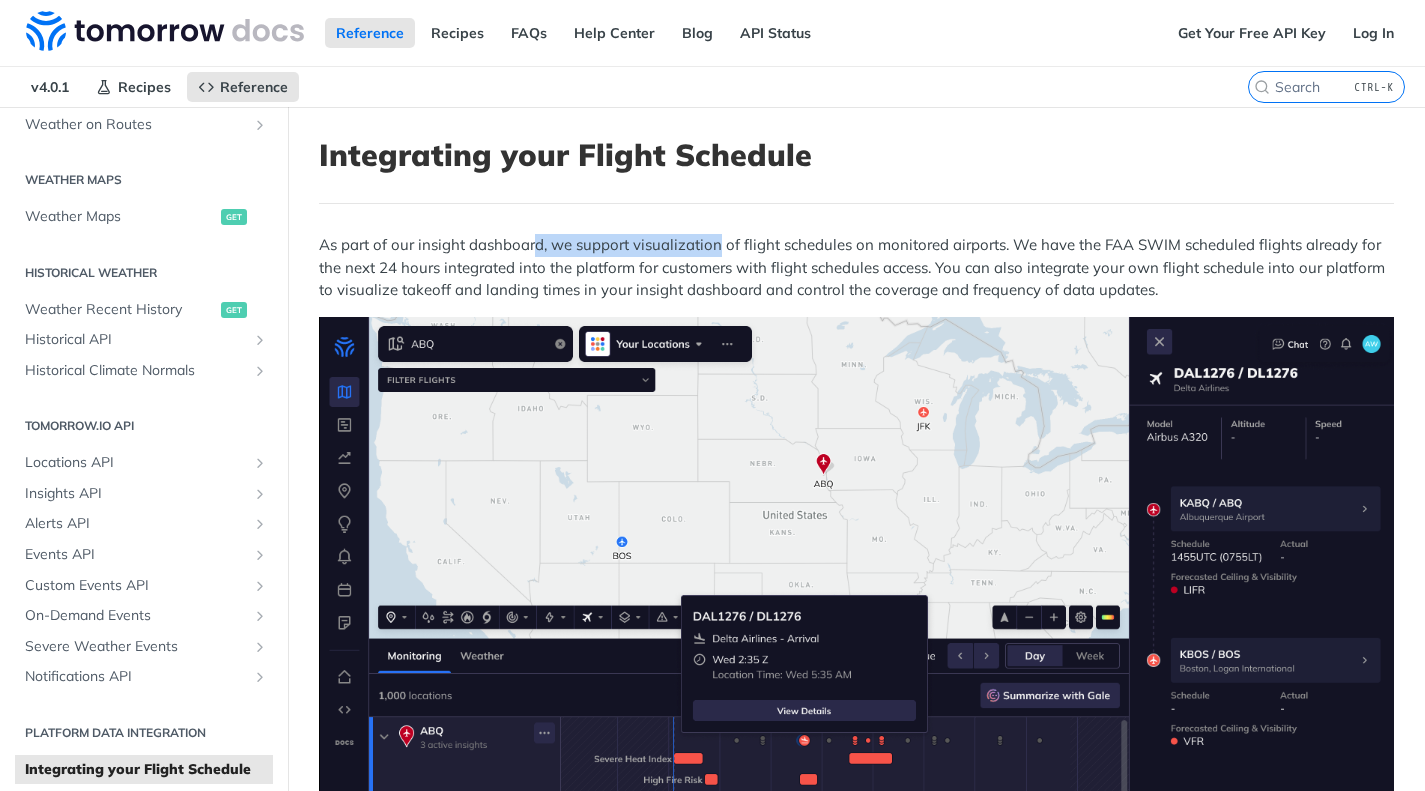 drag, startPoint x: 535, startPoint y: 249, endPoint x: 718, endPoint y: 253, distance: 183.04372 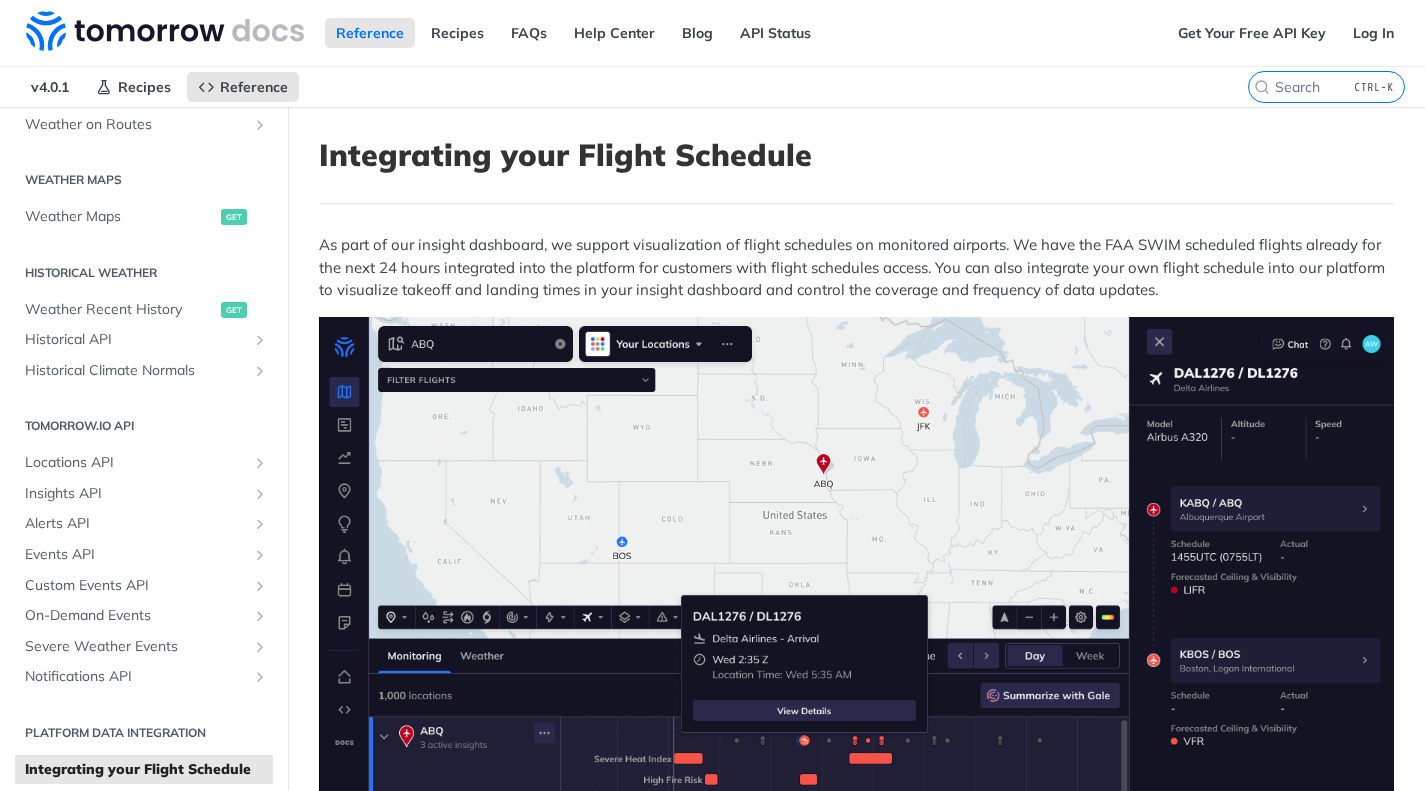 click on "As part of our insight dashboard, we support visualization of flight schedules on monitored airports. We have the FAA SWIM scheduled flights already for the next 24 hours integrated into the platform for customers with flight schedules access. You can also integrate your own flight schedule into our platform to visualize takeoff and landing times in your insight dashboard and control the coverage and frequency of data updates." at bounding box center [856, 268] 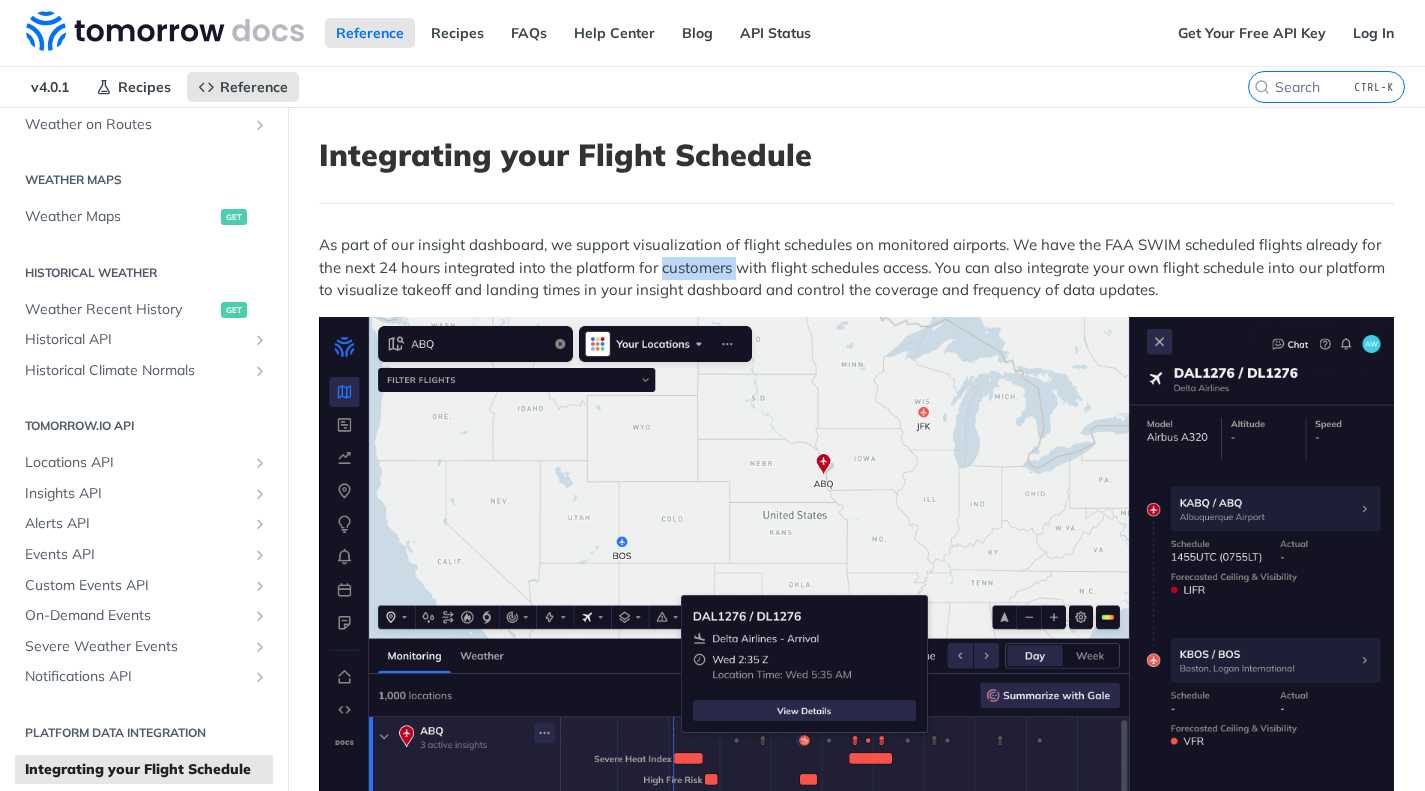 click on "As part of our insight dashboard, we support visualization of flight schedules on monitored airports. We have the FAA SWIM scheduled flights already for the next 24 hours integrated into the platform for customers with flight schedules access. You can also integrate your own flight schedule into our platform to visualize takeoff and landing times in your insight dashboard and control the coverage and frequency of data updates." at bounding box center (856, 268) 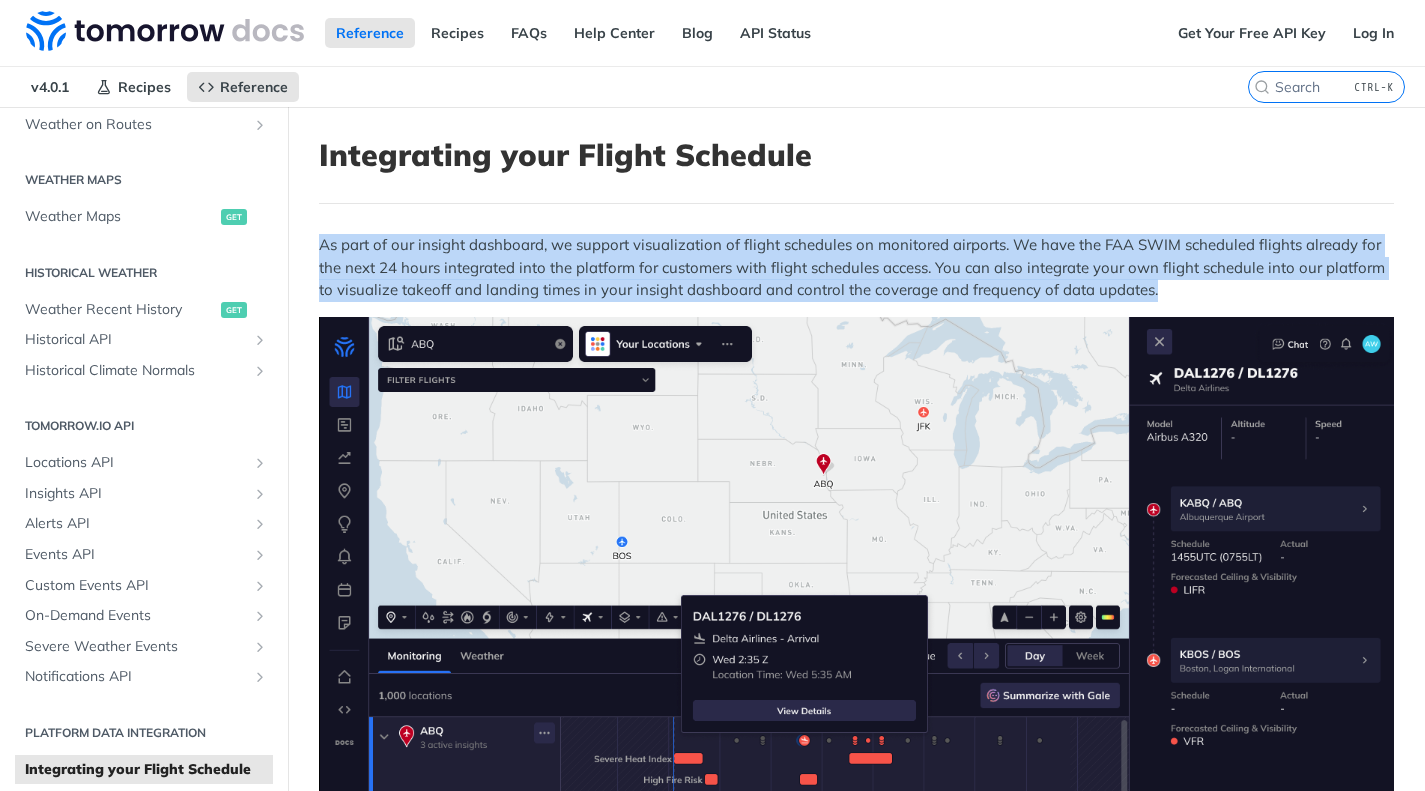 click on "As part of our insight dashboard, we support visualization of flight schedules on monitored airports. We have the FAA SWIM scheduled flights already for the next 24 hours integrated into the platform for customers with flight schedules access. You can also integrate your own flight schedule into our platform to visualize takeoff and landing times in your insight dashboard and control the coverage and frequency of data updates." at bounding box center (856, 268) 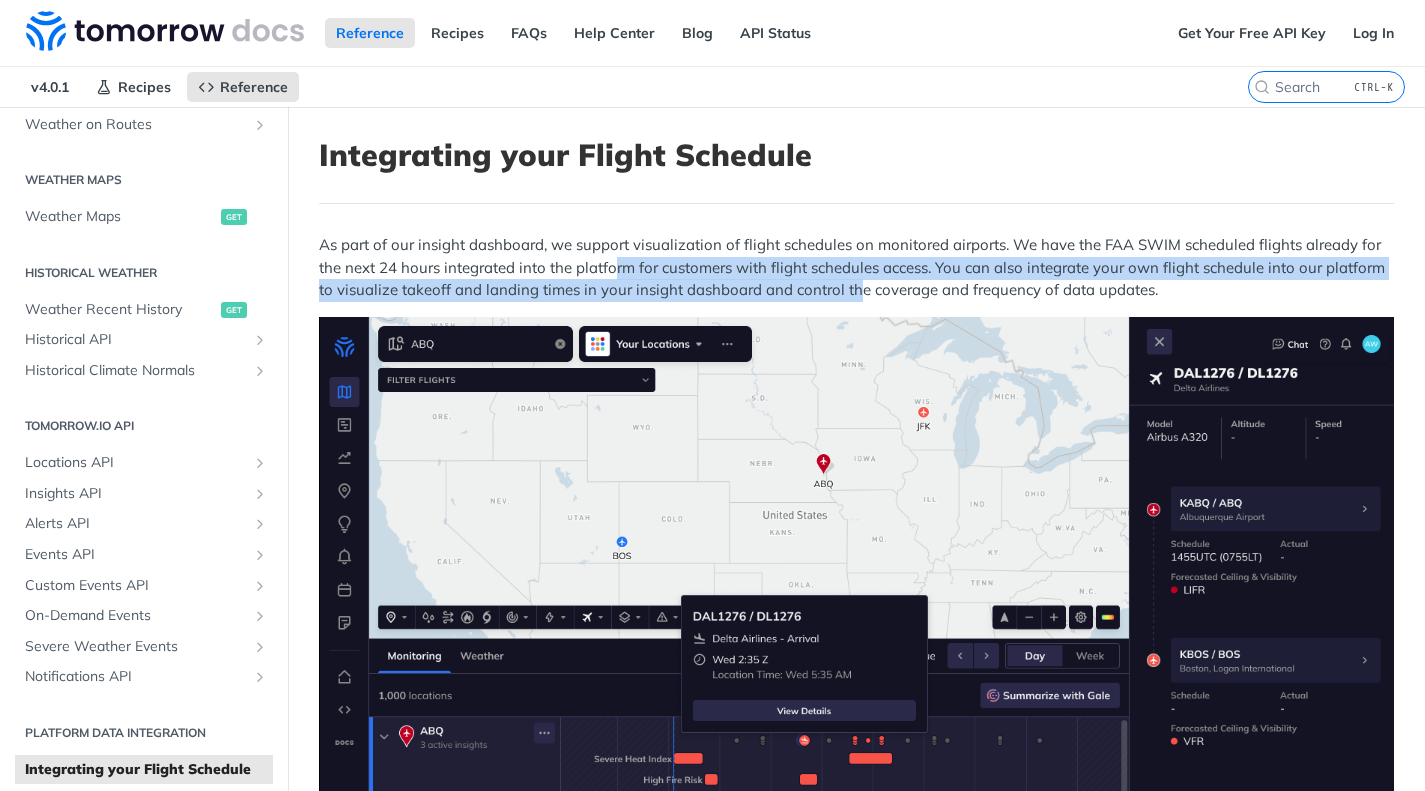 drag, startPoint x: 662, startPoint y: 279, endPoint x: 853, endPoint y: 286, distance: 191.12823 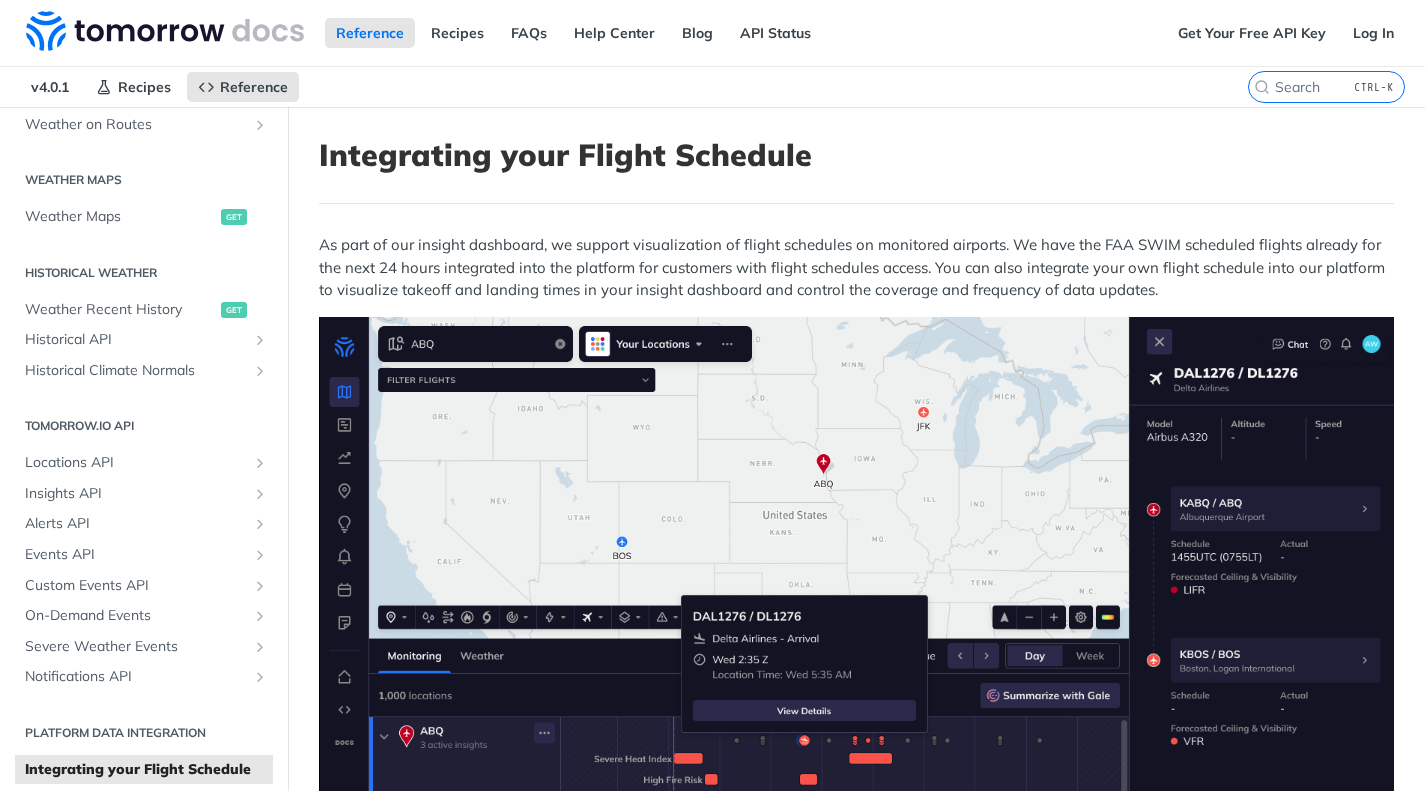 click on "As part of our insight dashboard, we support visualization of flight schedules on monitored airports. We have the FAA SWIM scheduled flights already for the next 24 hours integrated into the platform for customers with flight schedules access. You can also integrate your own flight schedule into our platform to visualize takeoff and landing times in your insight dashboard and control the coverage and frequency of data updates." at bounding box center [856, 268] 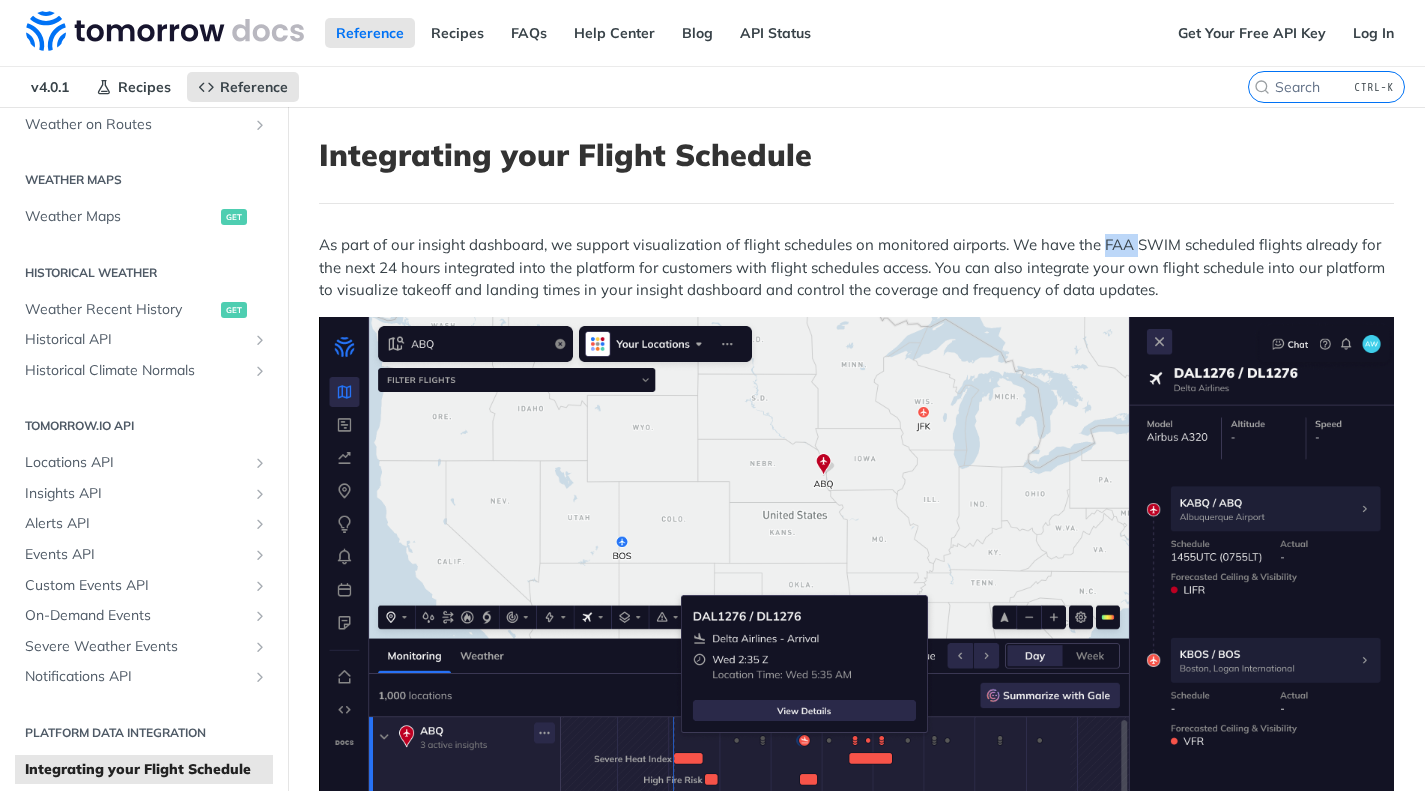 click on "As part of our insight dashboard, we support visualization of flight schedules on monitored airports. We have the FAA SWIM scheduled flights already for the next 24 hours integrated into the platform for customers with flight schedules access. You can also integrate your own flight schedule into our platform to visualize takeoff and landing times in your insight dashboard and control the coverage and frequency of data updates." at bounding box center [856, 268] 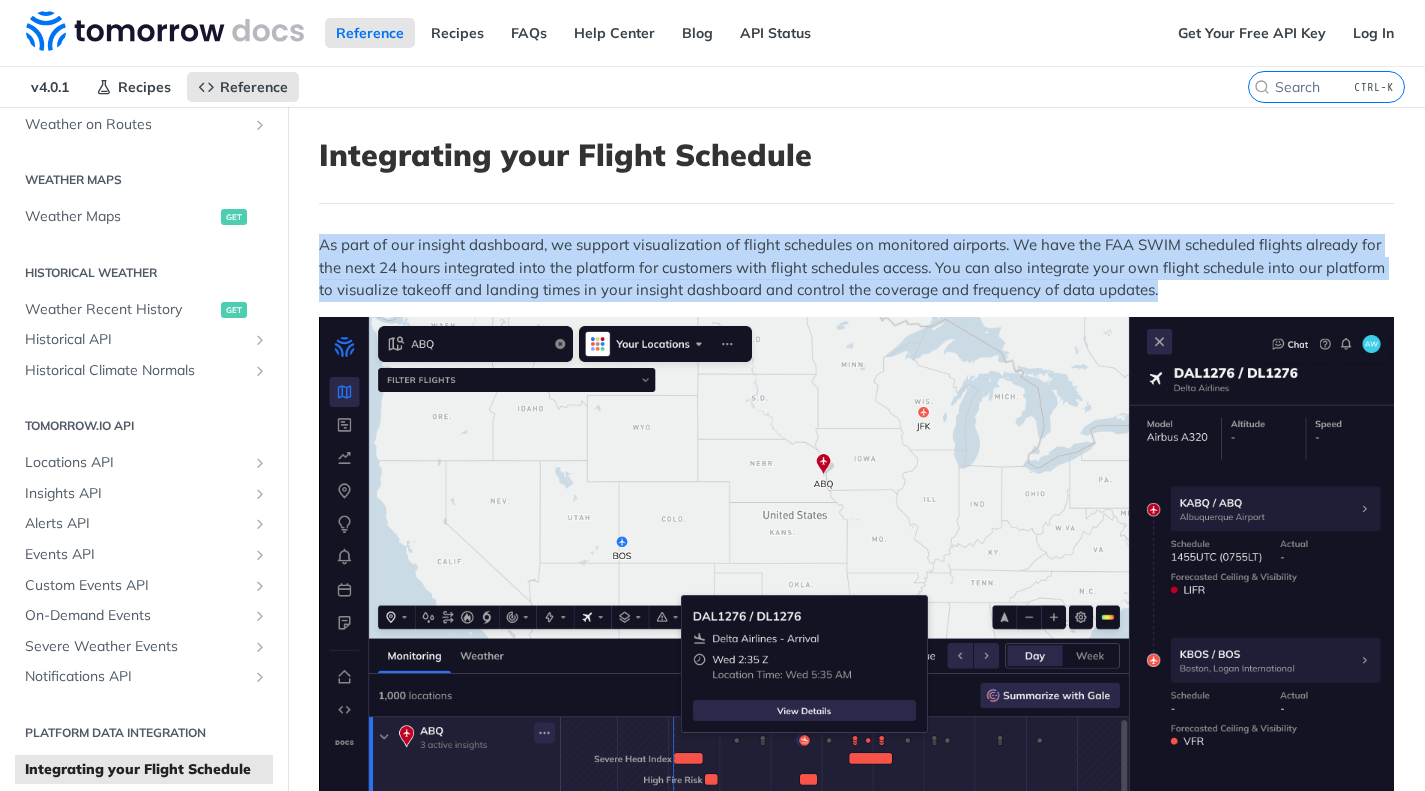 click on "As part of our insight dashboard, we support visualization of flight schedules on monitored airports. We have the FAA SWIM scheduled flights already for the next 24 hours integrated into the platform for customers with flight schedules access. You can also integrate your own flight schedule into our platform to visualize takeoff and landing times in your insight dashboard and control the coverage and frequency of data updates." at bounding box center [856, 268] 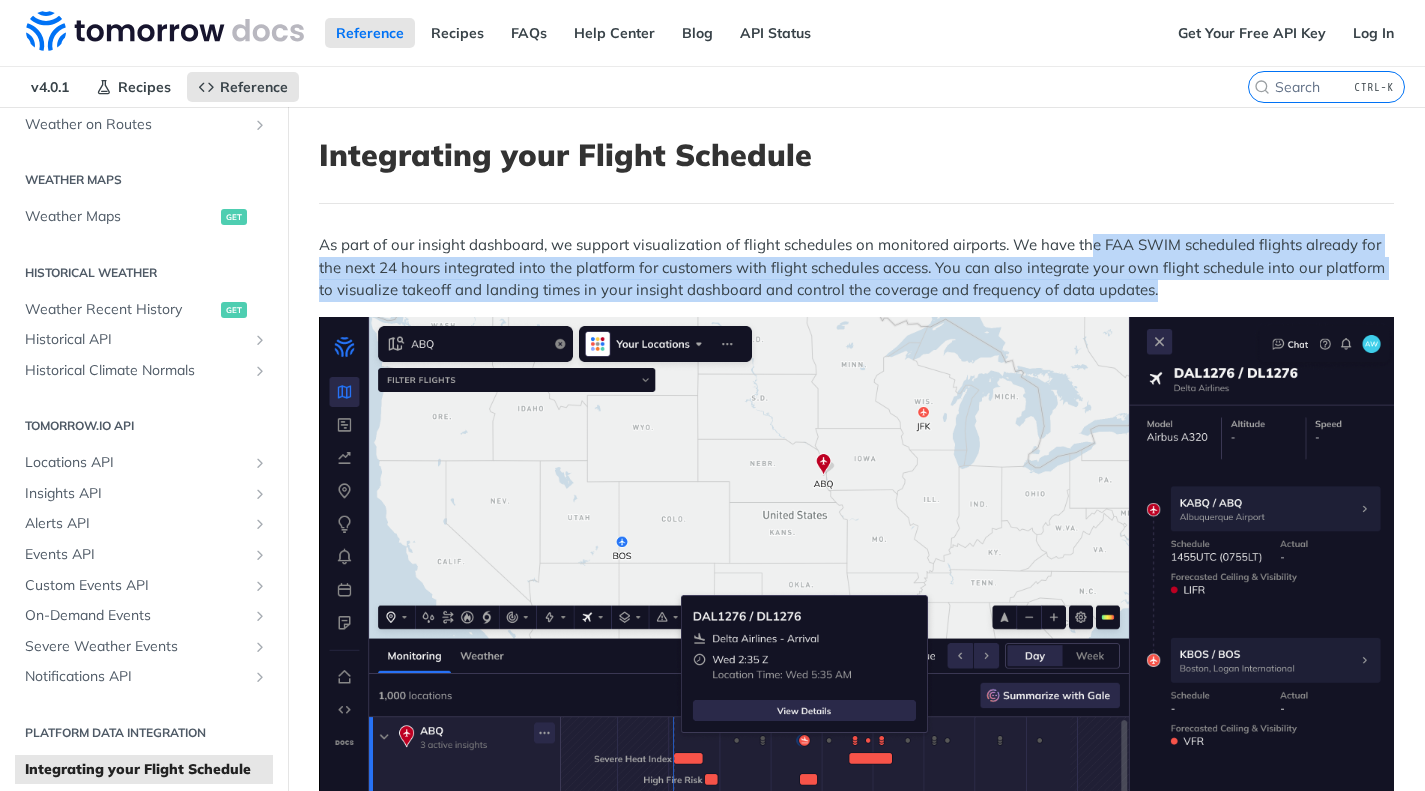 drag, startPoint x: 1086, startPoint y: 235, endPoint x: 1168, endPoint y: 287, distance: 97.097885 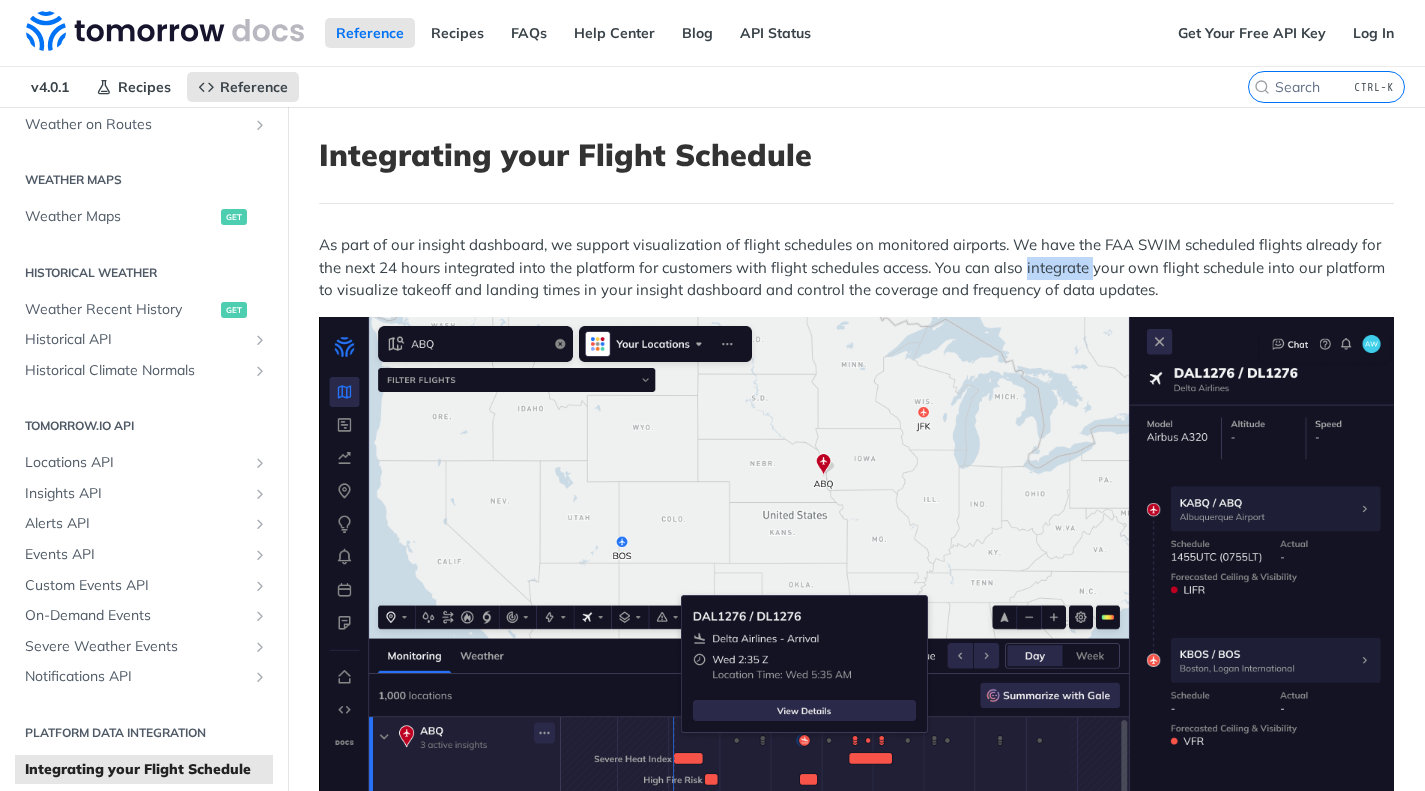 click on "As part of our insight dashboard, we support visualization of flight schedules on monitored airports. We have the FAA SWIM scheduled flights already for the next 24 hours integrated into the platform for customers with flight schedules access. You can also integrate your own flight schedule into our platform to visualize takeoff and landing times in your insight dashboard and control the coverage and frequency of data updates." at bounding box center [856, 268] 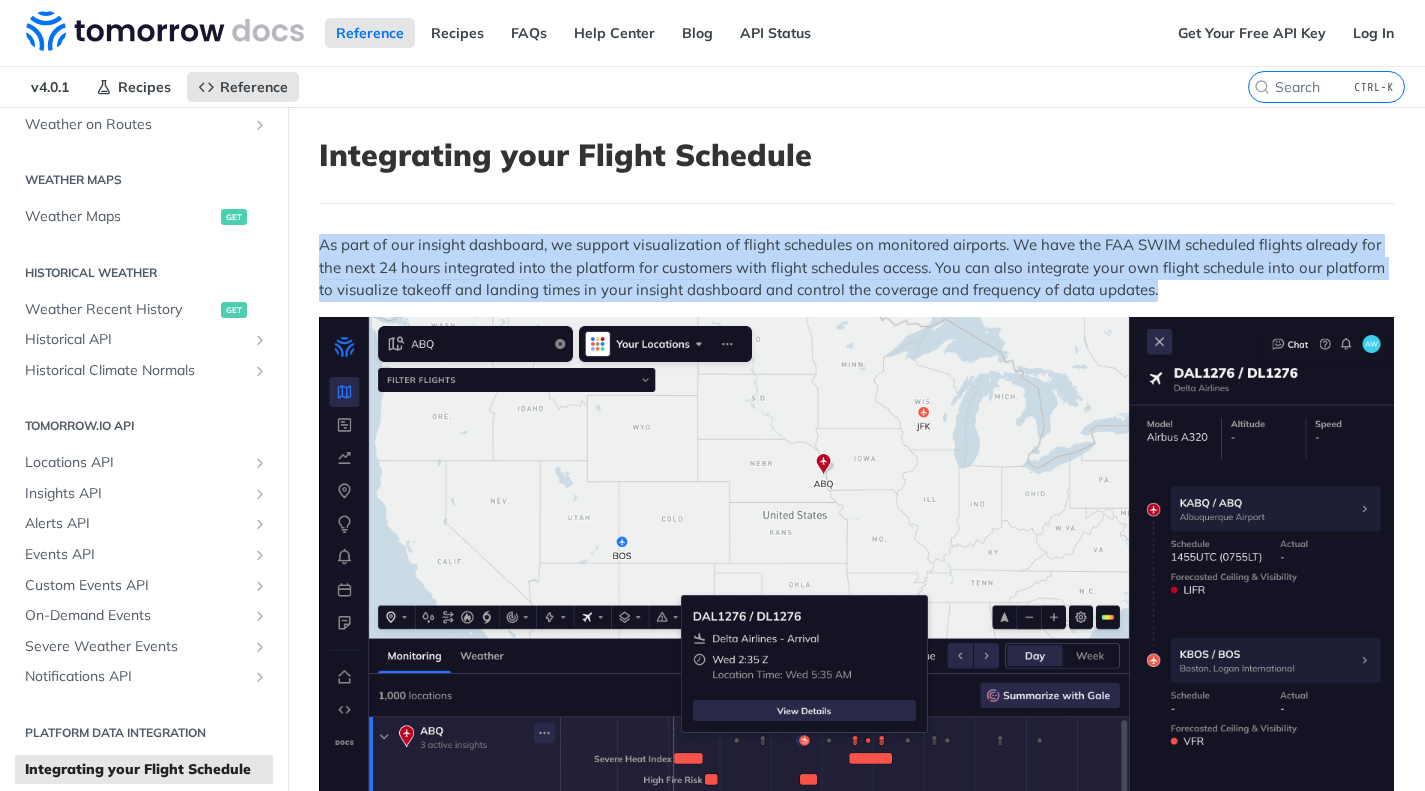 click on "As part of our insight dashboard, we support visualization of flight schedules on monitored airports. We have the FAA SWIM scheduled flights already for the next 24 hours integrated into the platform for customers with flight schedules access. You can also integrate your own flight schedule into our platform to visualize takeoff and landing times in your insight dashboard and control the coverage and frequency of data updates." at bounding box center [856, 268] 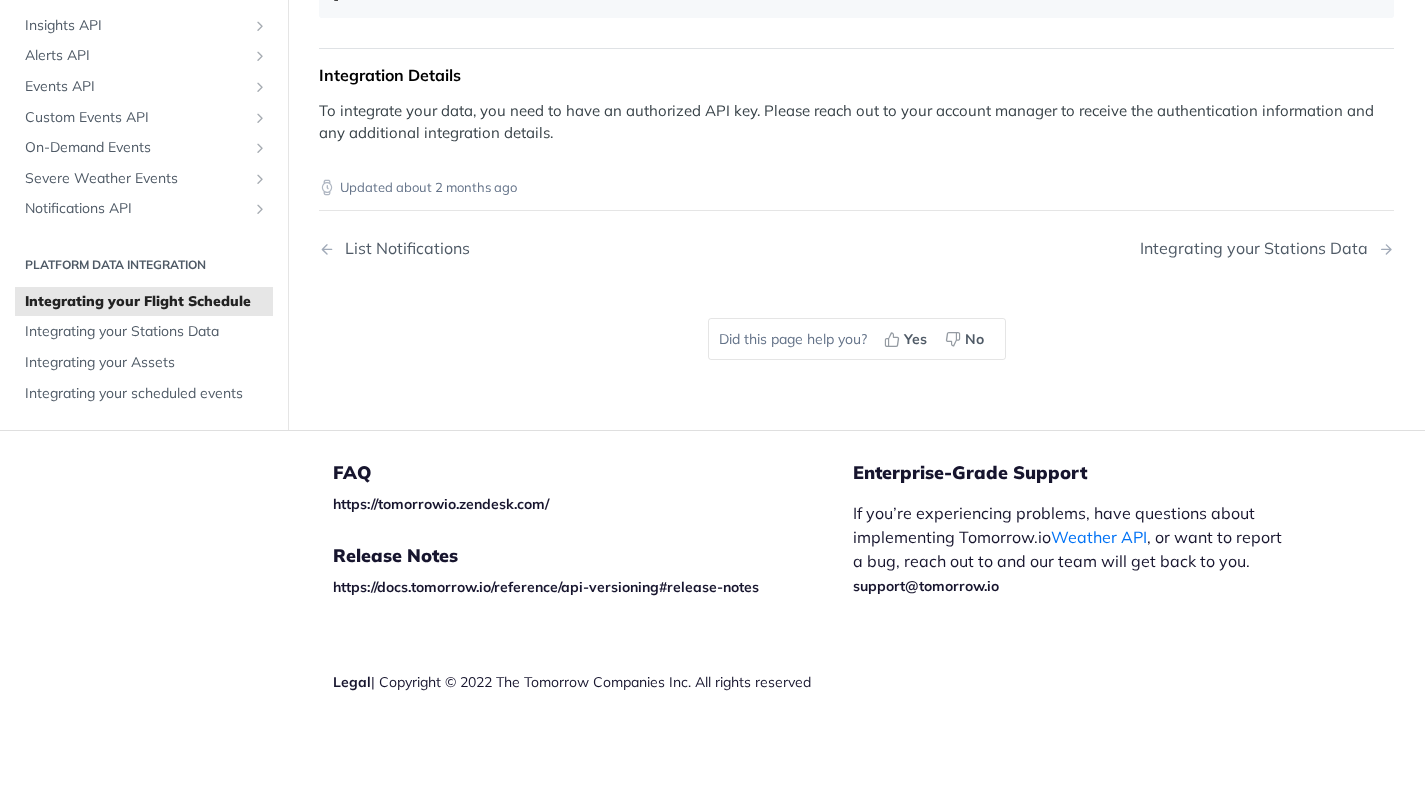 scroll, scrollTop: 4600, scrollLeft: 0, axis: vertical 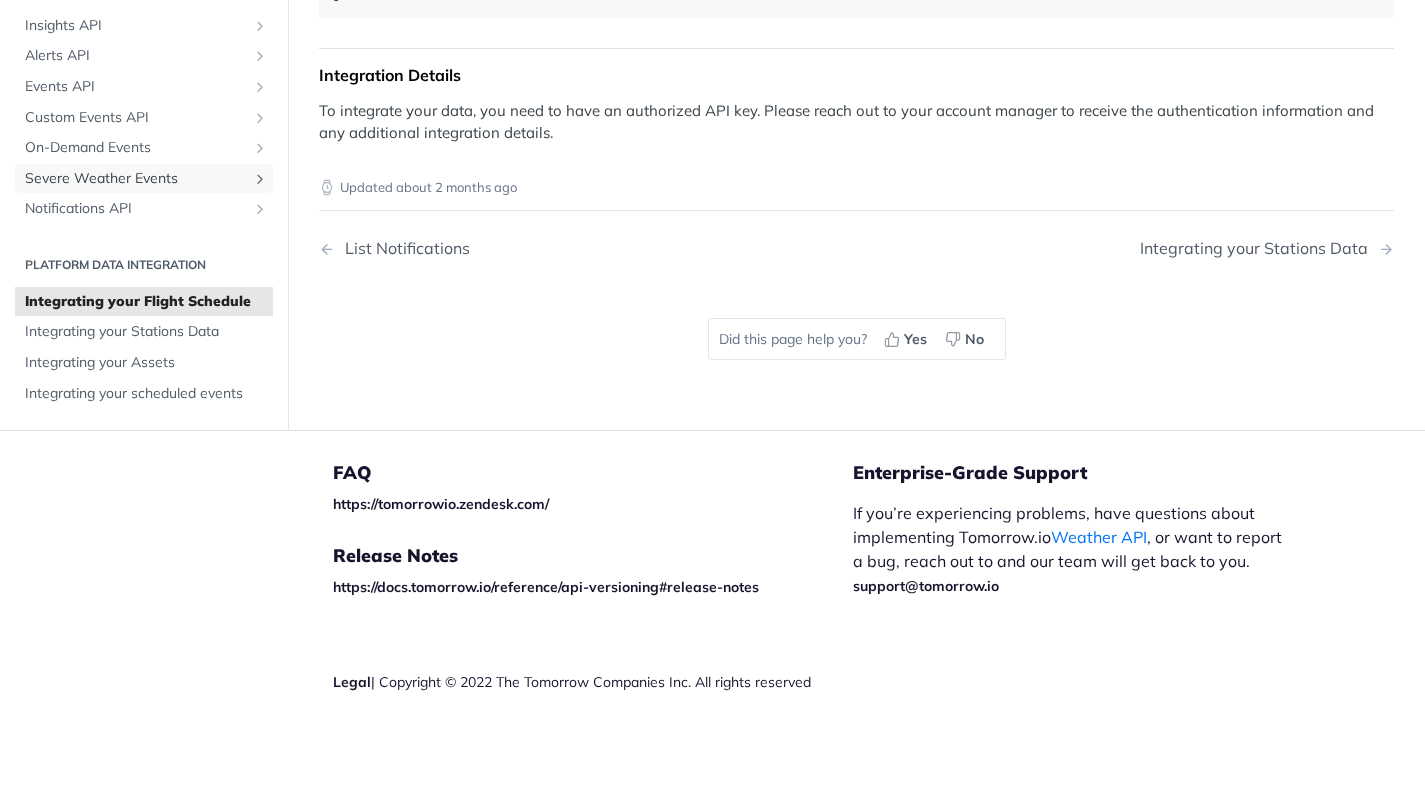 click on "Severe Weather Events" at bounding box center [136, 179] 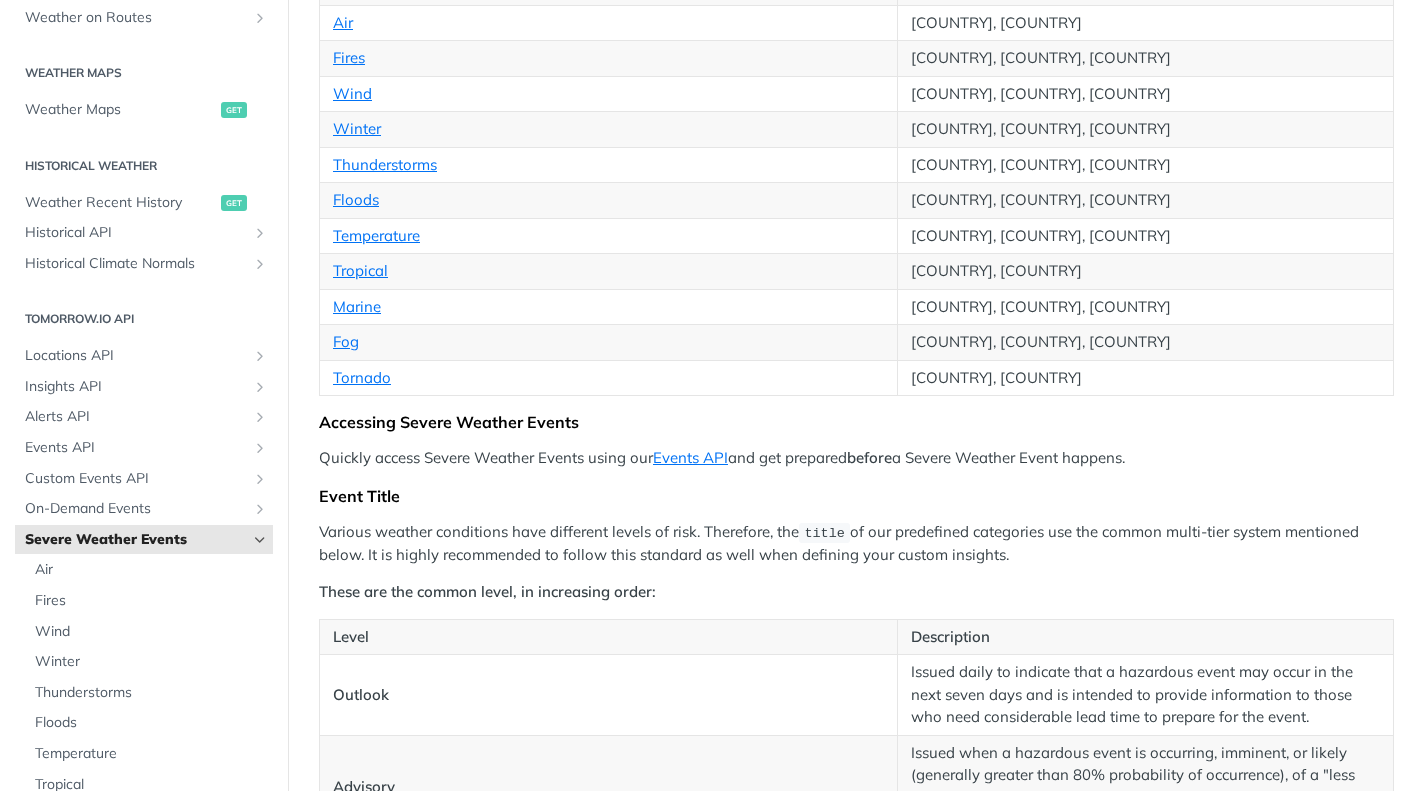 scroll, scrollTop: 700, scrollLeft: 0, axis: vertical 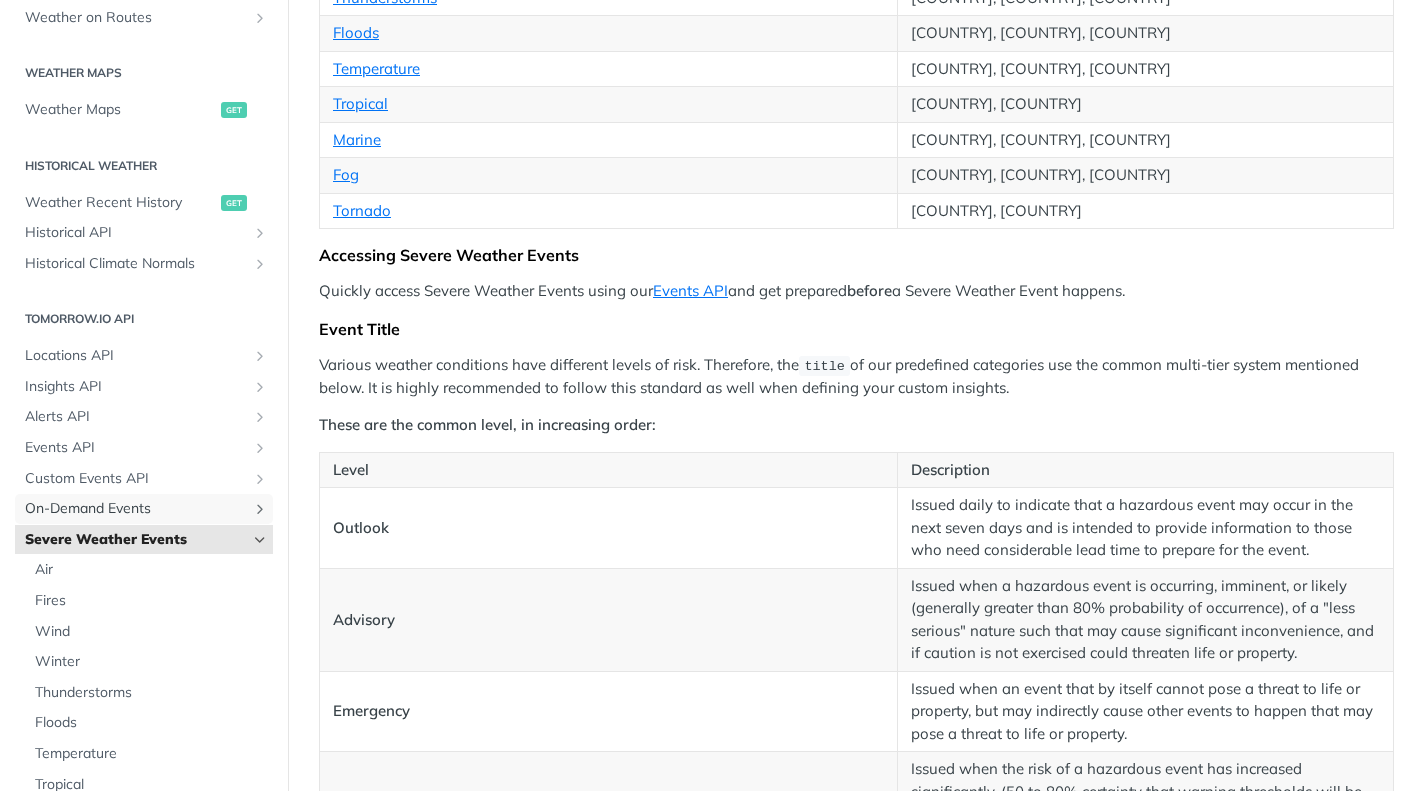 click on "On-Demand Events" at bounding box center [136, 509] 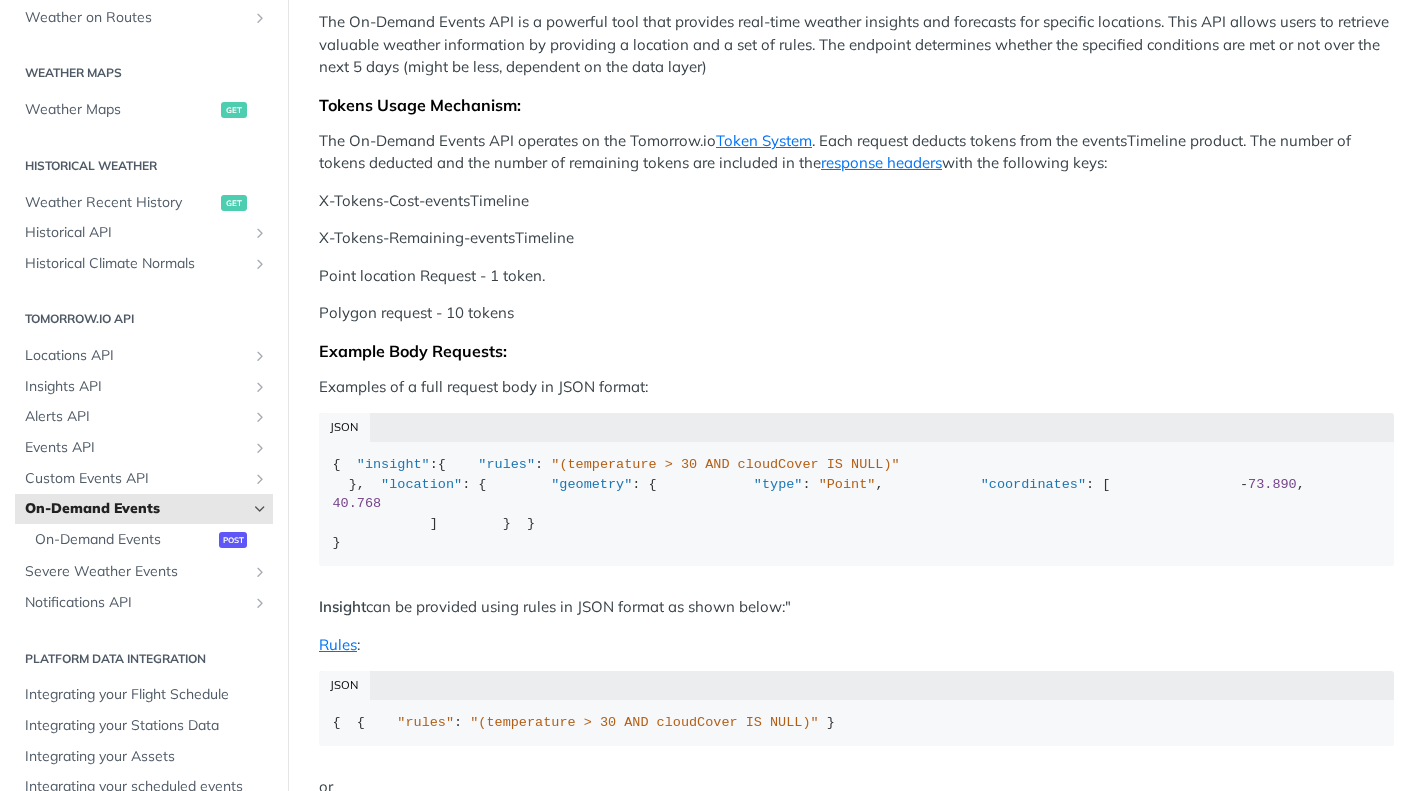 scroll, scrollTop: 400, scrollLeft: 0, axis: vertical 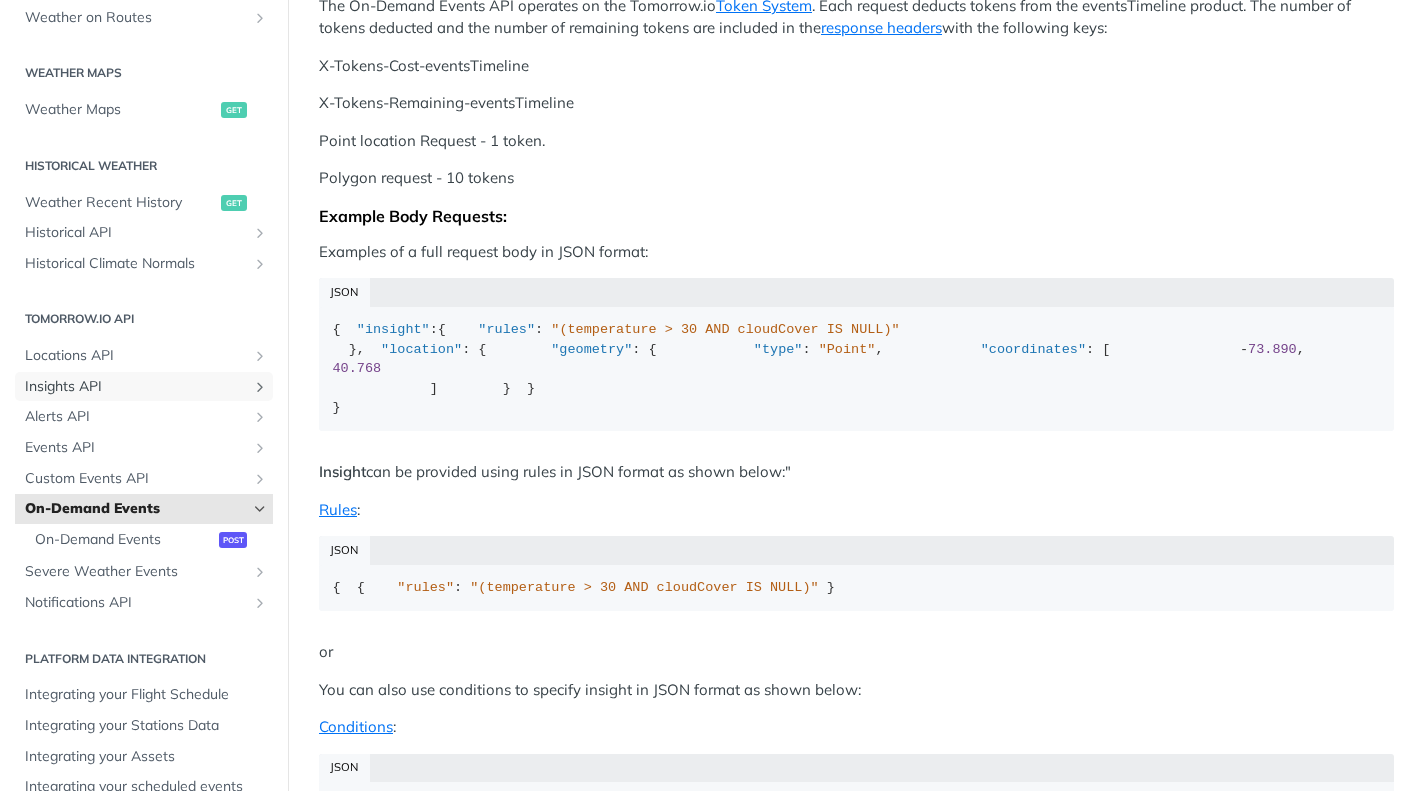 click on "Insights API" at bounding box center [136, 387] 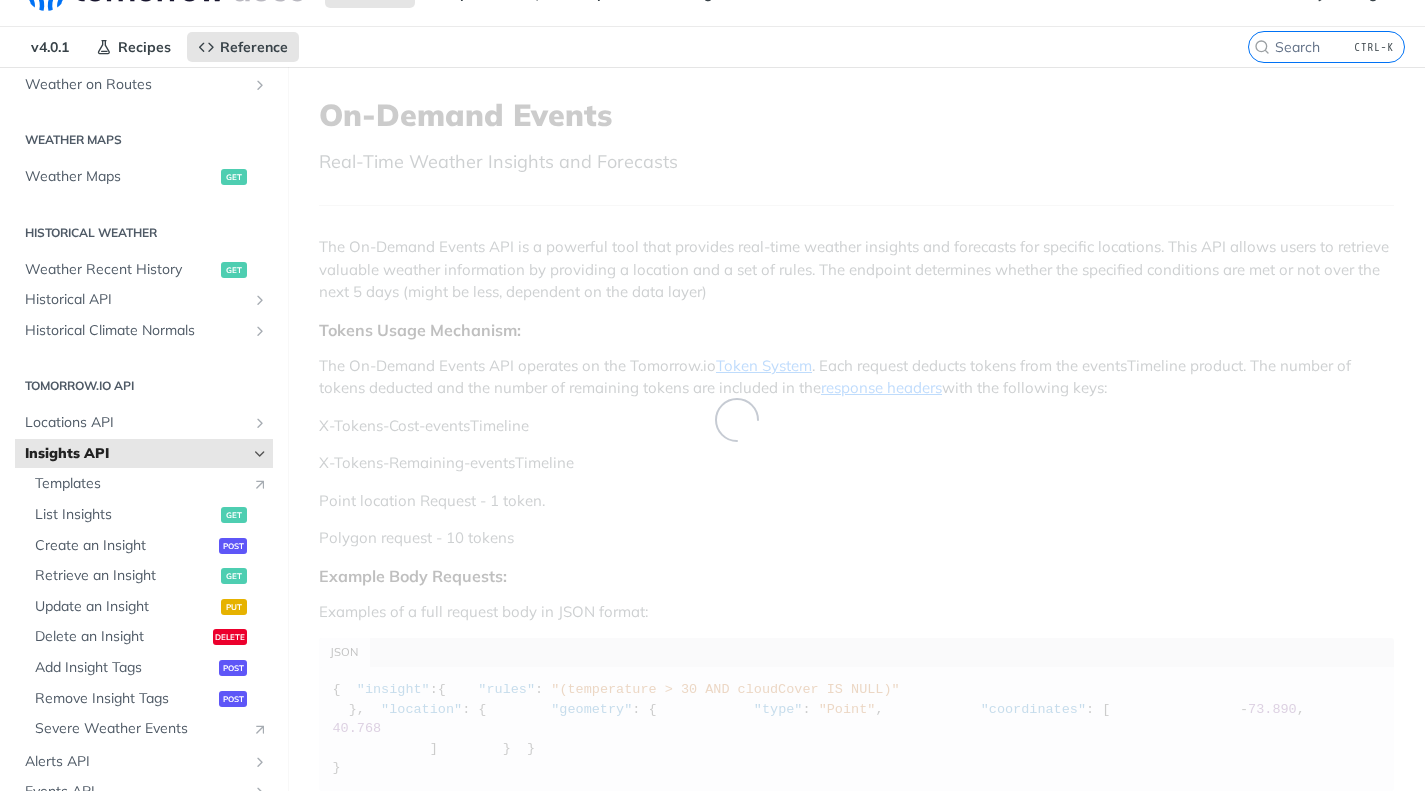 scroll, scrollTop: 0, scrollLeft: 0, axis: both 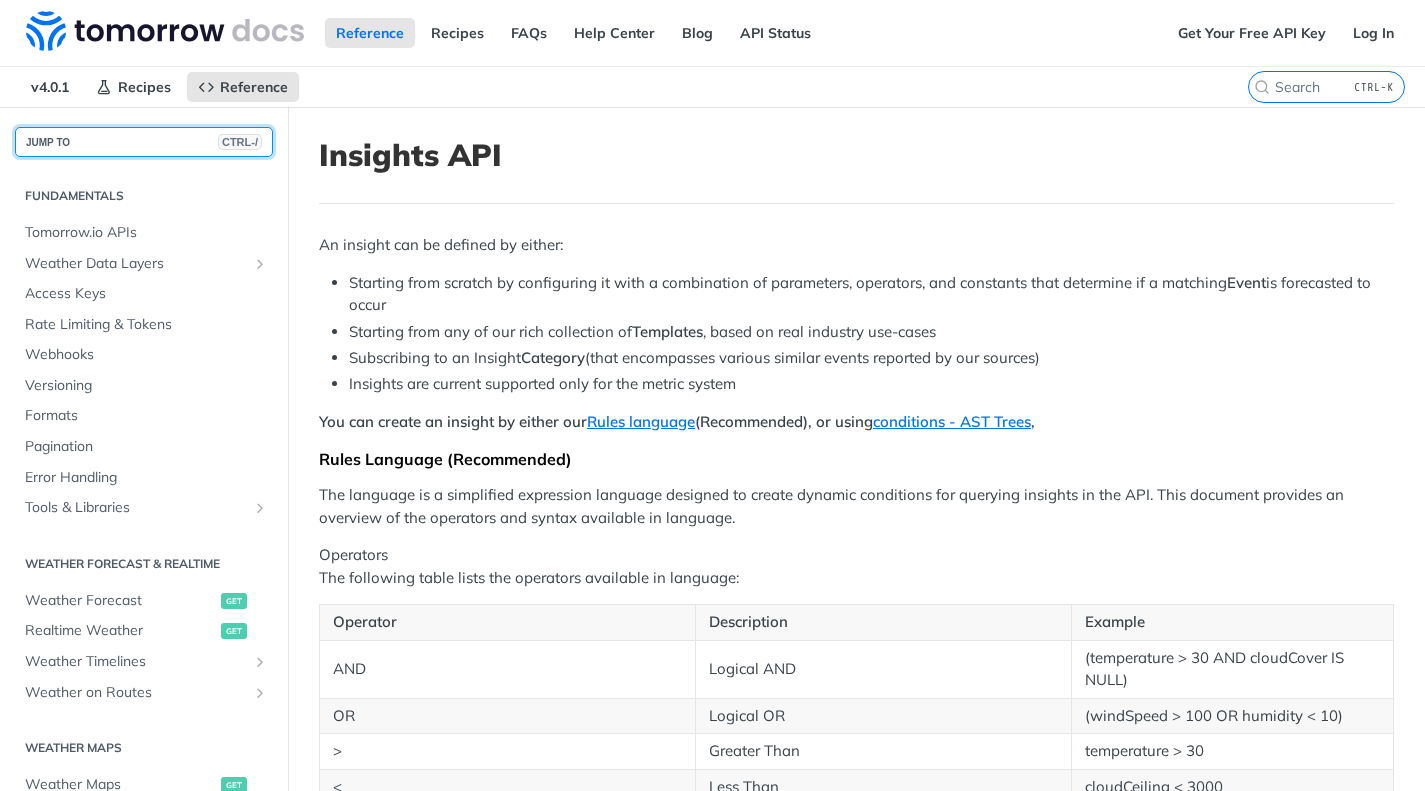 click on "JUMP TO CTRL-/" at bounding box center (144, 142) 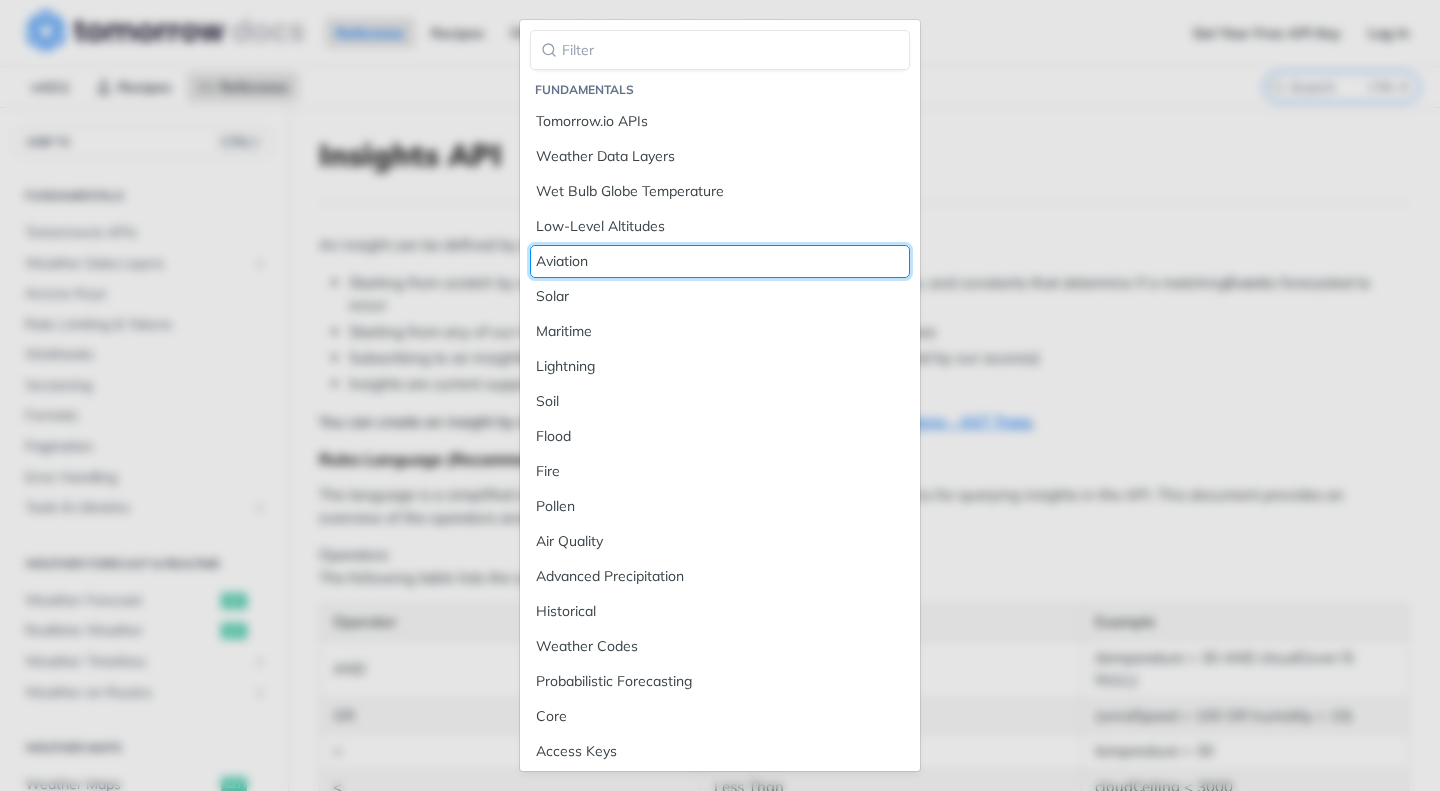 click on "Aviation" at bounding box center [720, 261] 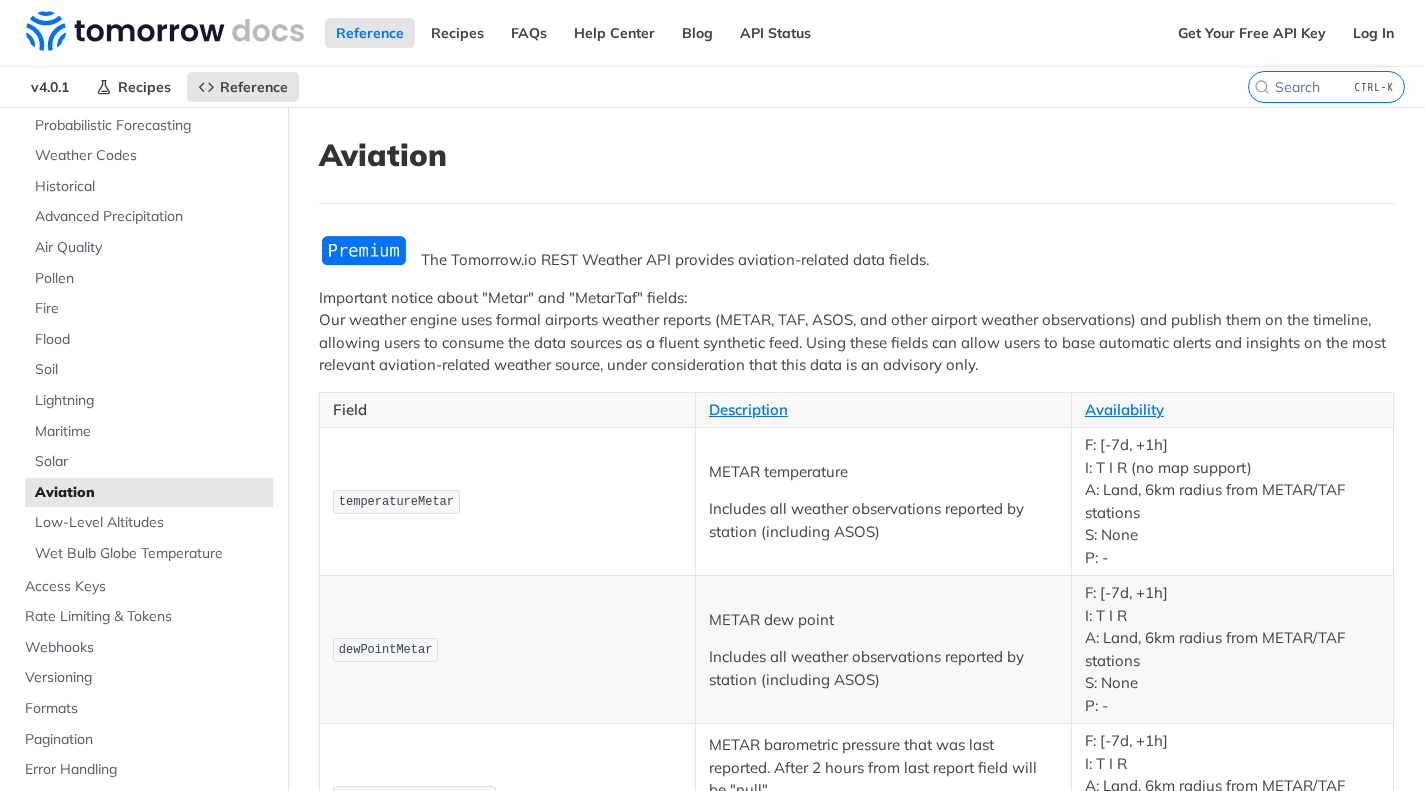 scroll, scrollTop: 200, scrollLeft: 0, axis: vertical 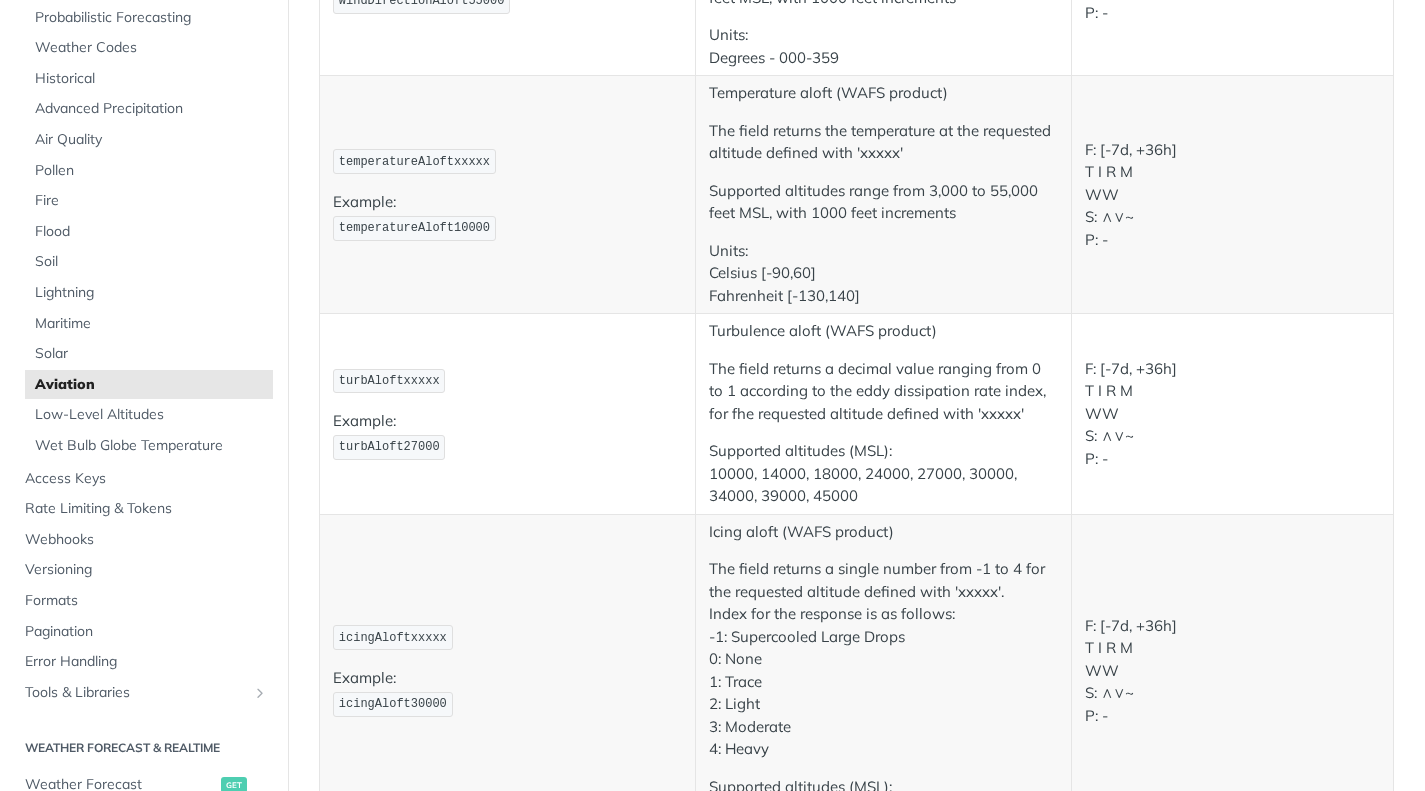 click on "turbAloftxxxxx" at bounding box center [389, 381] 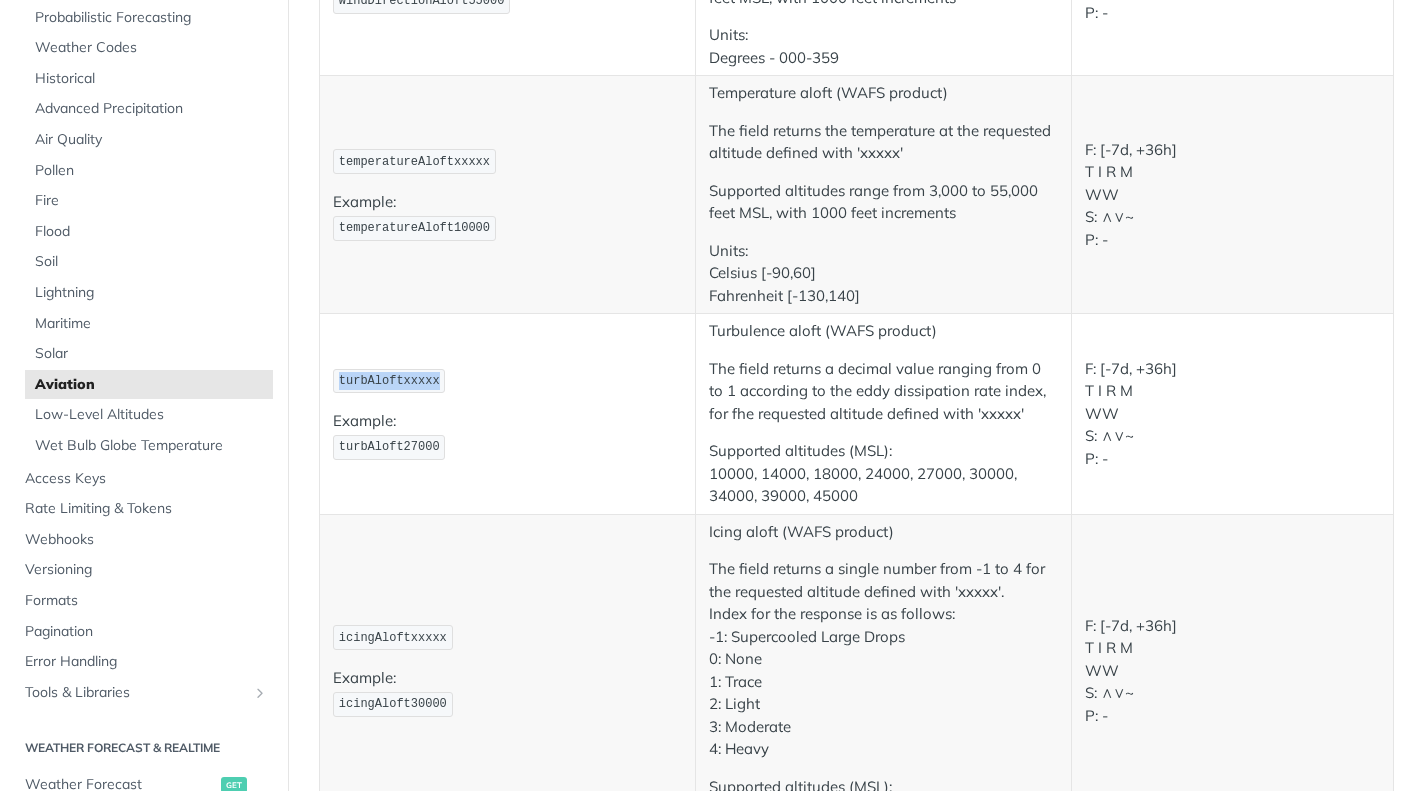 click on "turbAloftxxxxx" at bounding box center (389, 381) 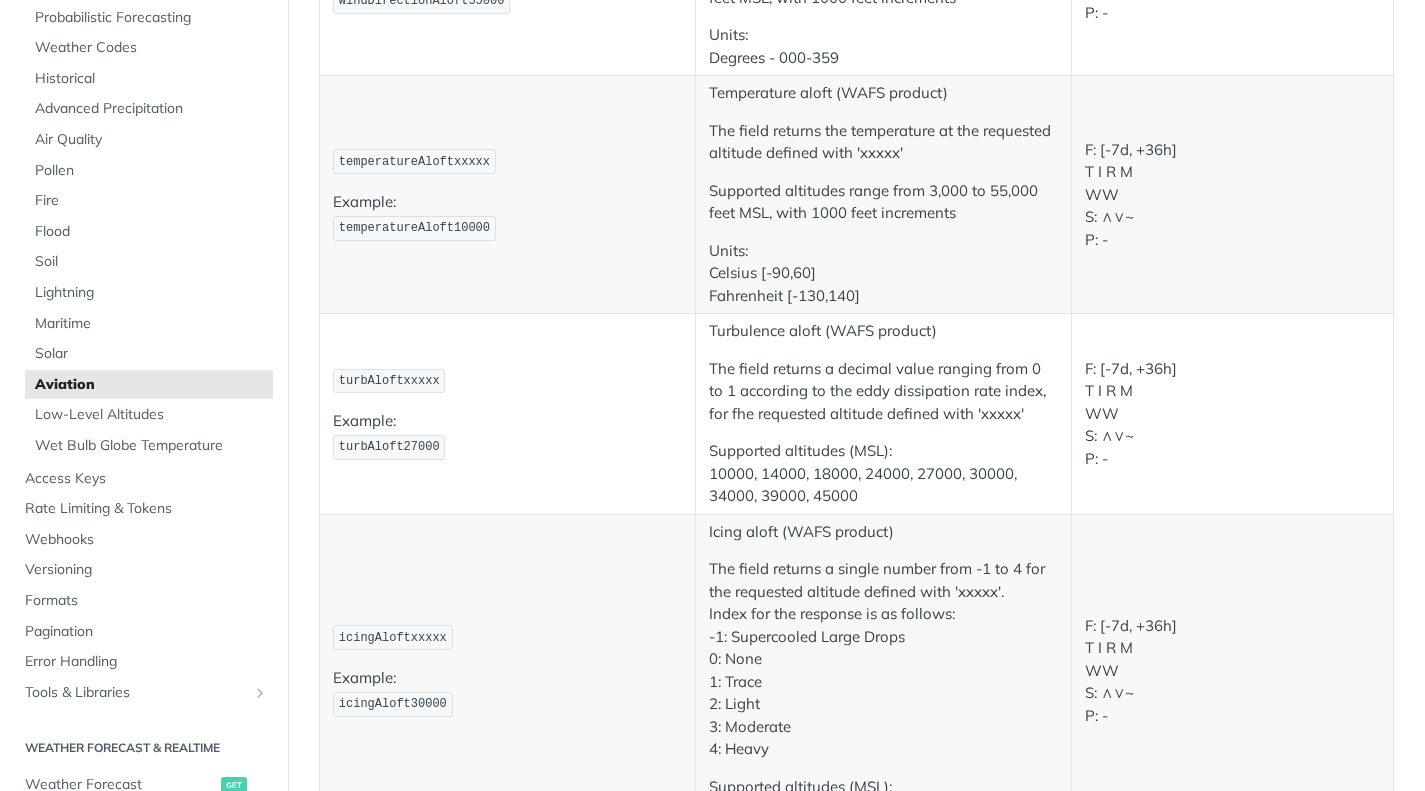 click on "turbAloft27000" at bounding box center [389, 447] 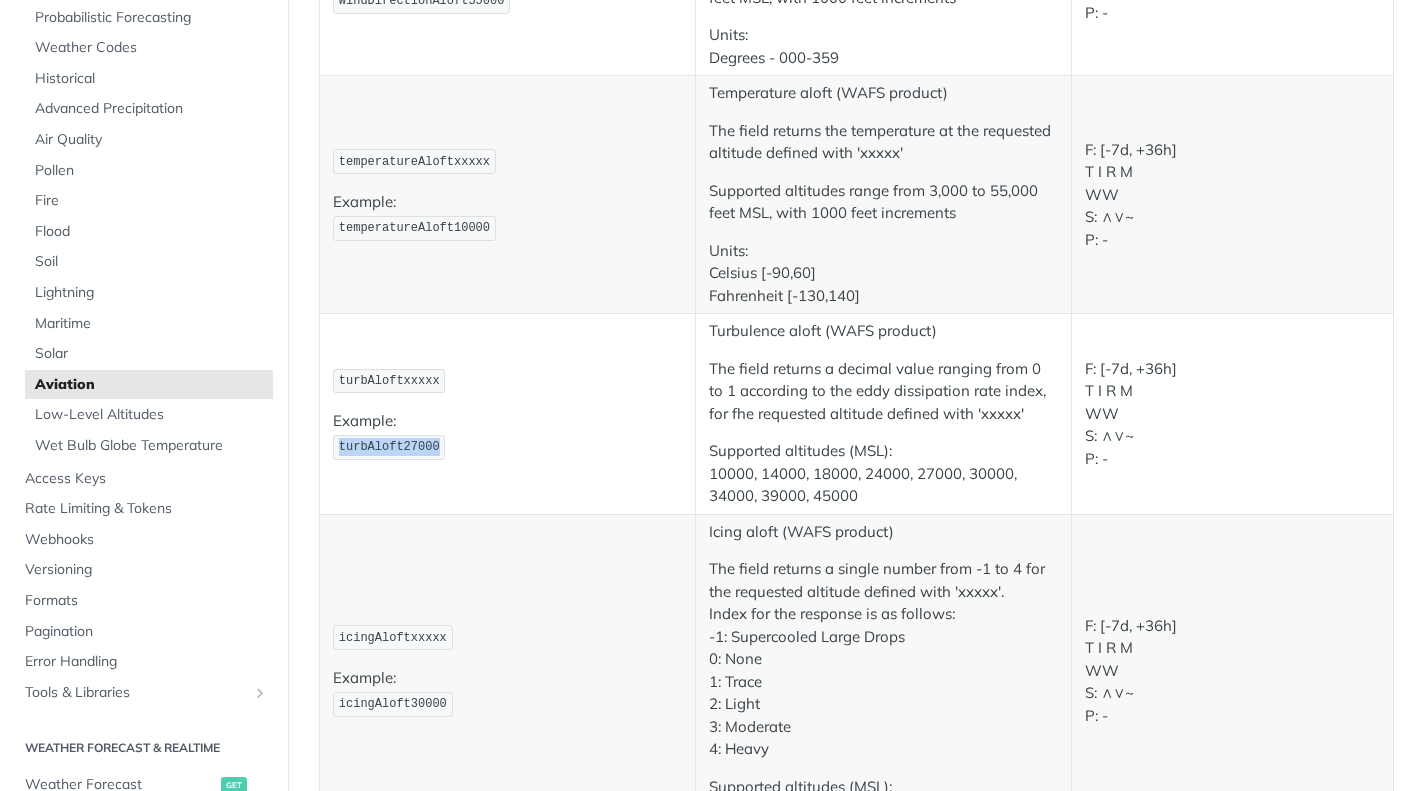 click on "turbAloft27000" at bounding box center (389, 447) 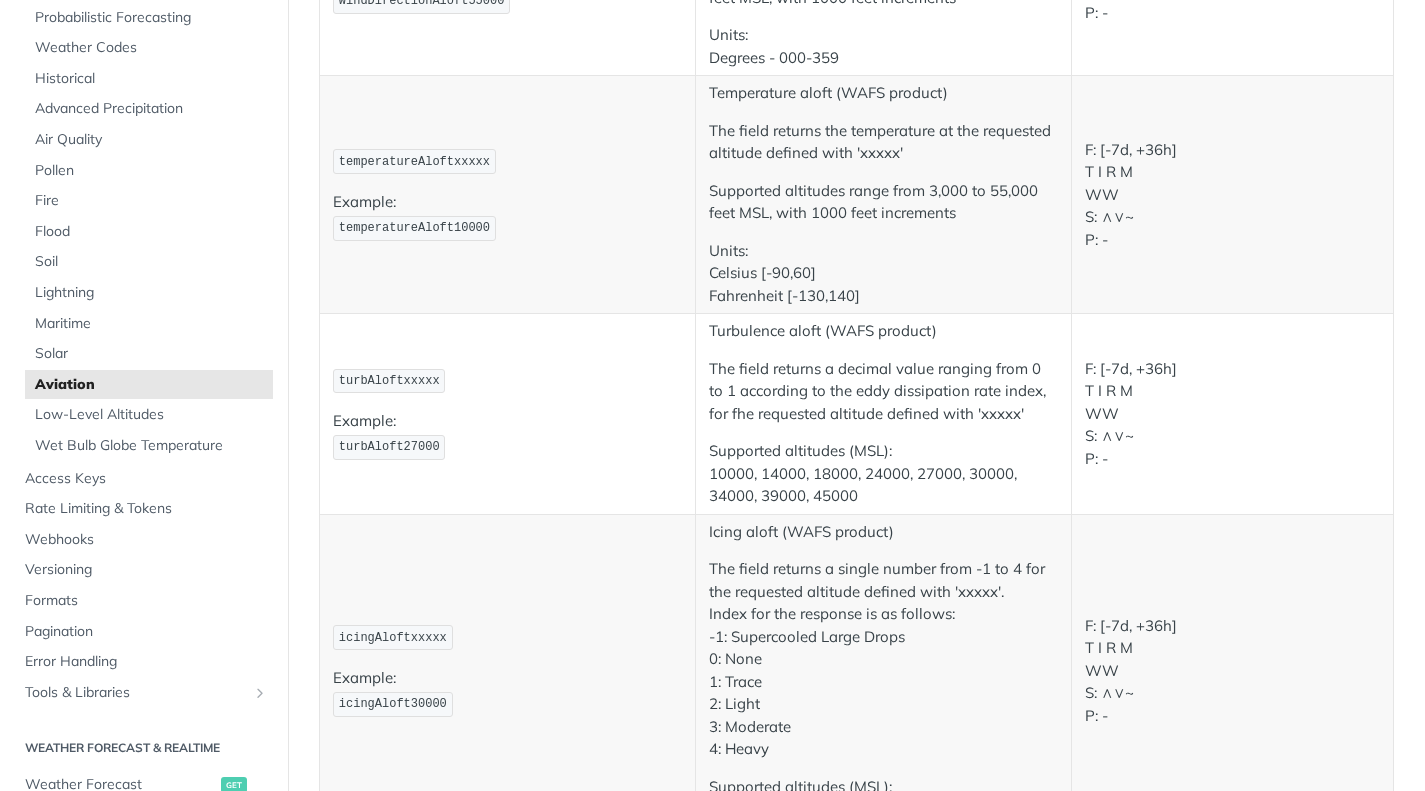 click on "The field returns a decimal value ranging from 0 to 1 according to the eddy dissipation rate index, for fhe requested altitude defined with 'xxxxx'" at bounding box center (883, 392) 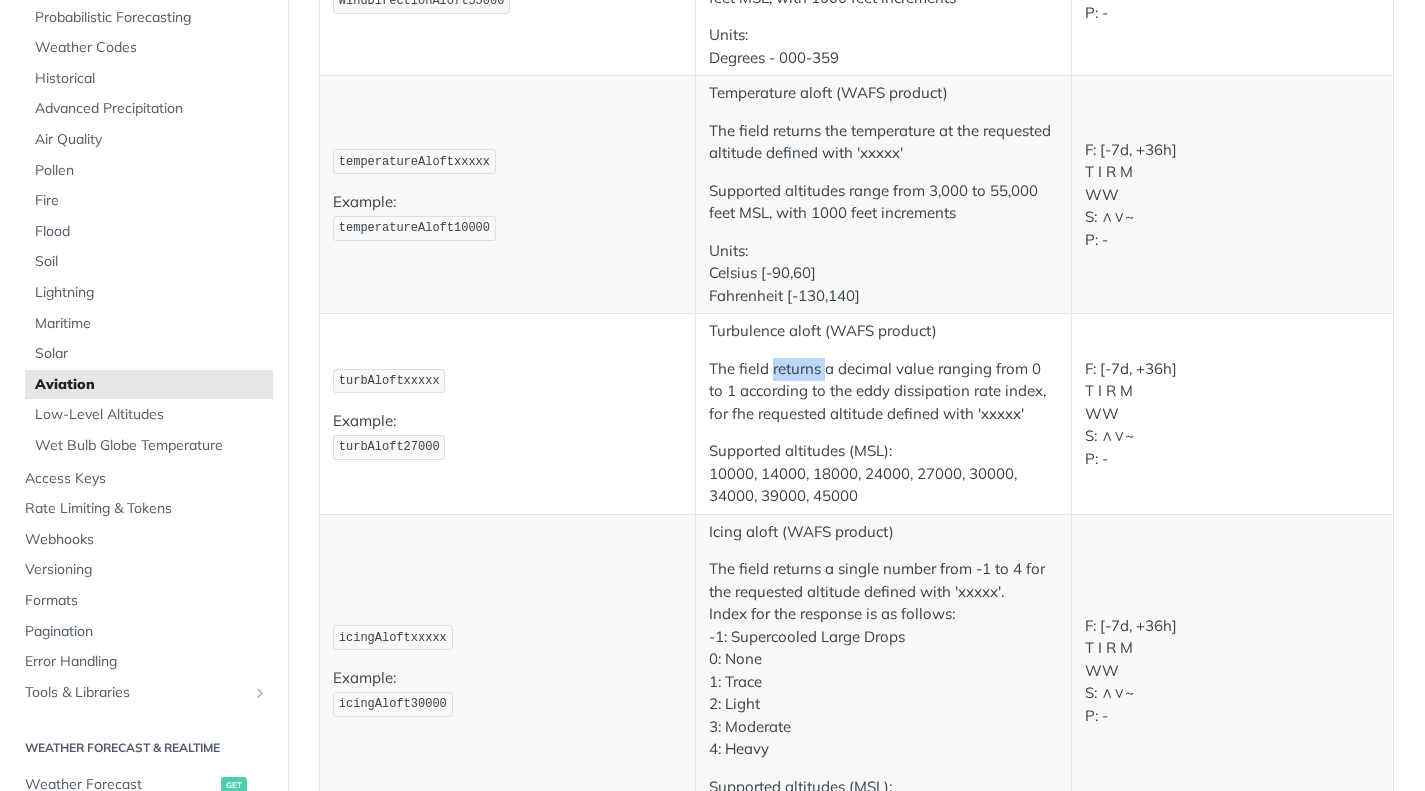 click on "The field returns a decimal value ranging from 0 to 1 according to the eddy dissipation rate index, for fhe requested altitude defined with 'xxxxx'" at bounding box center [883, 392] 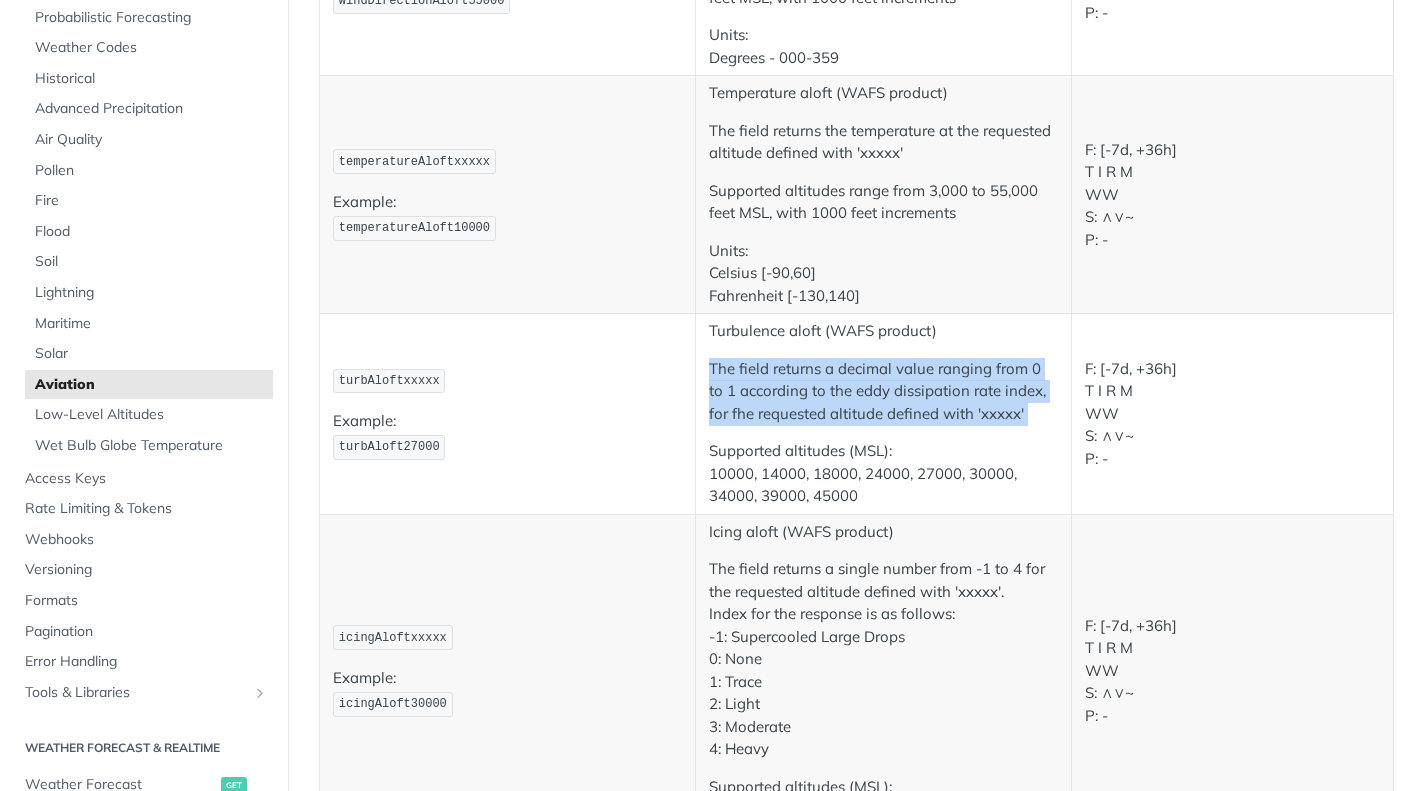 click on "The field returns a decimal value ranging from 0 to 1 according to the eddy dissipation rate index, for fhe requested altitude defined with 'xxxxx'" at bounding box center (883, 392) 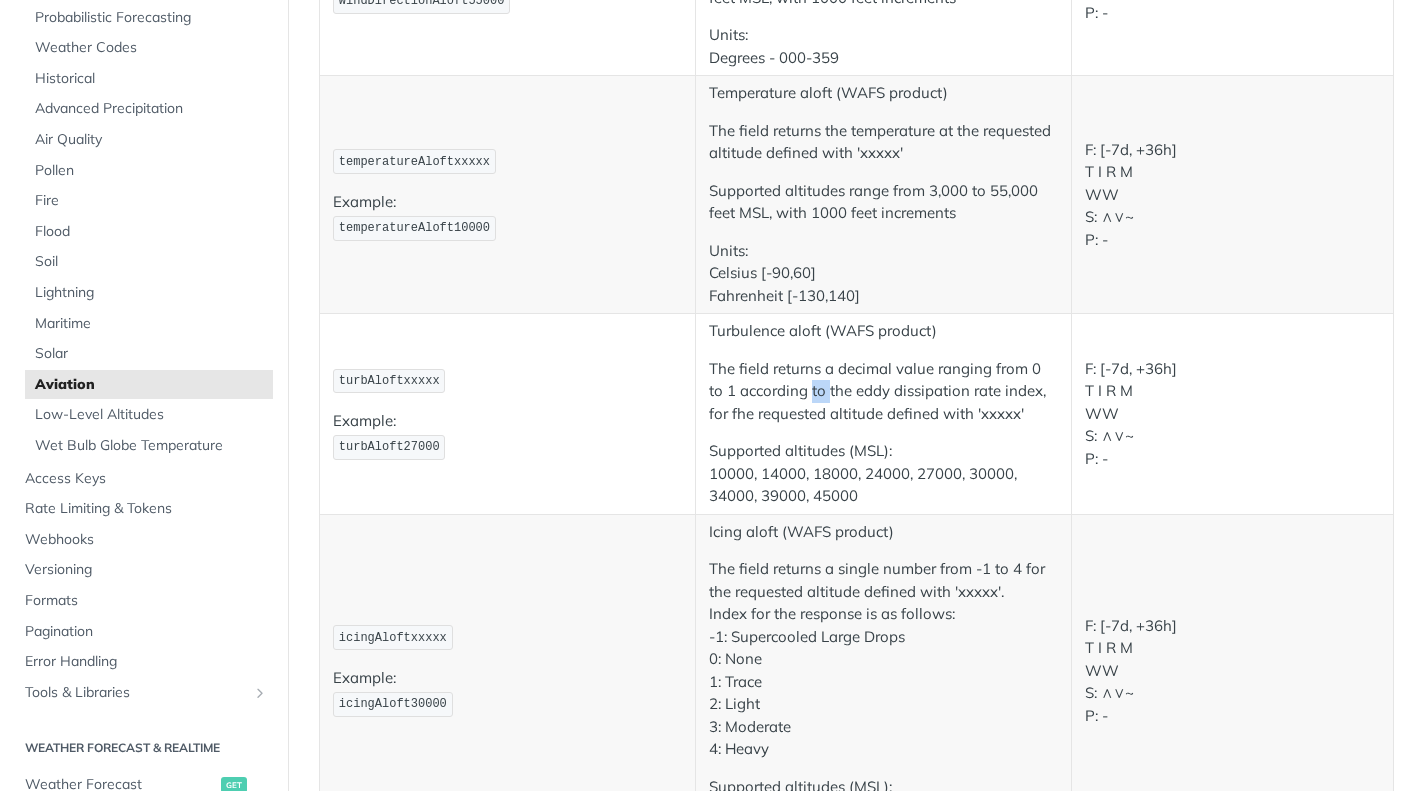 click on "The field returns a decimal value ranging from 0 to 1 according to the eddy dissipation rate index, for fhe requested altitude defined with 'xxxxx'" at bounding box center [883, 392] 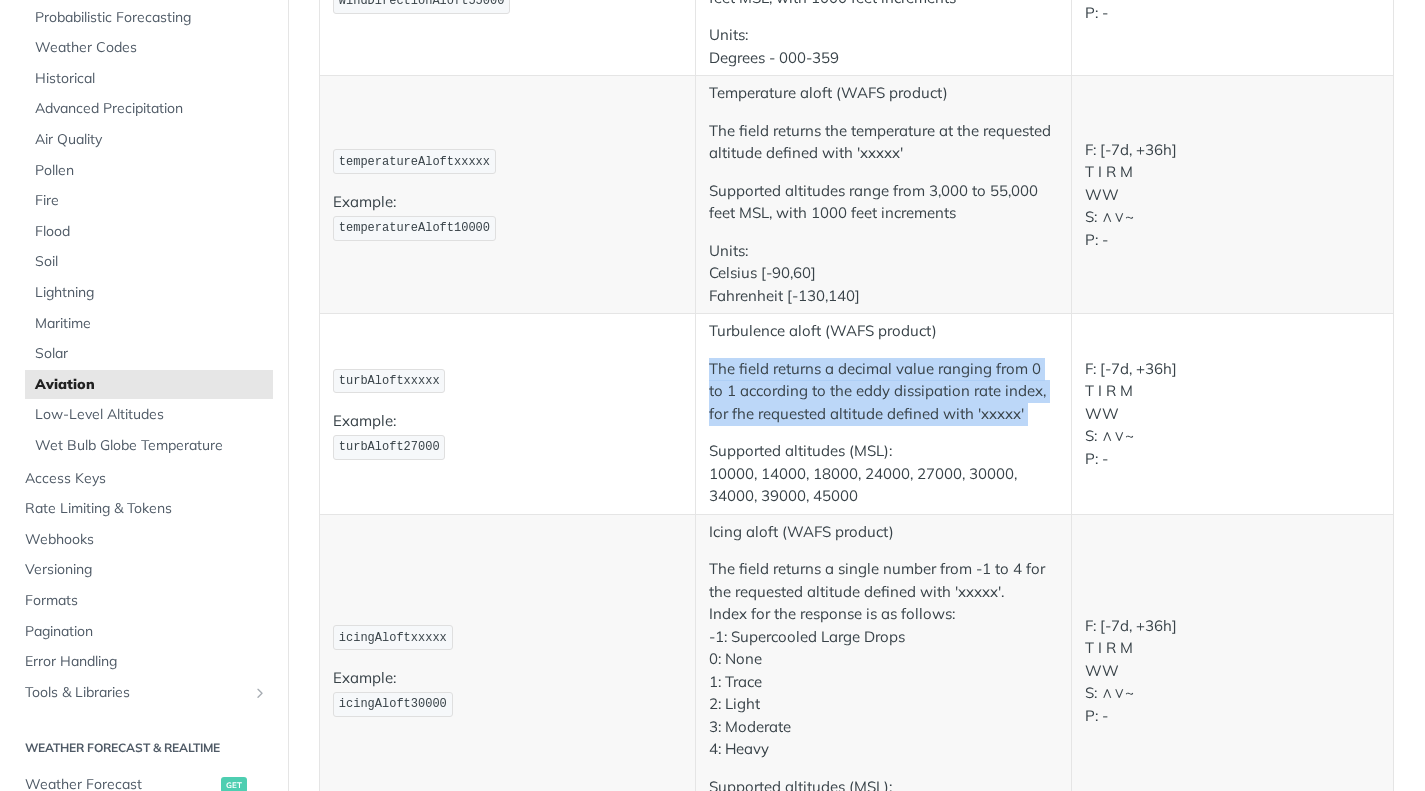 click on "The field returns a decimal value ranging from 0 to 1 according to the eddy dissipation rate index, for fhe requested altitude defined with 'xxxxx'" at bounding box center (883, 392) 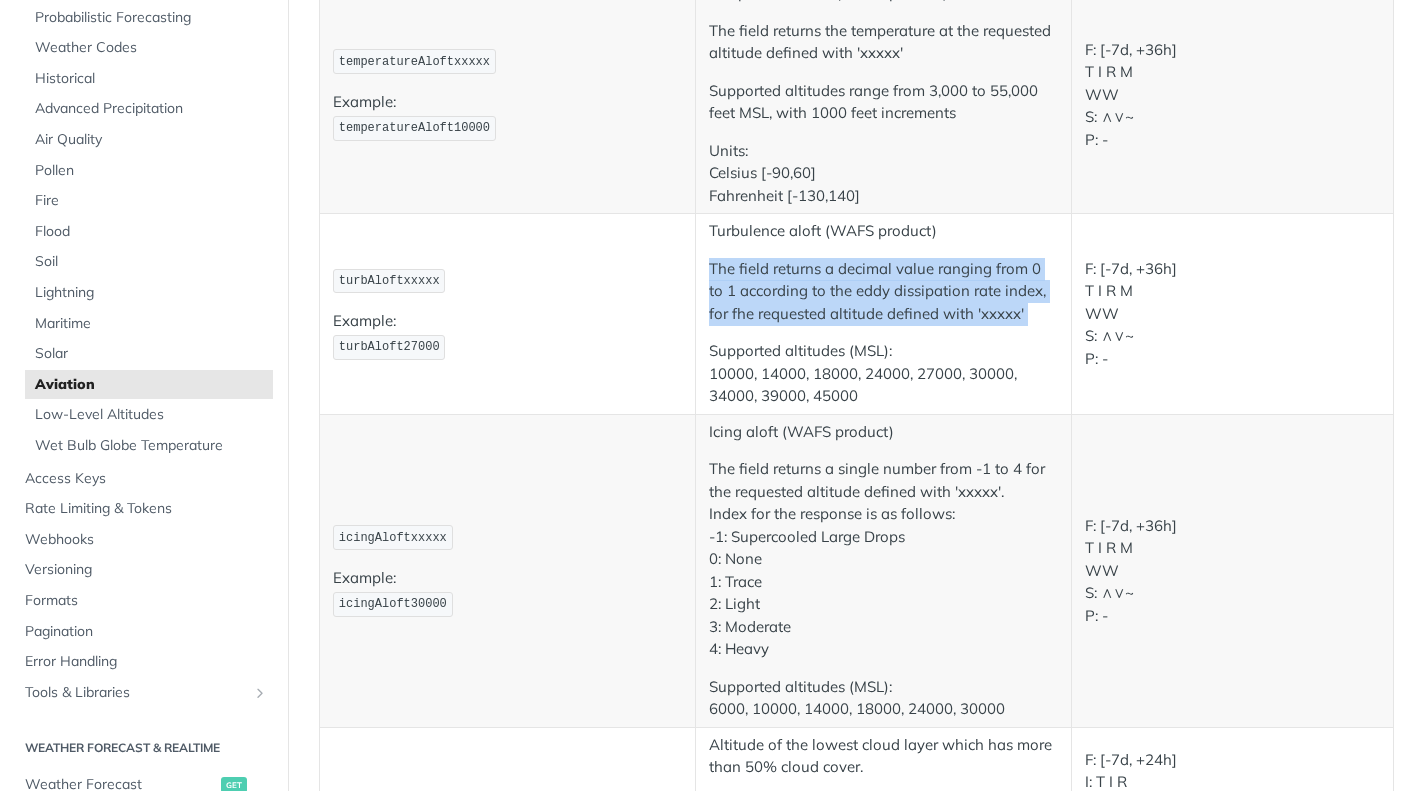 scroll, scrollTop: 2900, scrollLeft: 0, axis: vertical 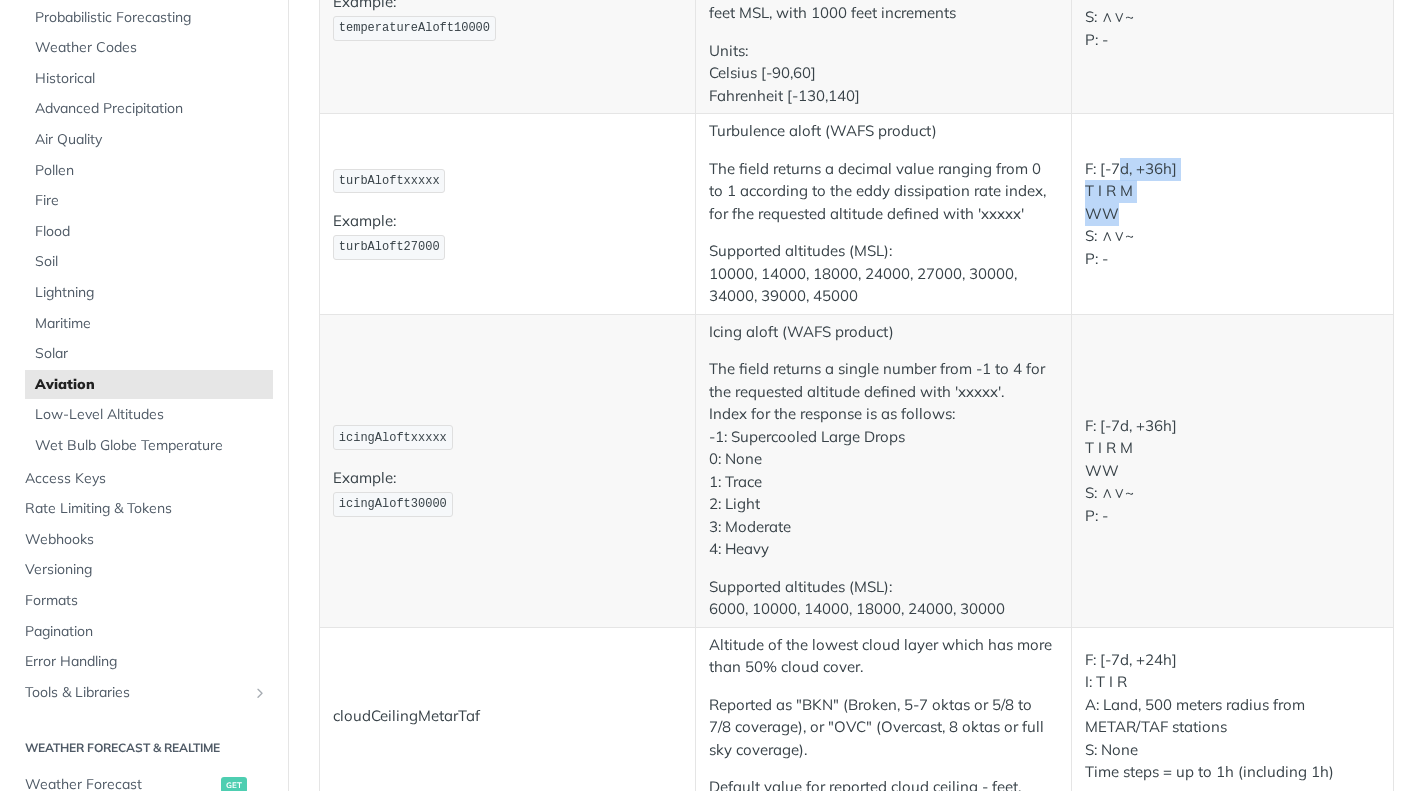 drag, startPoint x: 1119, startPoint y: 162, endPoint x: 1138, endPoint y: 213, distance: 54.42426 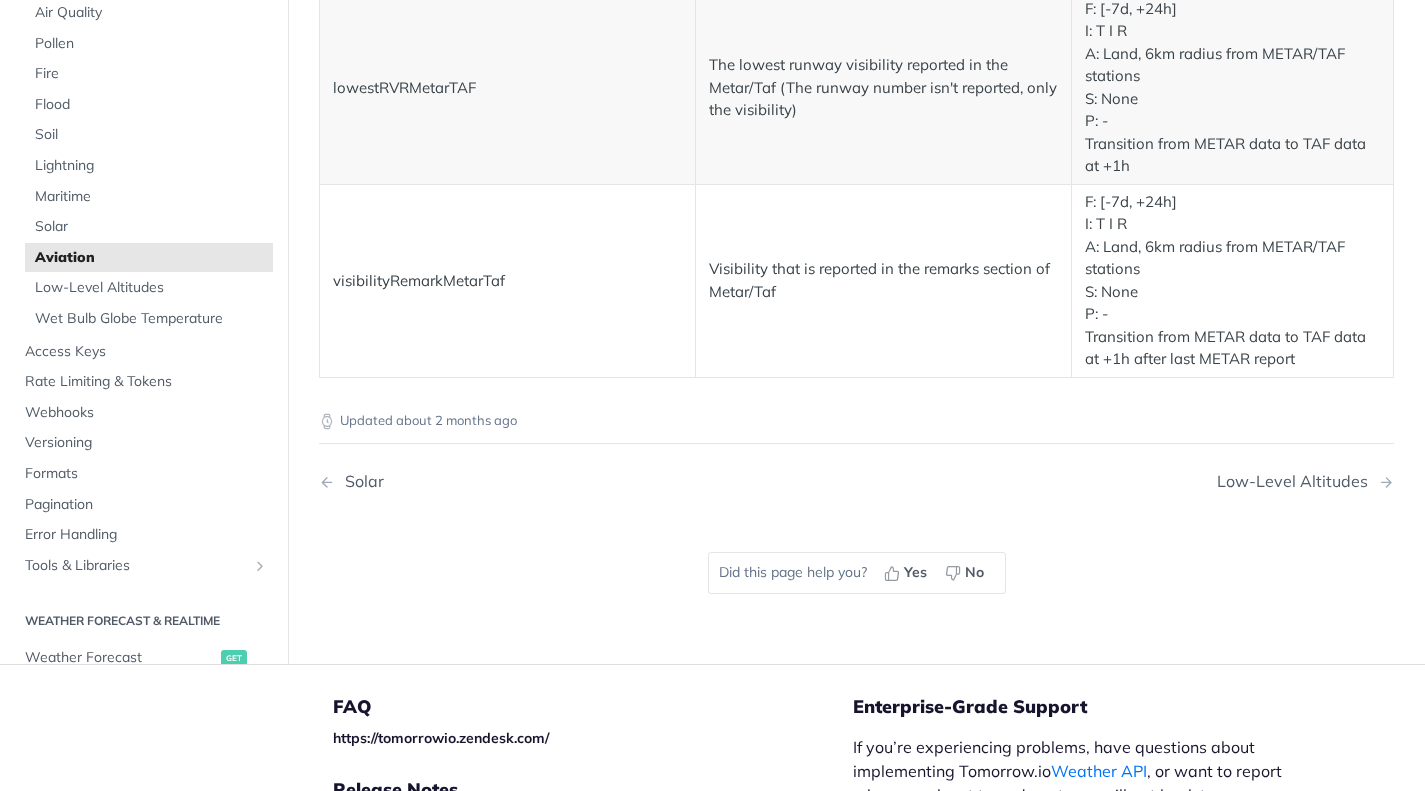scroll, scrollTop: 4200, scrollLeft: 0, axis: vertical 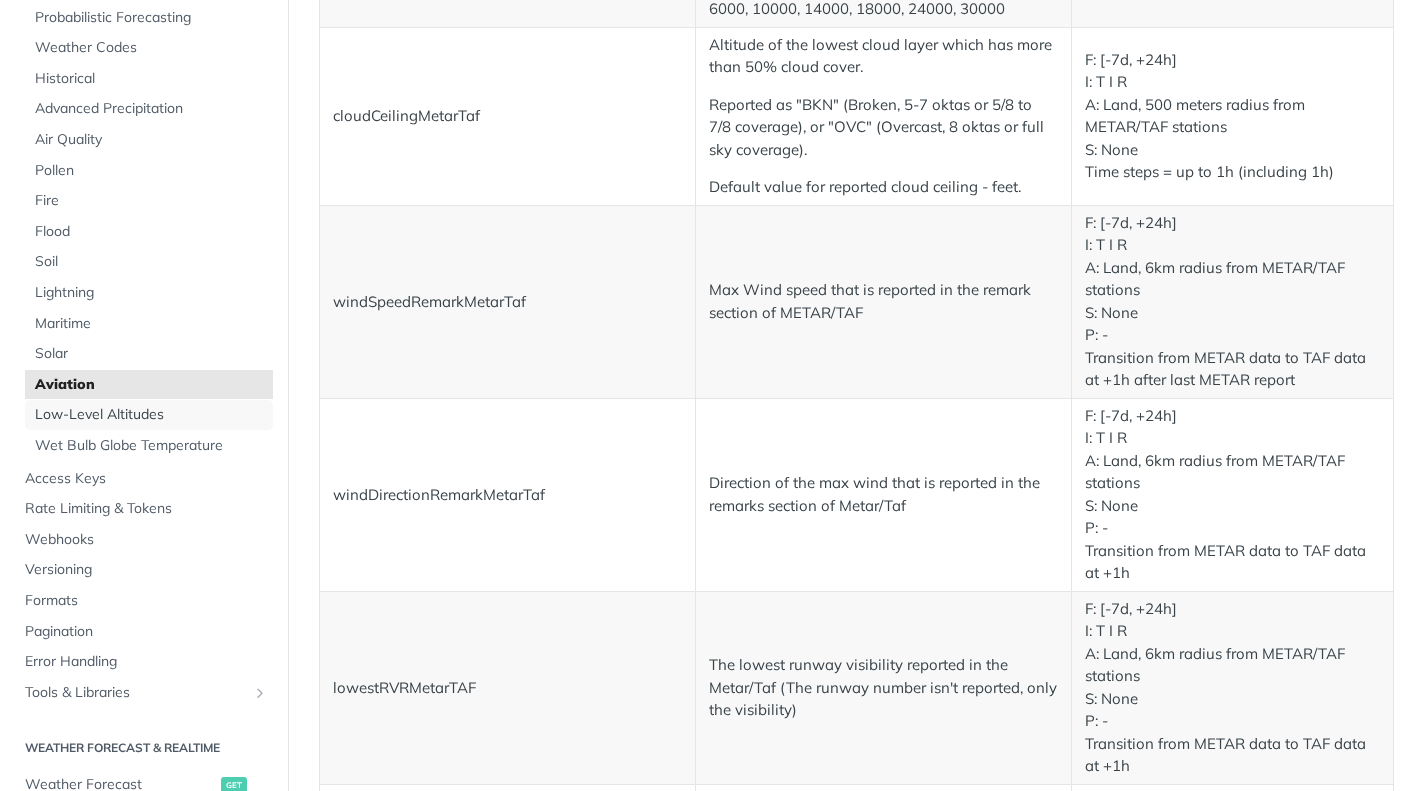 click on "Low-Level Altitudes" at bounding box center (151, 415) 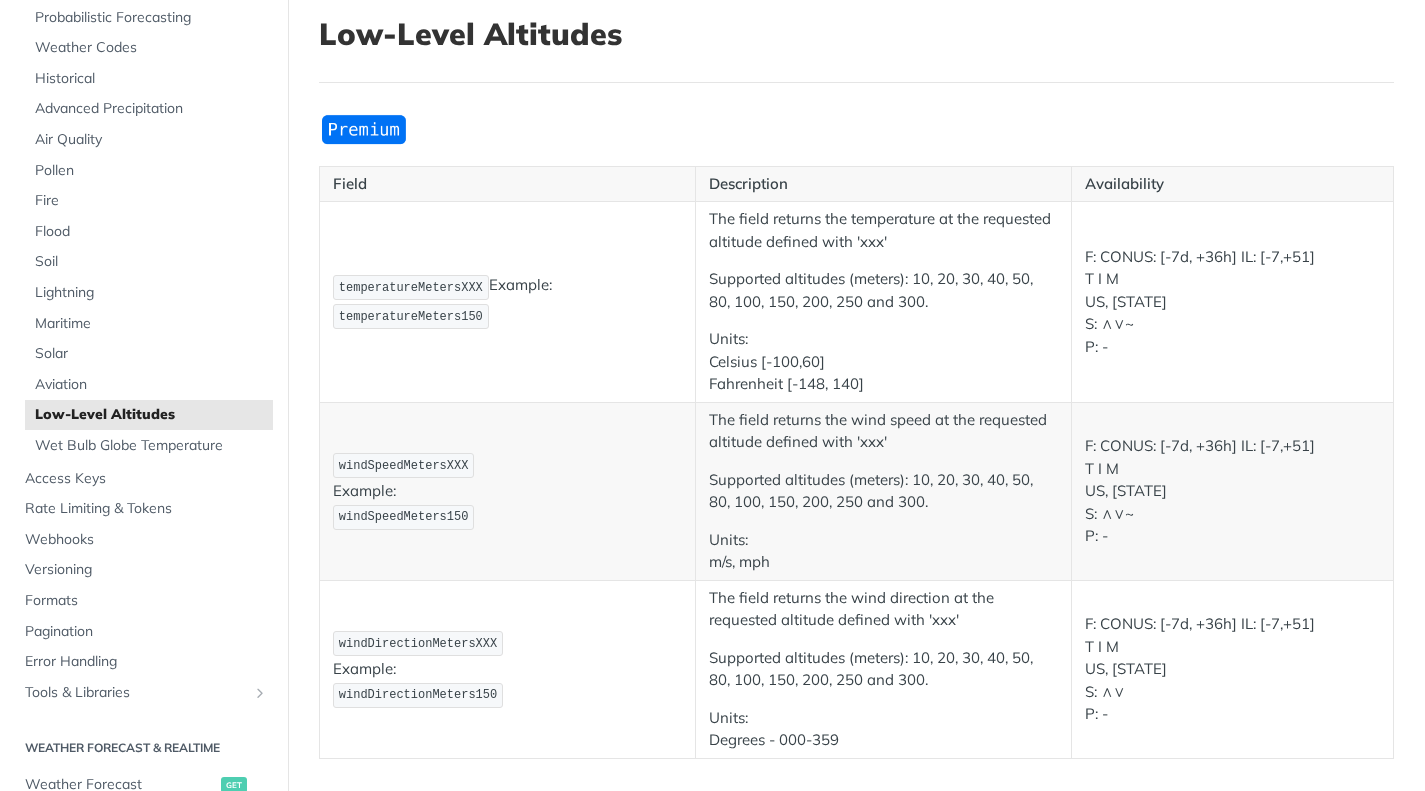 scroll, scrollTop: 0, scrollLeft: 0, axis: both 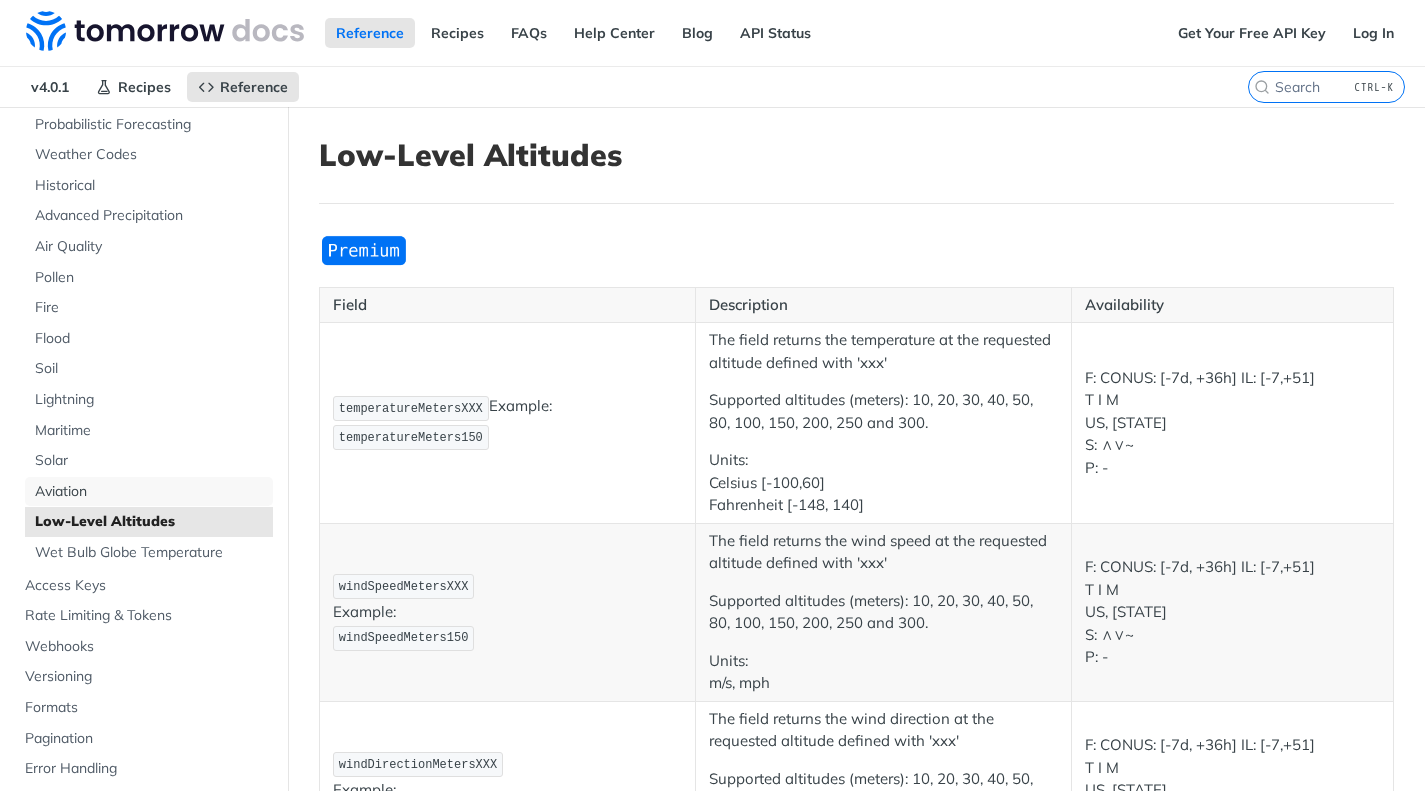 click on "Aviation" at bounding box center (151, 492) 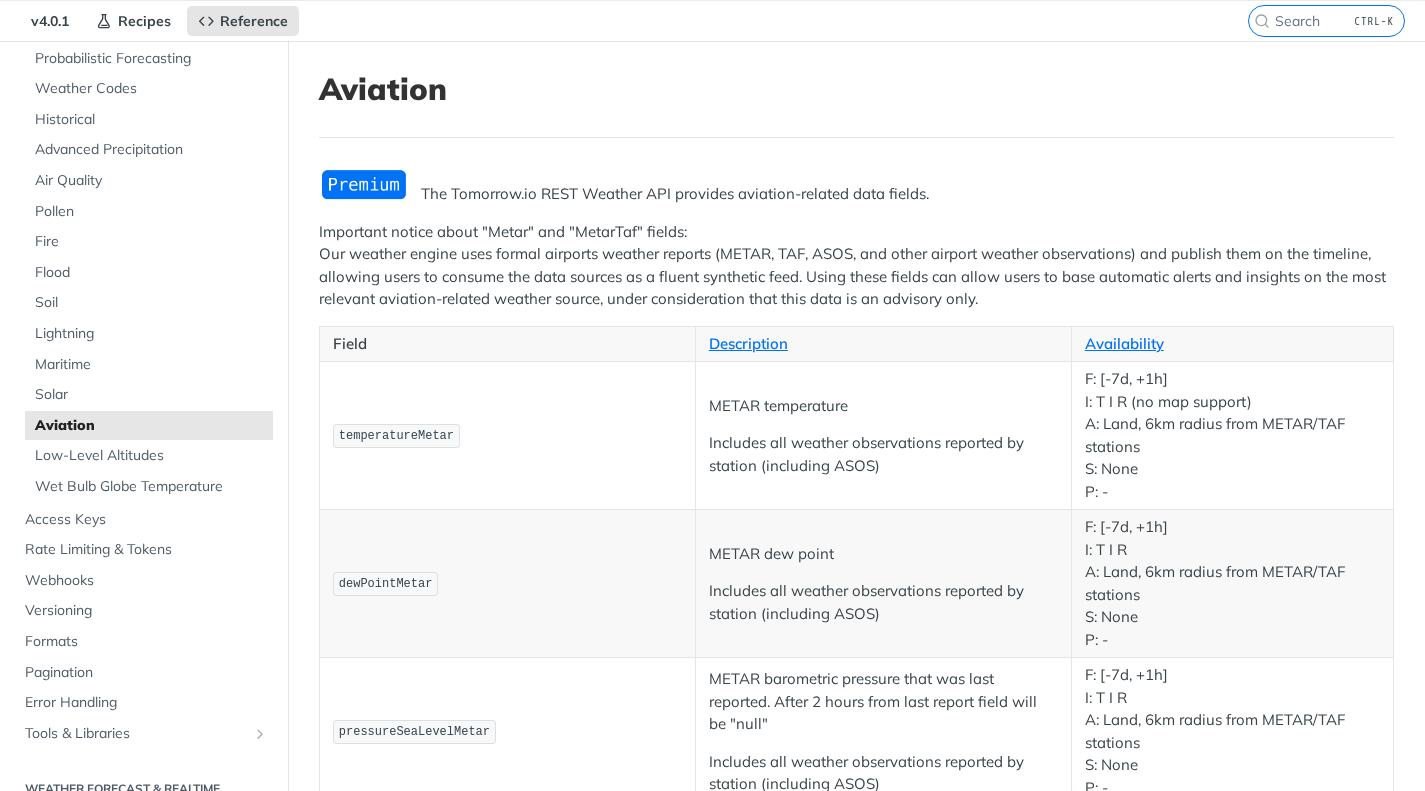 scroll, scrollTop: 100, scrollLeft: 0, axis: vertical 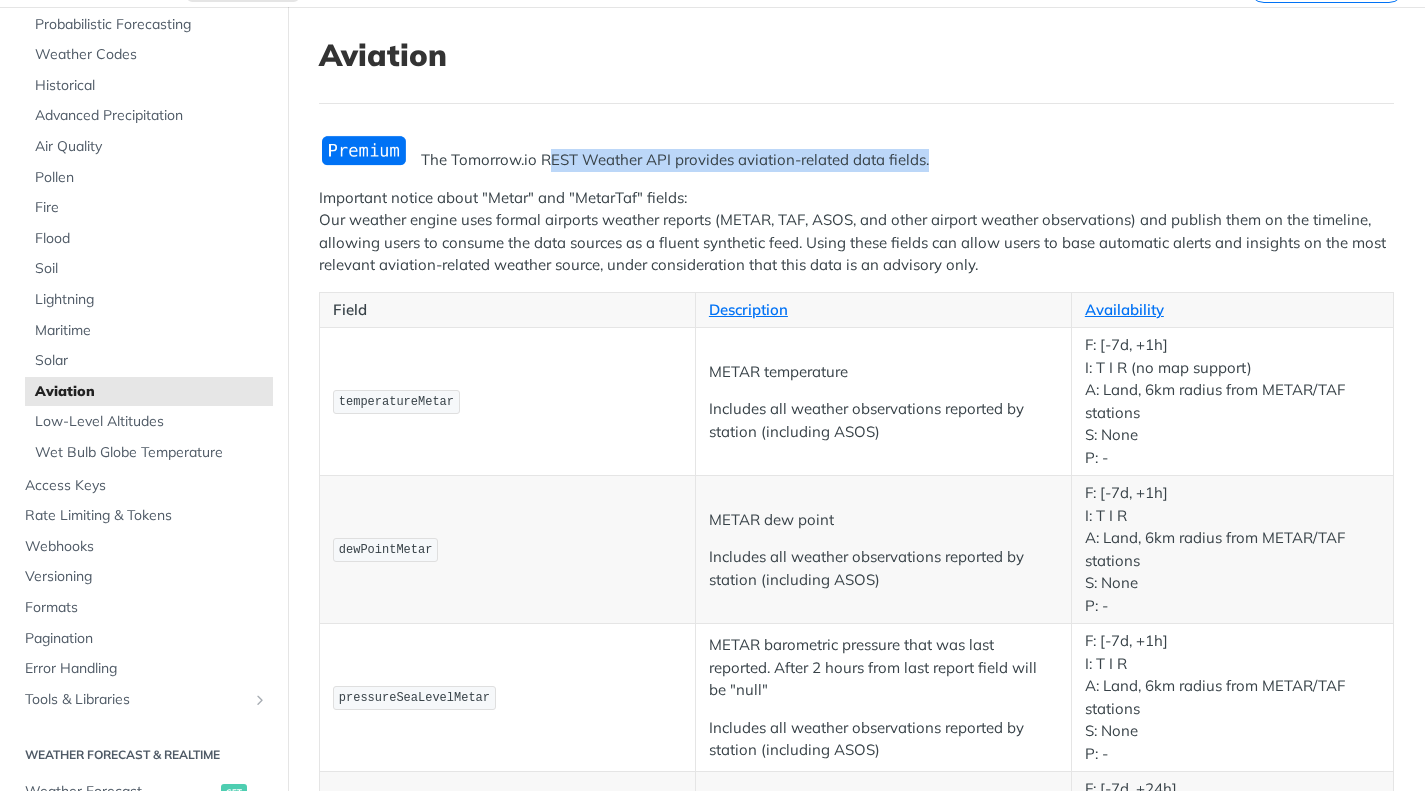 drag, startPoint x: 702, startPoint y: 148, endPoint x: 975, endPoint y: 152, distance: 273.0293 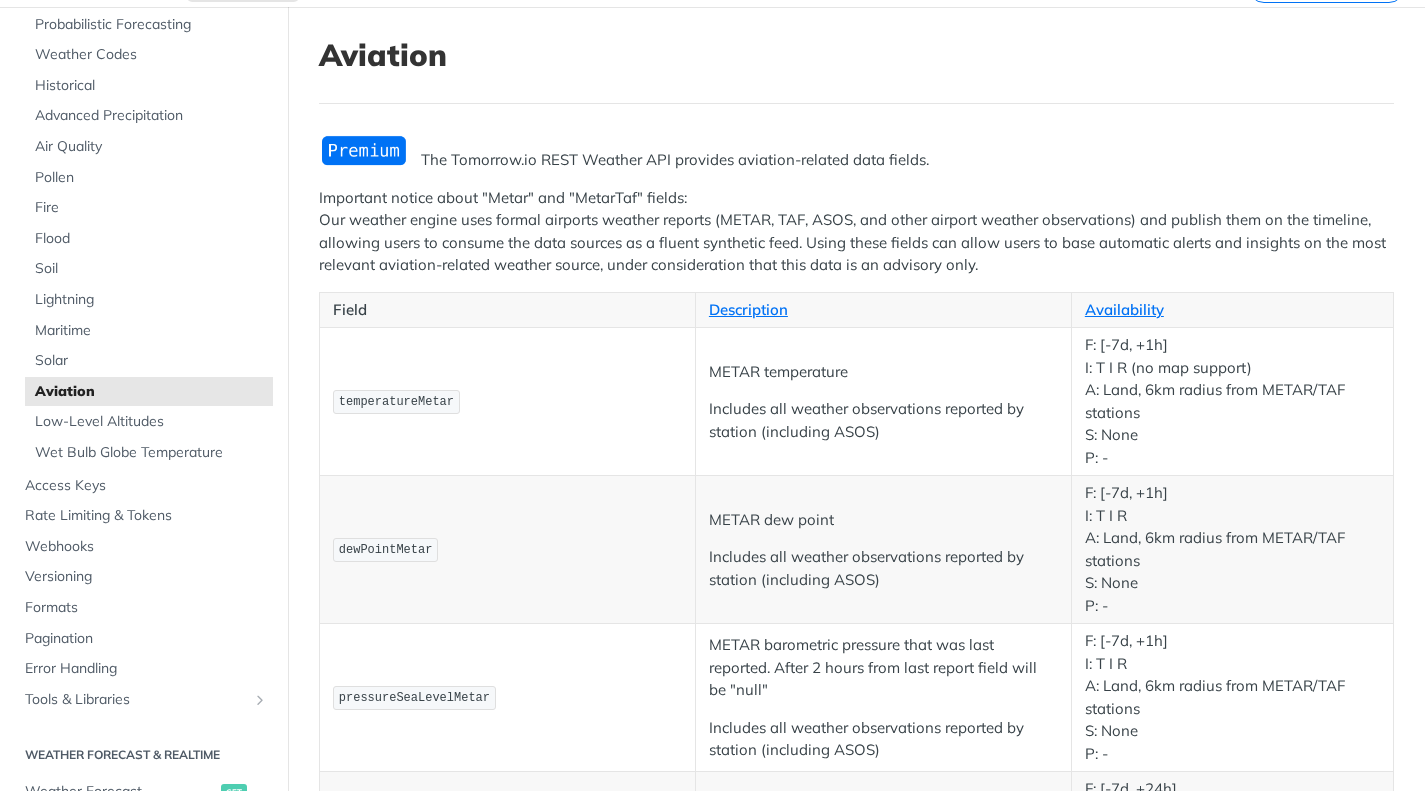 click on "Important notice about "Metar" and "MetarTaf" fields:
Our weather engine uses formal airports weather reports (METAR, TAF, ASOS, and other airport weather observations) and publish them on the timeline, allowing users to consume the data sources as a fluent synthetic feed. Using these fields can allow users to base automatic alerts and insights on the most relevant aviation-related weather source, under consideration that this data is an advisory only." at bounding box center [856, 232] 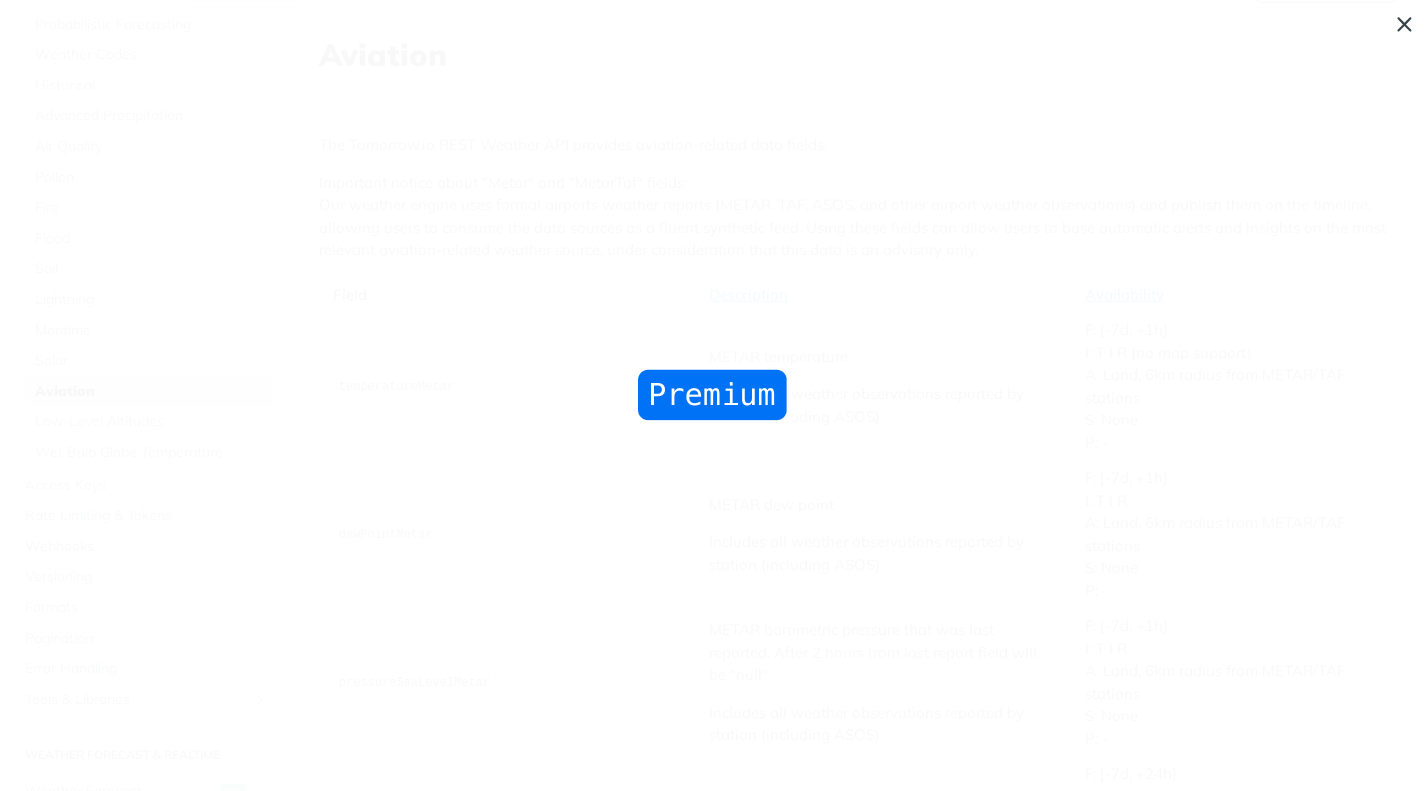 click at bounding box center [712, 395] 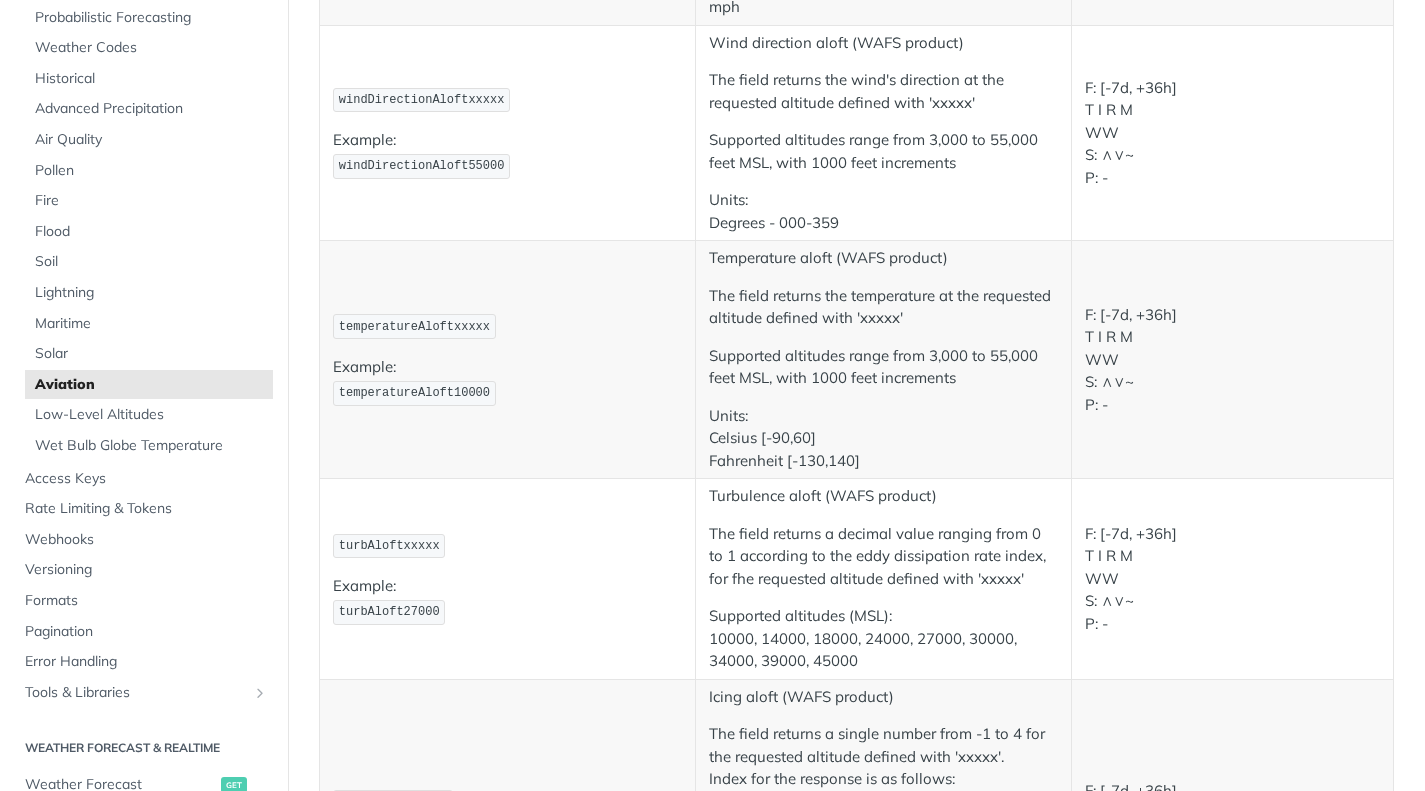 scroll, scrollTop: 2700, scrollLeft: 0, axis: vertical 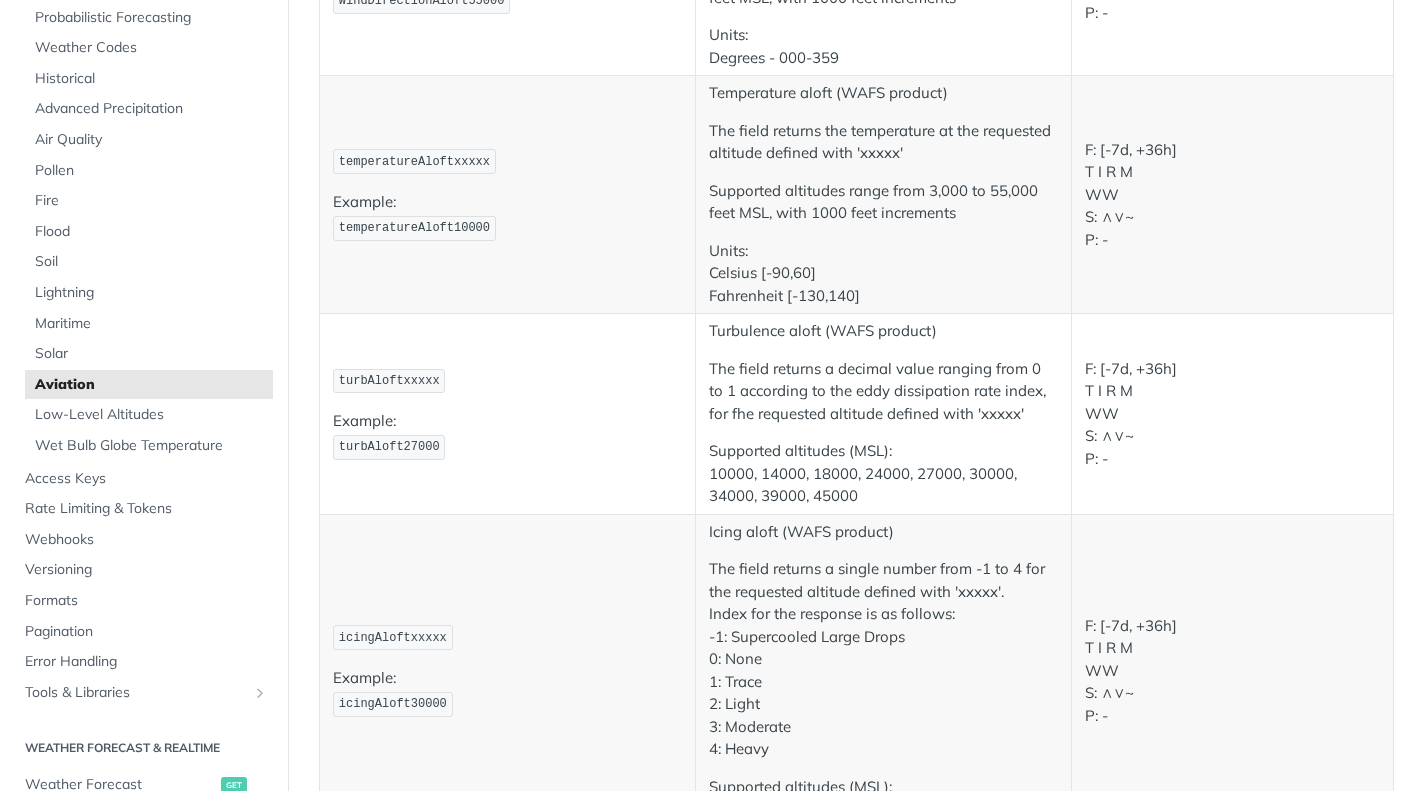 click on "Temperature aloft (WAFS product)" at bounding box center (883, 93) 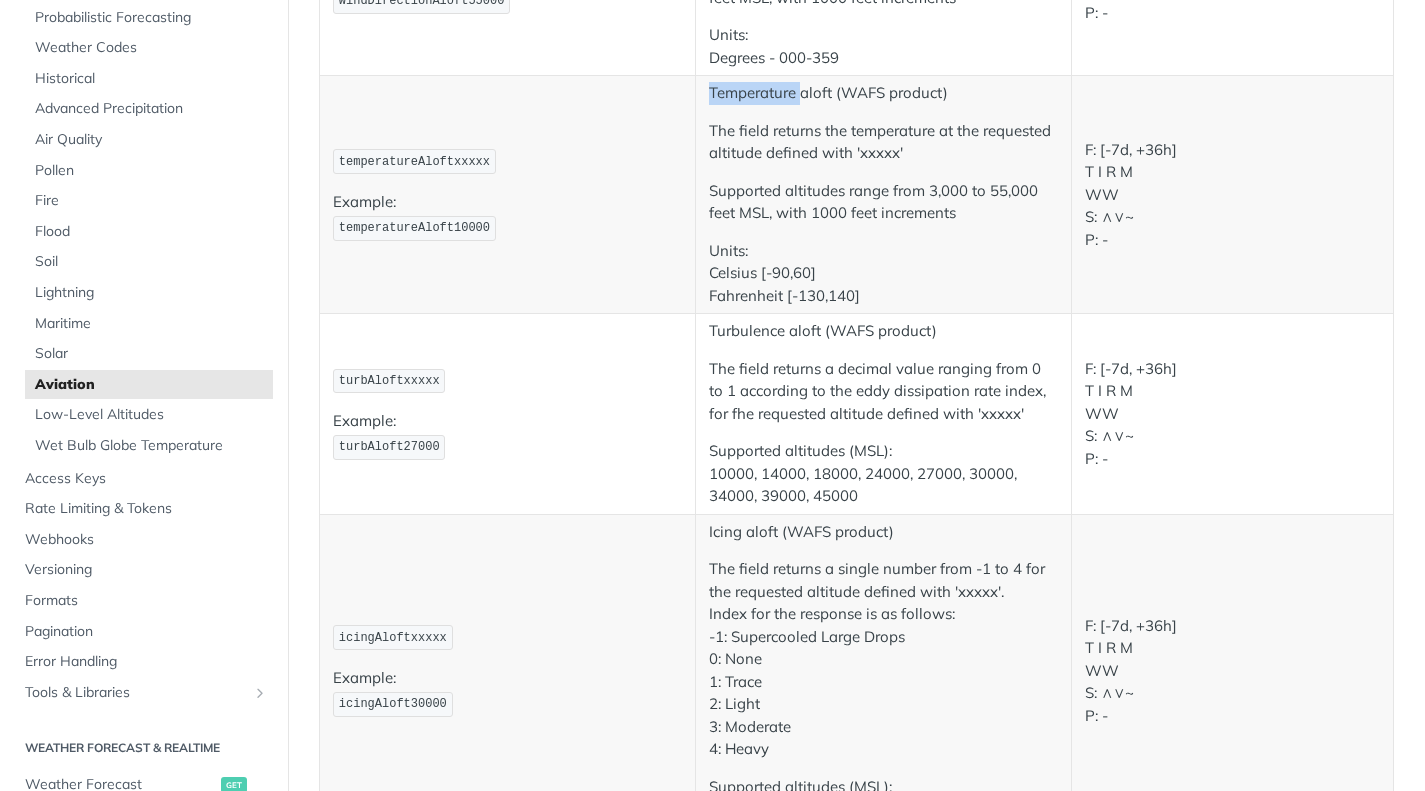 click on "Temperature aloft (WAFS product)" at bounding box center [883, 93] 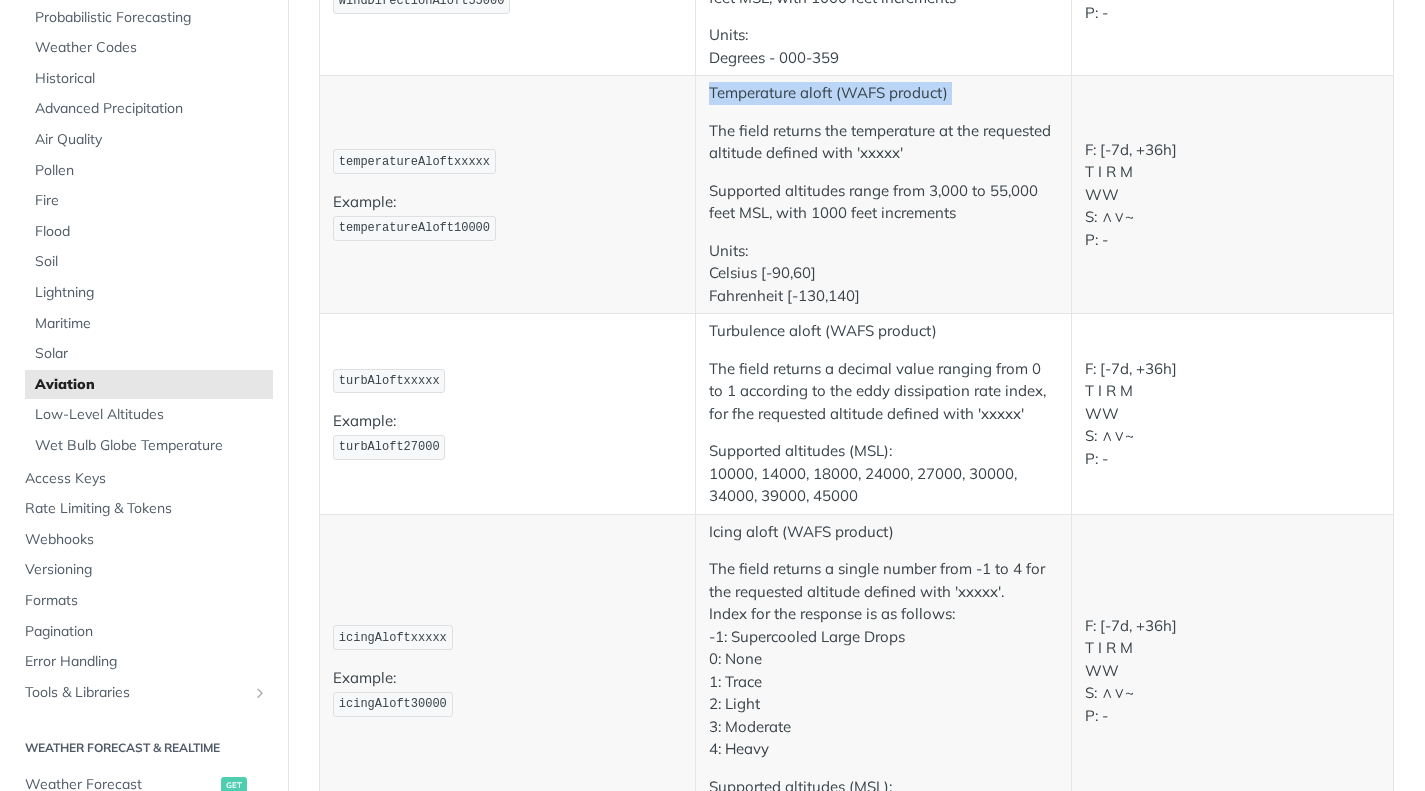 click on "Temperature aloft (WAFS product)" at bounding box center [883, 93] 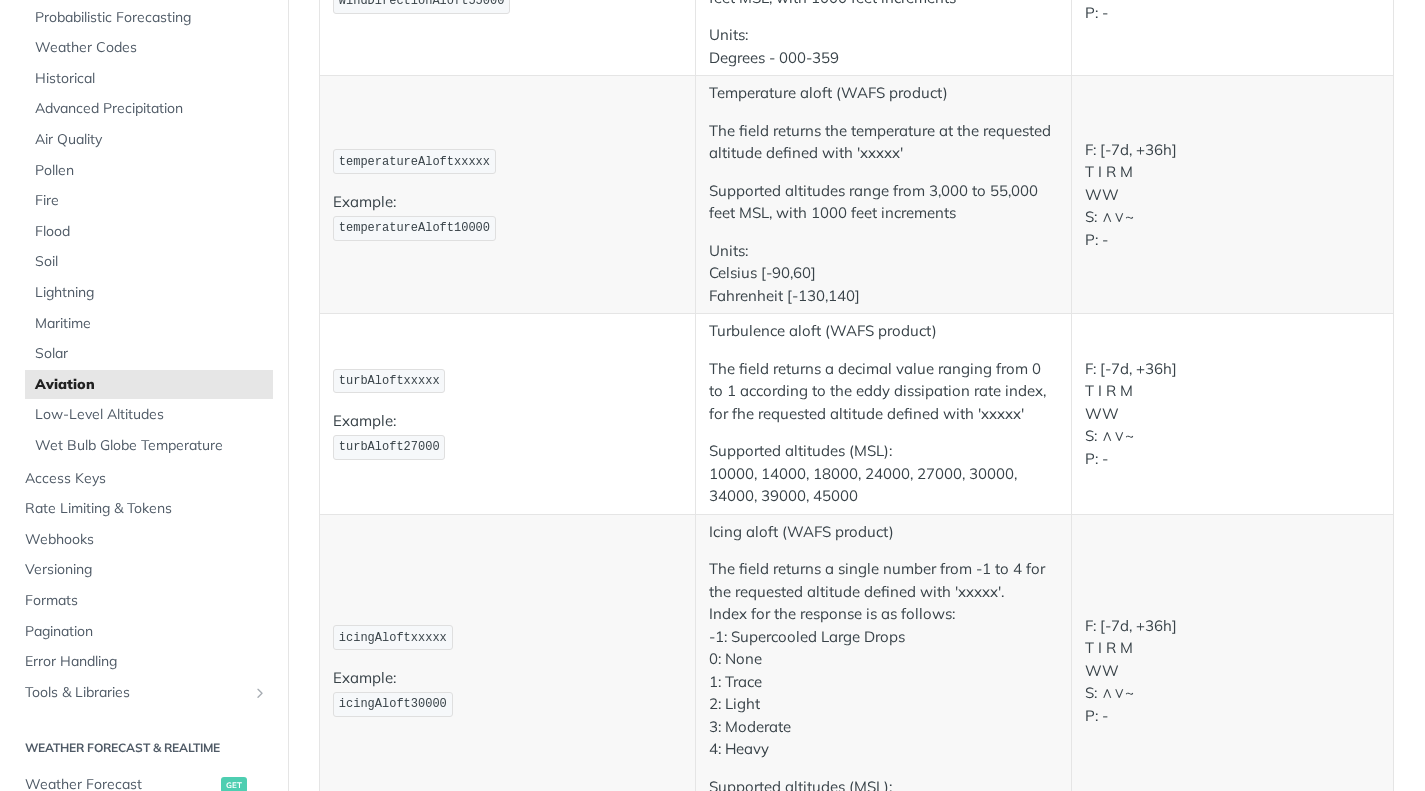 click on "The field returns the temperature at the requested altitude defined with 'xxxxx'" at bounding box center (883, 142) 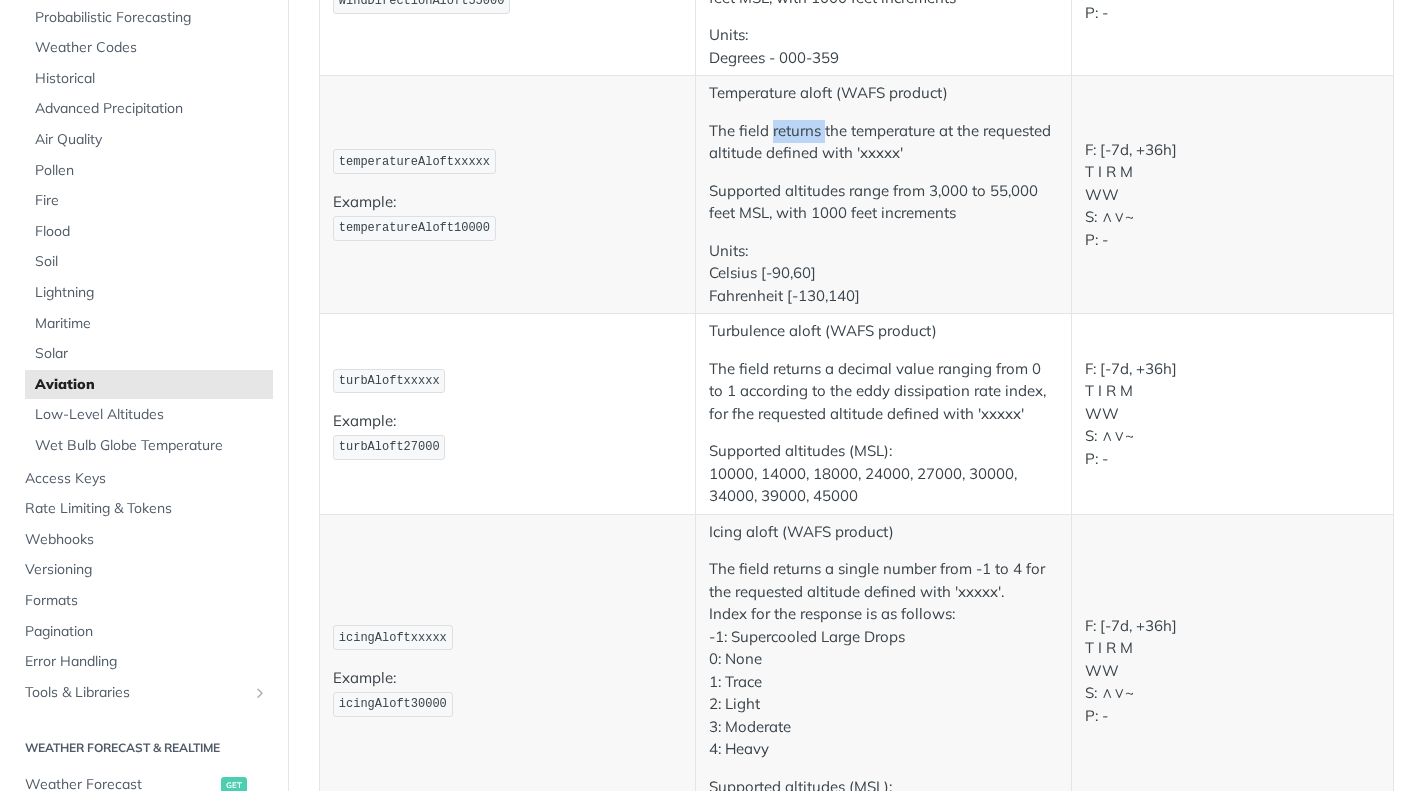 click on "The field returns the temperature at the requested altitude defined with 'xxxxx'" at bounding box center (883, 142) 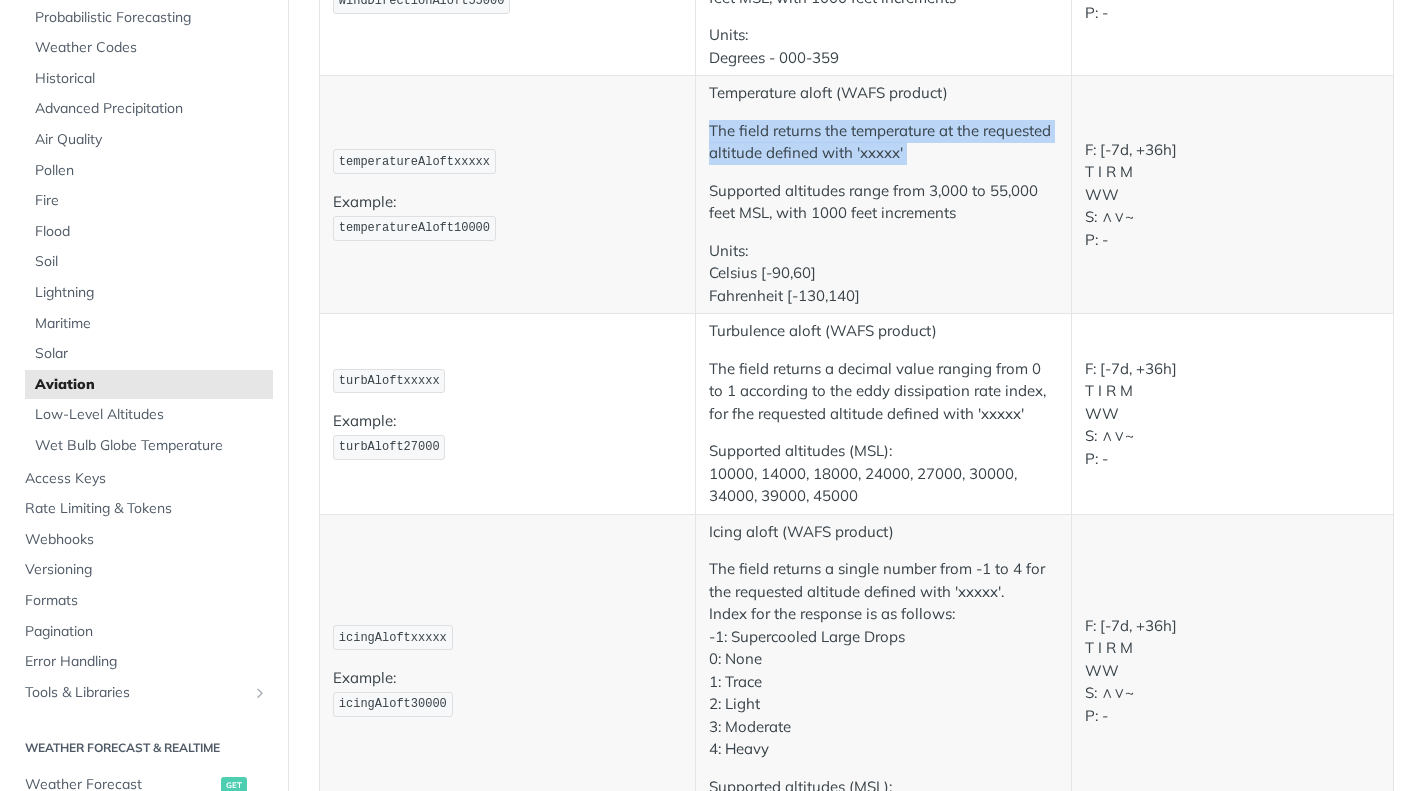 click on "The field returns the temperature at the requested altitude defined with 'xxxxx'" at bounding box center (883, 142) 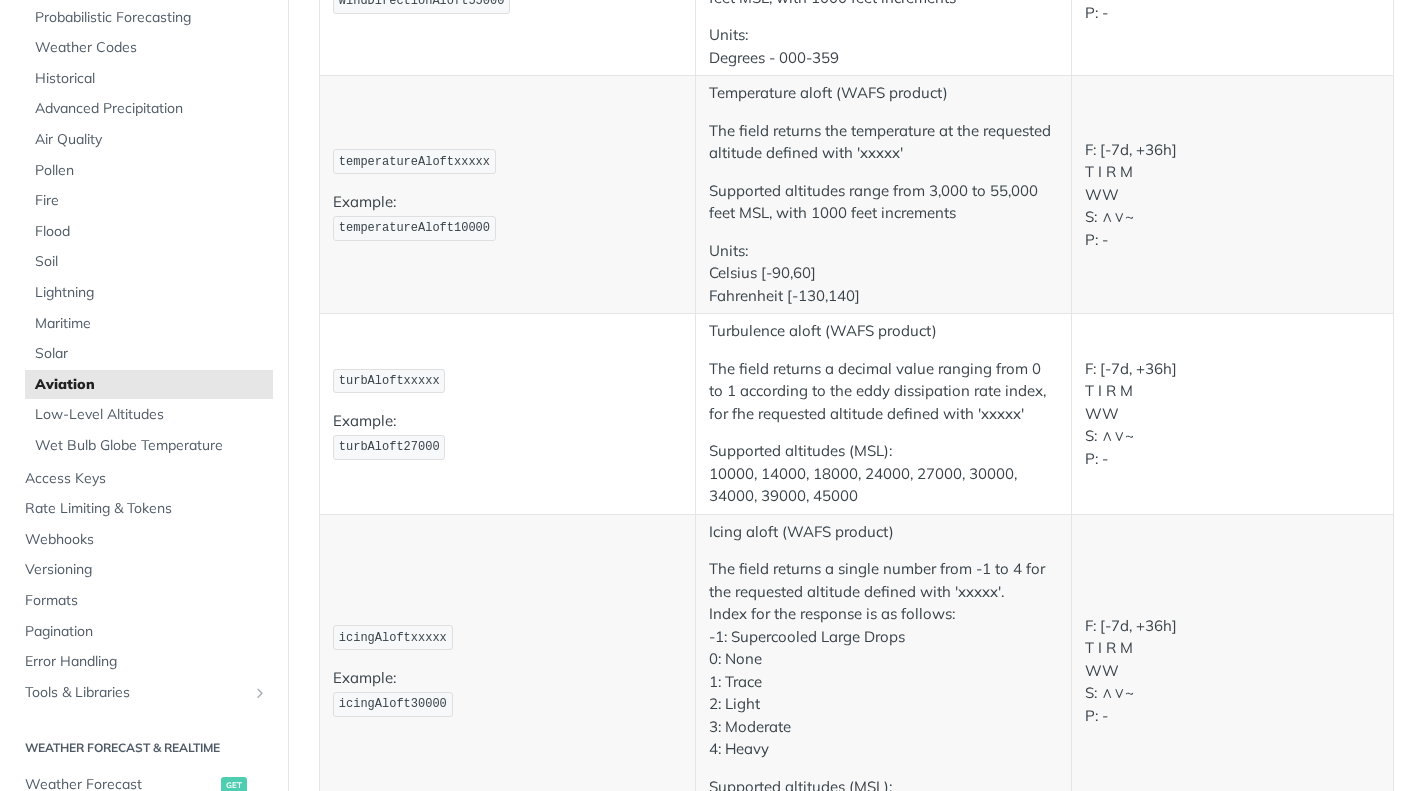 click on "Turbulence aloft (WAFS product)" at bounding box center [883, 331] 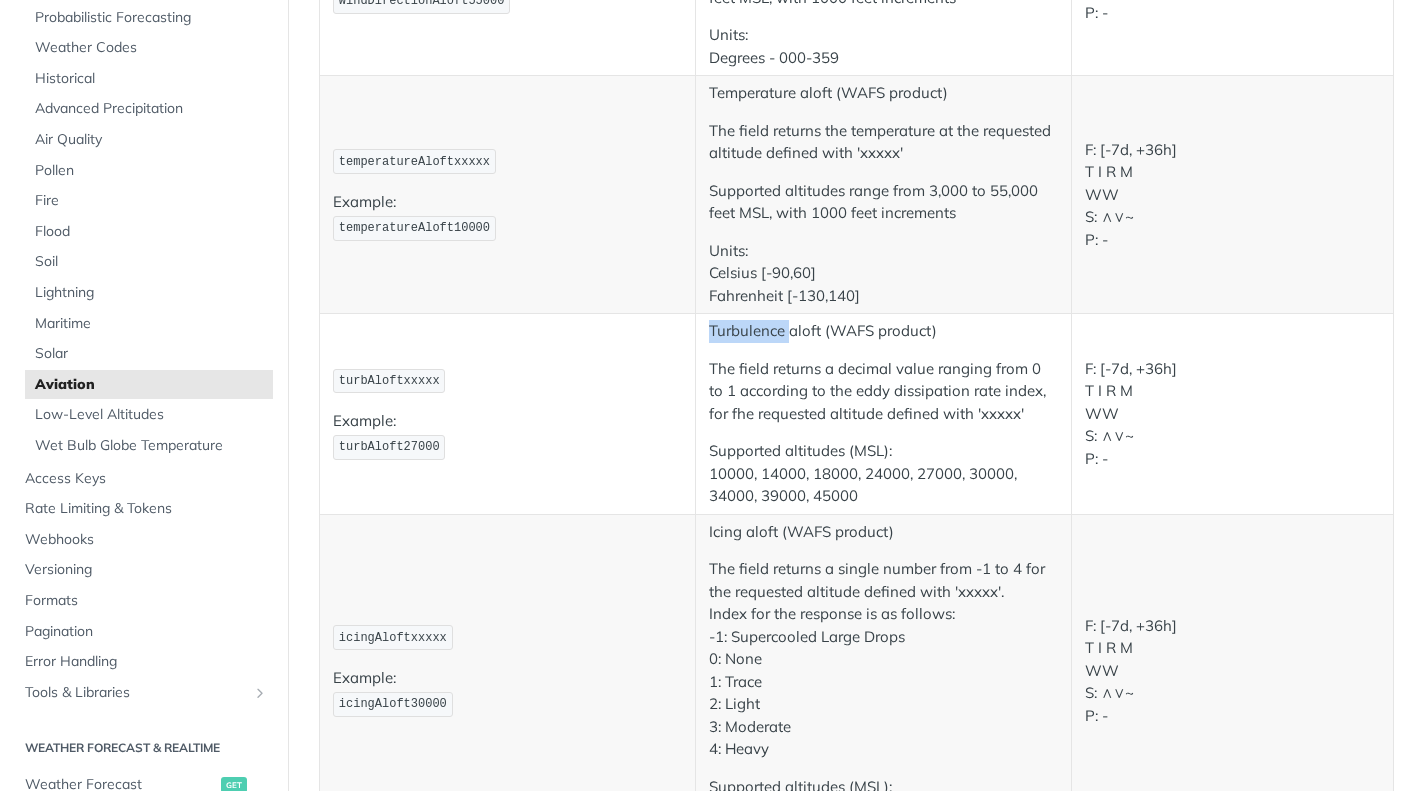 click on "Turbulence aloft (WAFS product)" at bounding box center (883, 331) 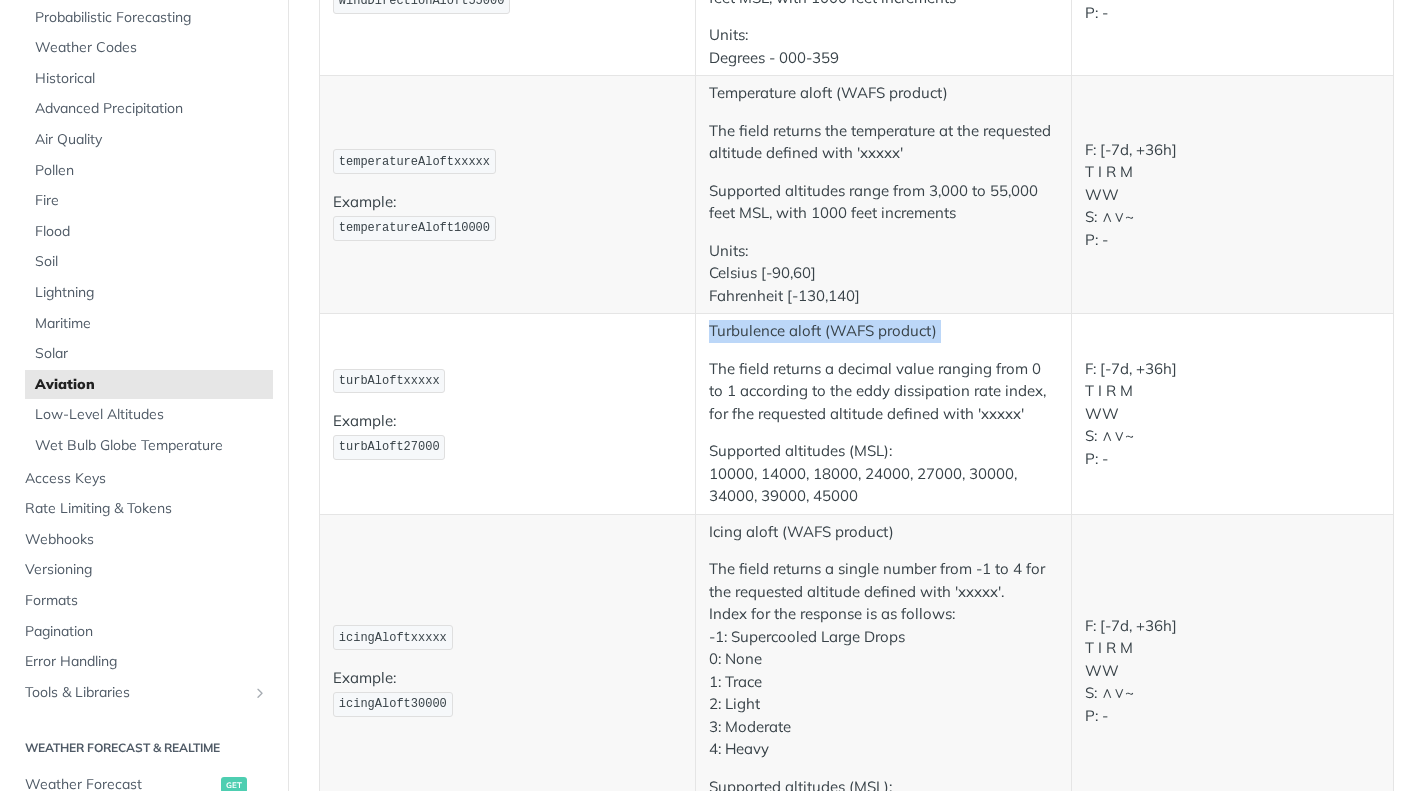 click on "Turbulence aloft (WAFS product)" at bounding box center [883, 331] 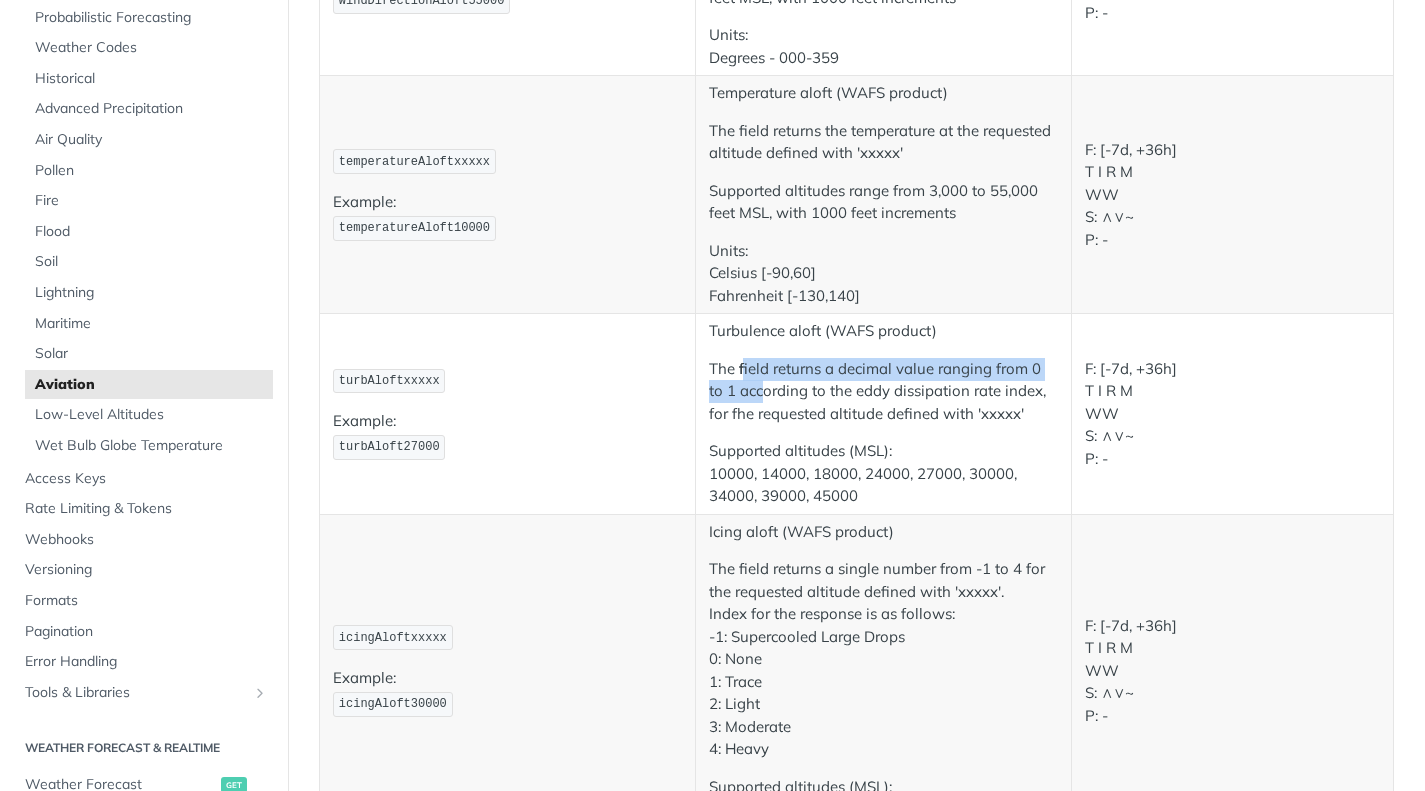 click on "The field returns a decimal value ranging from 0 to 1 according to the eddy dissipation rate index, for fhe requested altitude defined with 'xxxxx'" at bounding box center (883, 392) 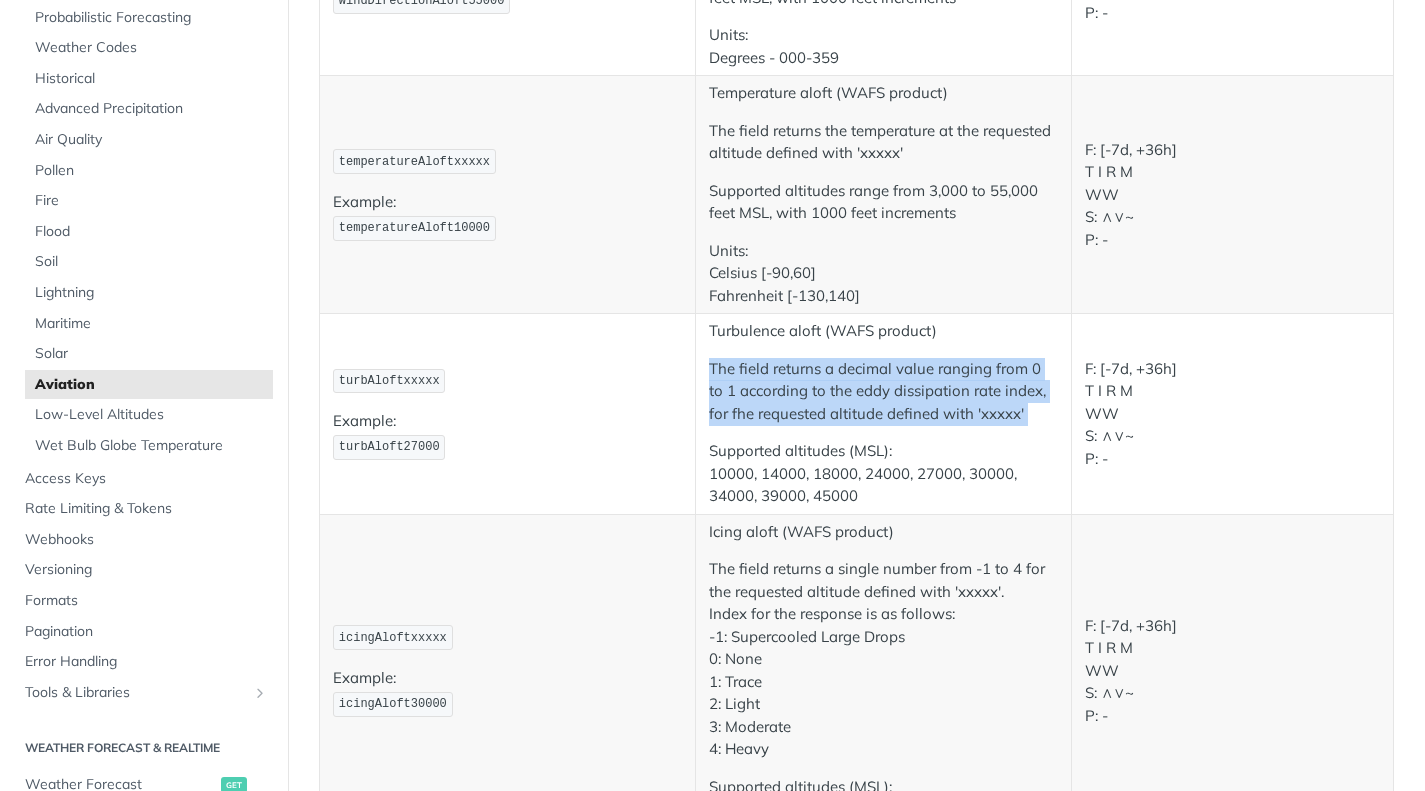 click on "The field returns a decimal value ranging from 0 to 1 according to the eddy dissipation rate index, for fhe requested altitude defined with 'xxxxx'" at bounding box center [883, 392] 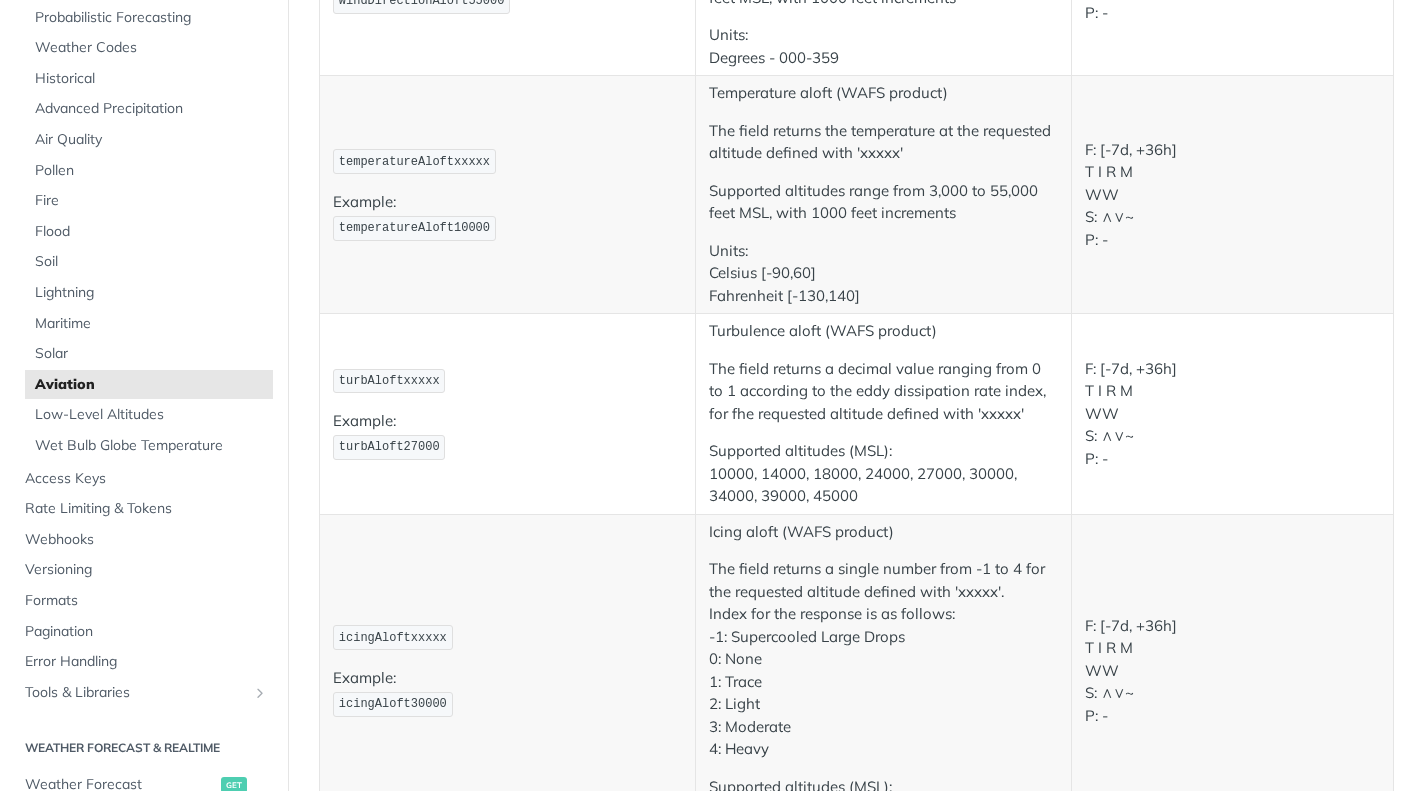 click on "The field returns a decimal value ranging from 0 to 1 according to the eddy dissipation rate index, for fhe requested altitude defined with 'xxxxx'" at bounding box center (883, 392) 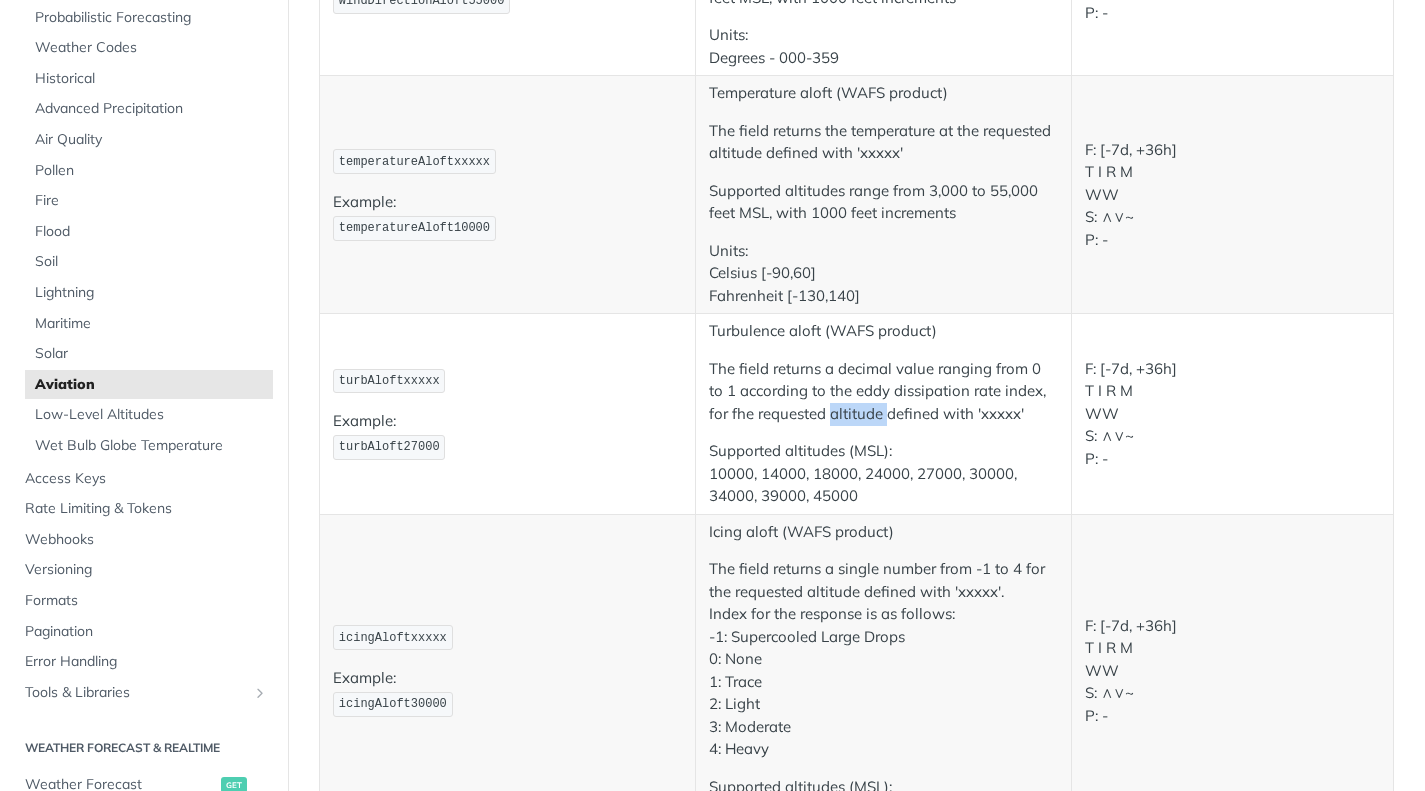 click on "The field returns a decimal value ranging from 0 to 1 according to the eddy dissipation rate index, for fhe requested altitude defined with 'xxxxx'" at bounding box center (883, 392) 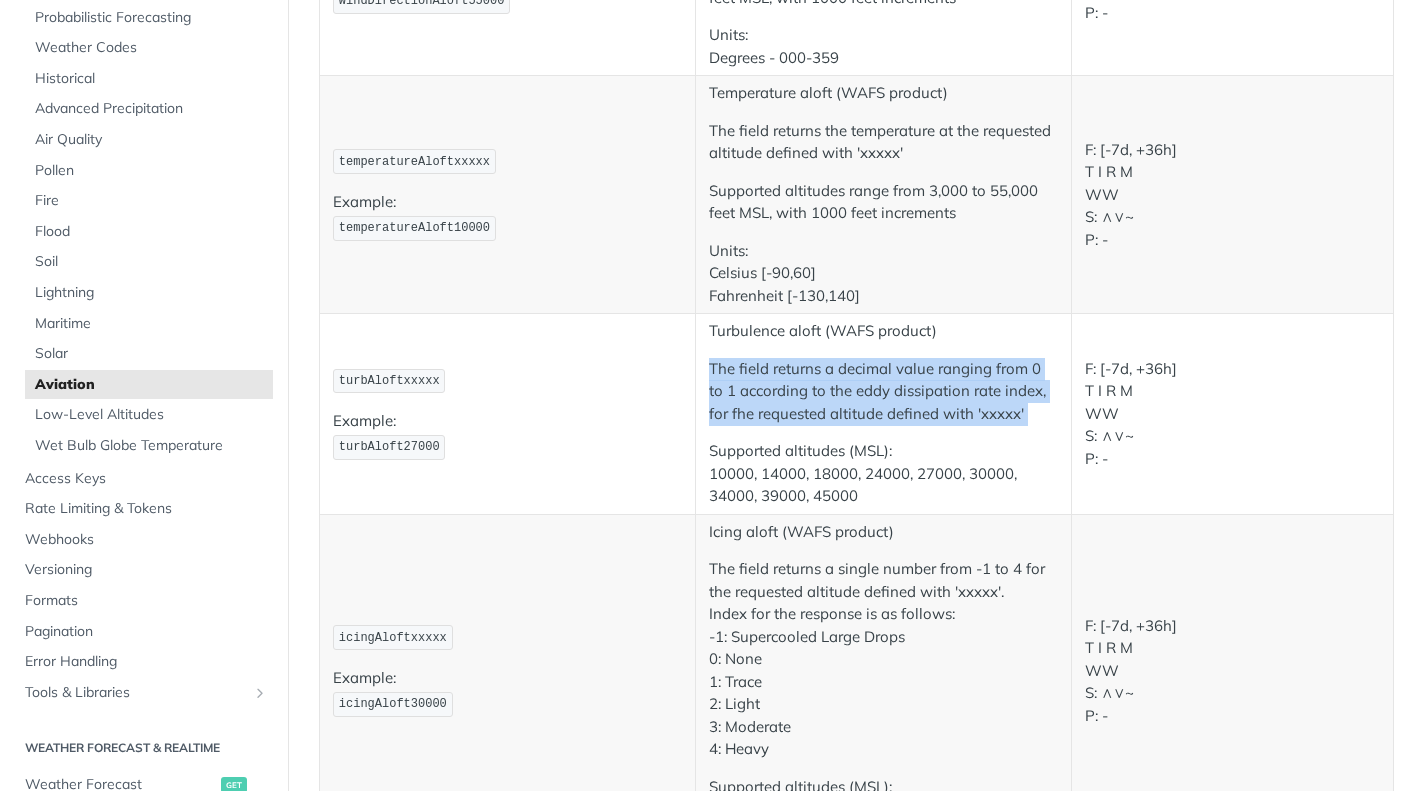 click on "The field returns a decimal value ranging from 0 to 1 according to the eddy dissipation rate index, for fhe requested altitude defined with 'xxxxx'" at bounding box center (883, 392) 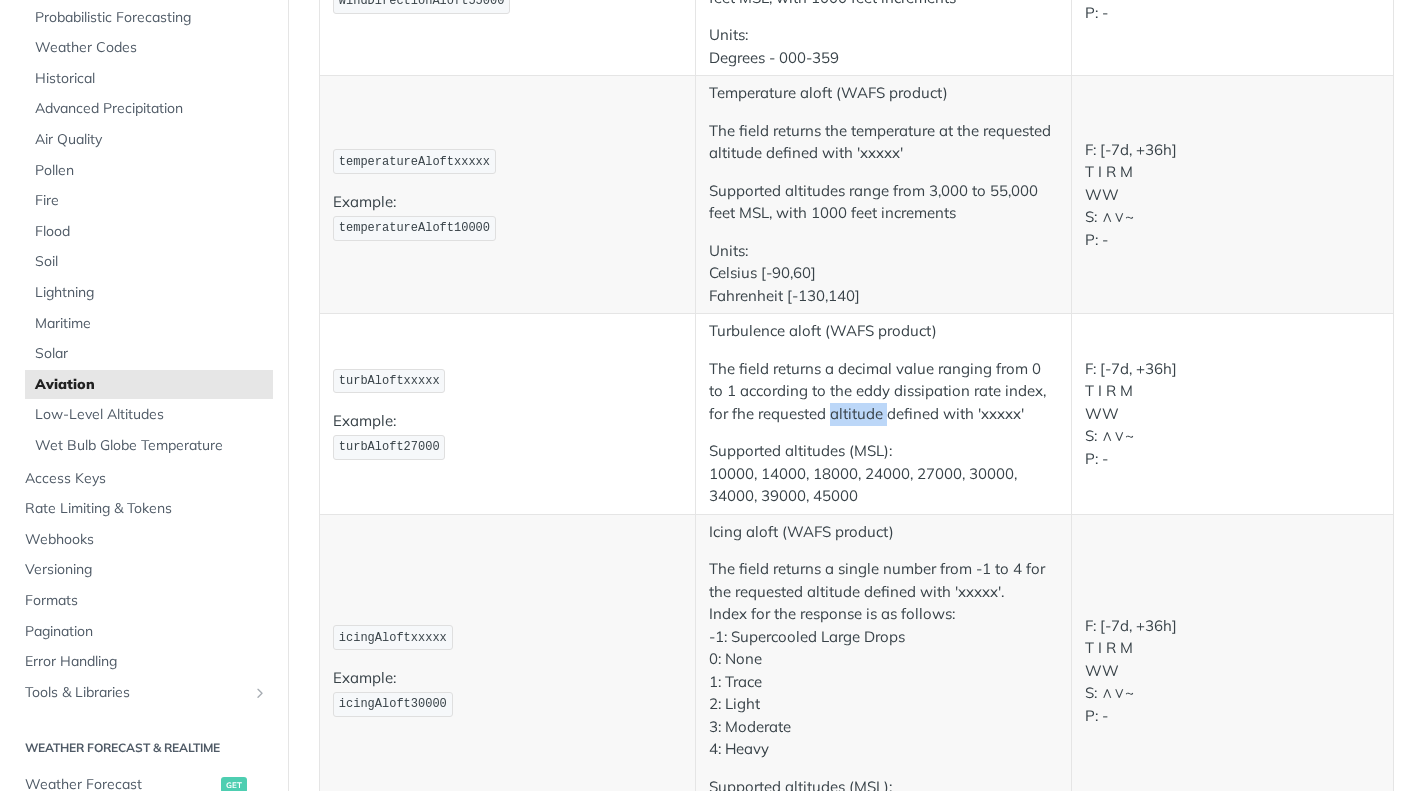 click on "The field returns a decimal value ranging from 0 to 1 according to the eddy dissipation rate index, for fhe requested altitude defined with 'xxxxx'" at bounding box center [883, 392] 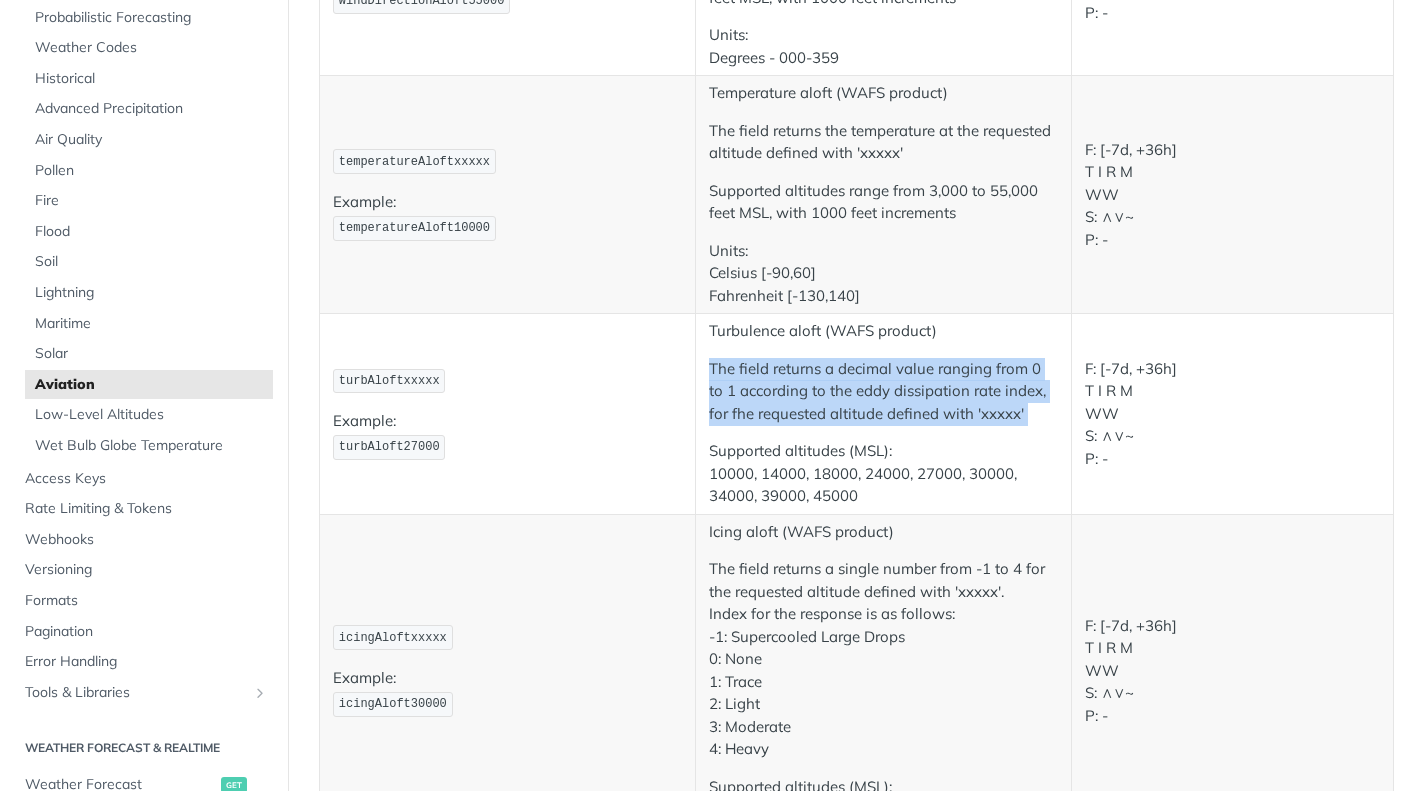 click on "The field returns a decimal value ranging from 0 to 1 according to the eddy dissipation rate index, for fhe requested altitude defined with 'xxxxx'" at bounding box center (883, 392) 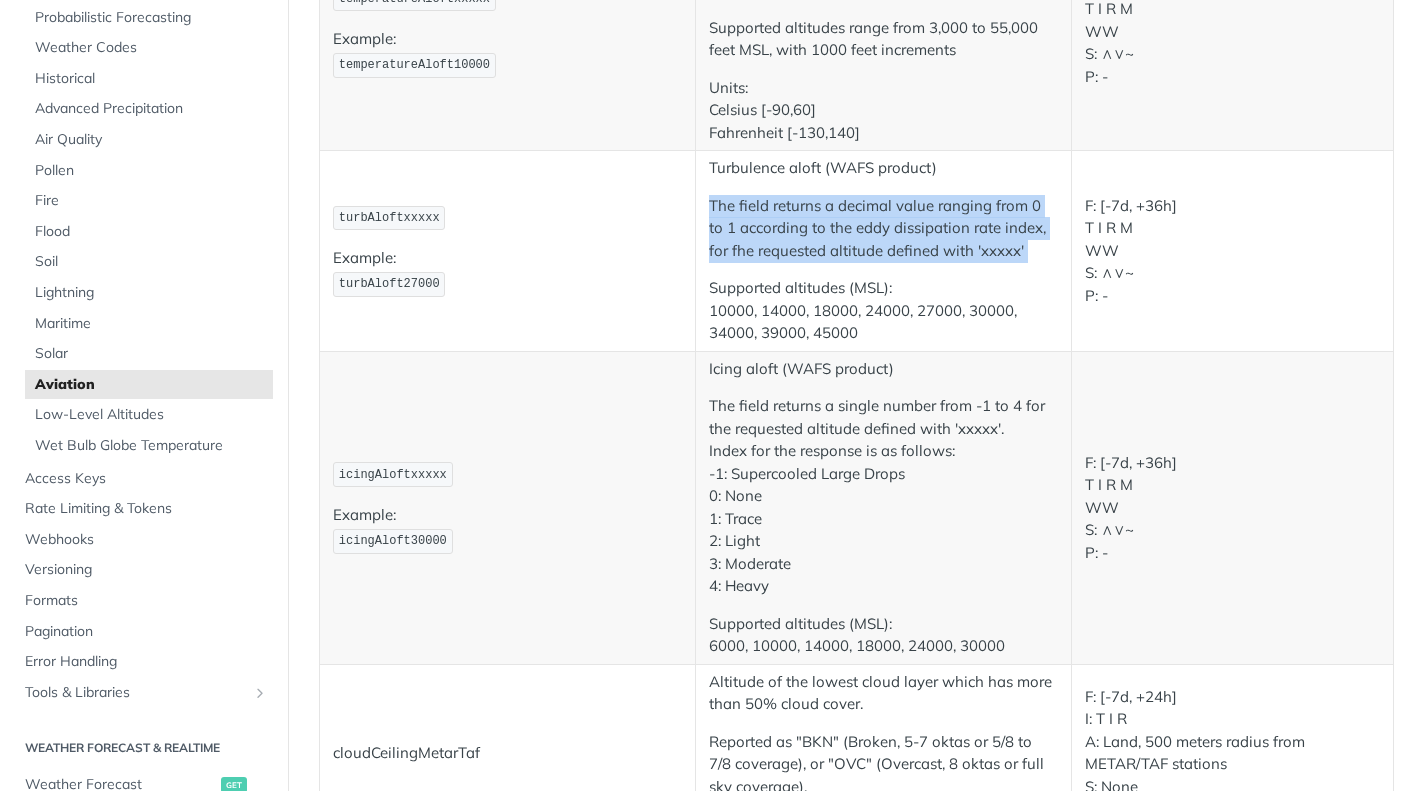 scroll, scrollTop: 2700, scrollLeft: 0, axis: vertical 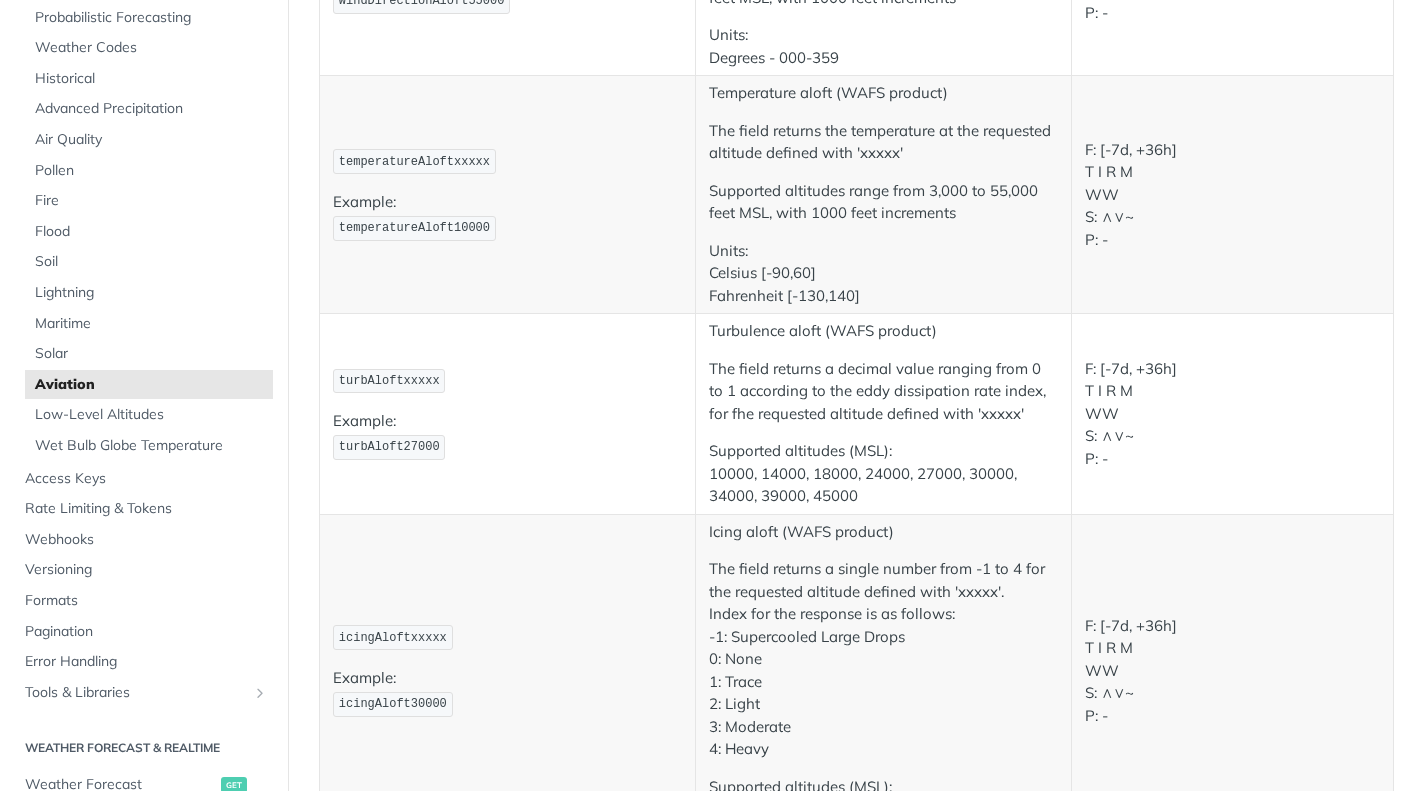 click on "turbAloftxxxxx" at bounding box center [389, 381] 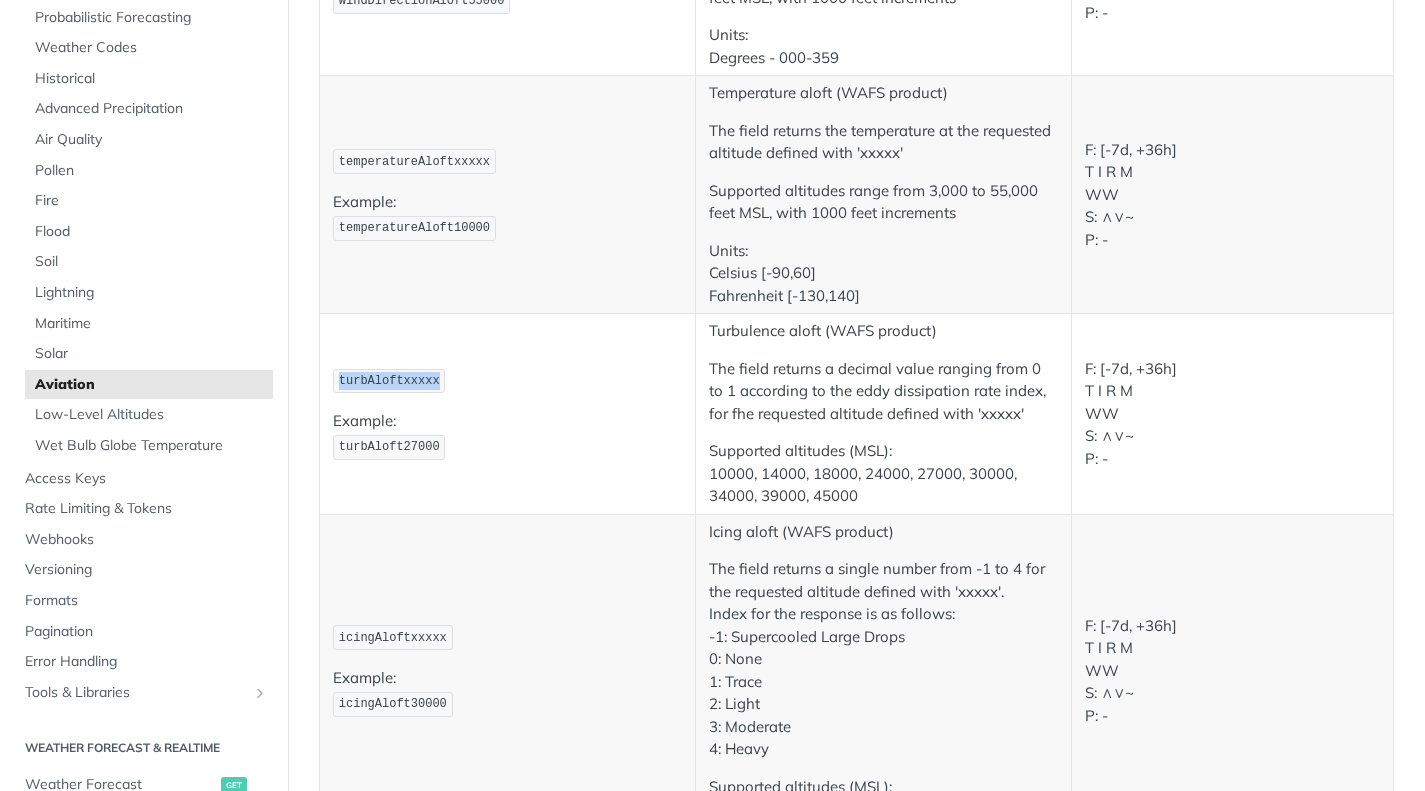 click on "turbAloftxxxxx" at bounding box center [389, 381] 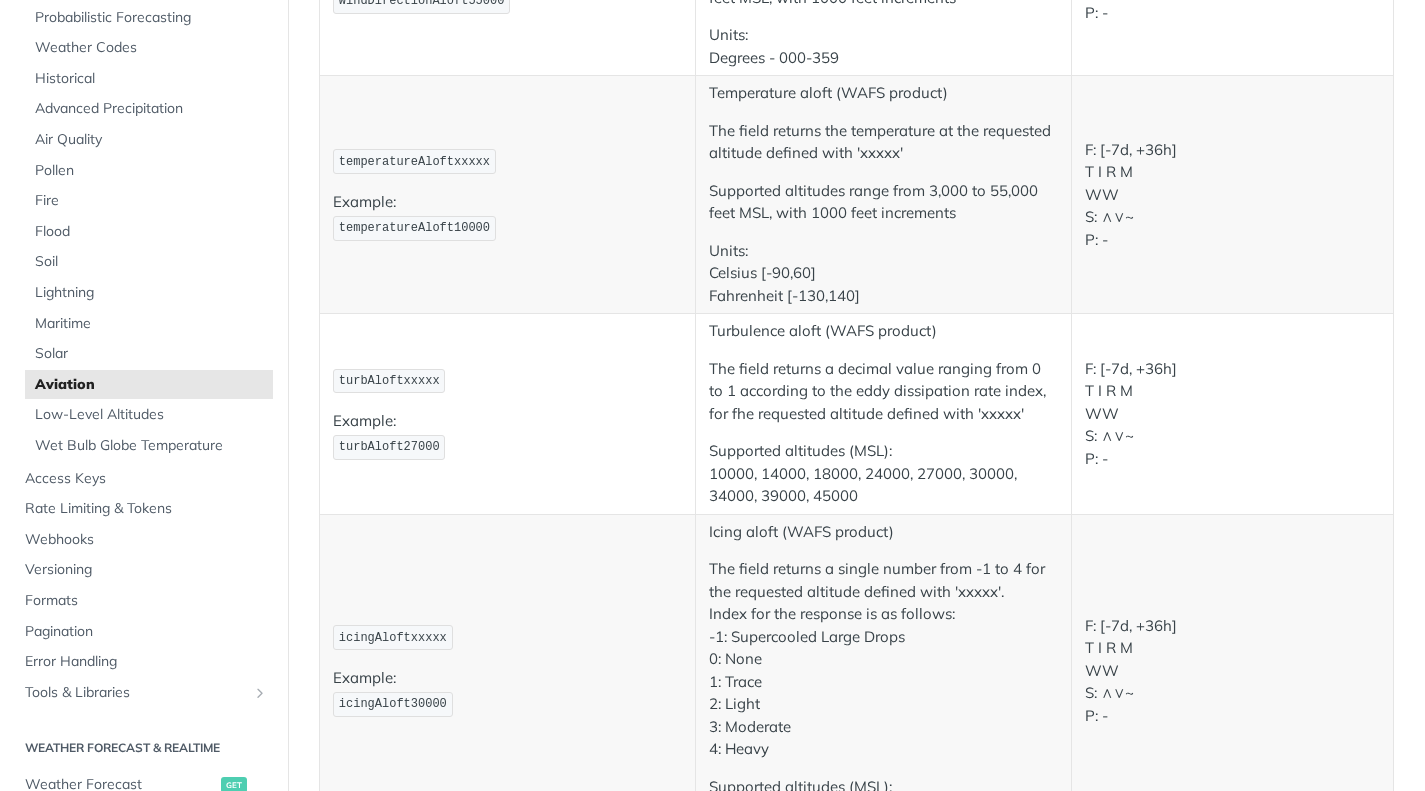 click on "turbAloft27000" at bounding box center [389, 447] 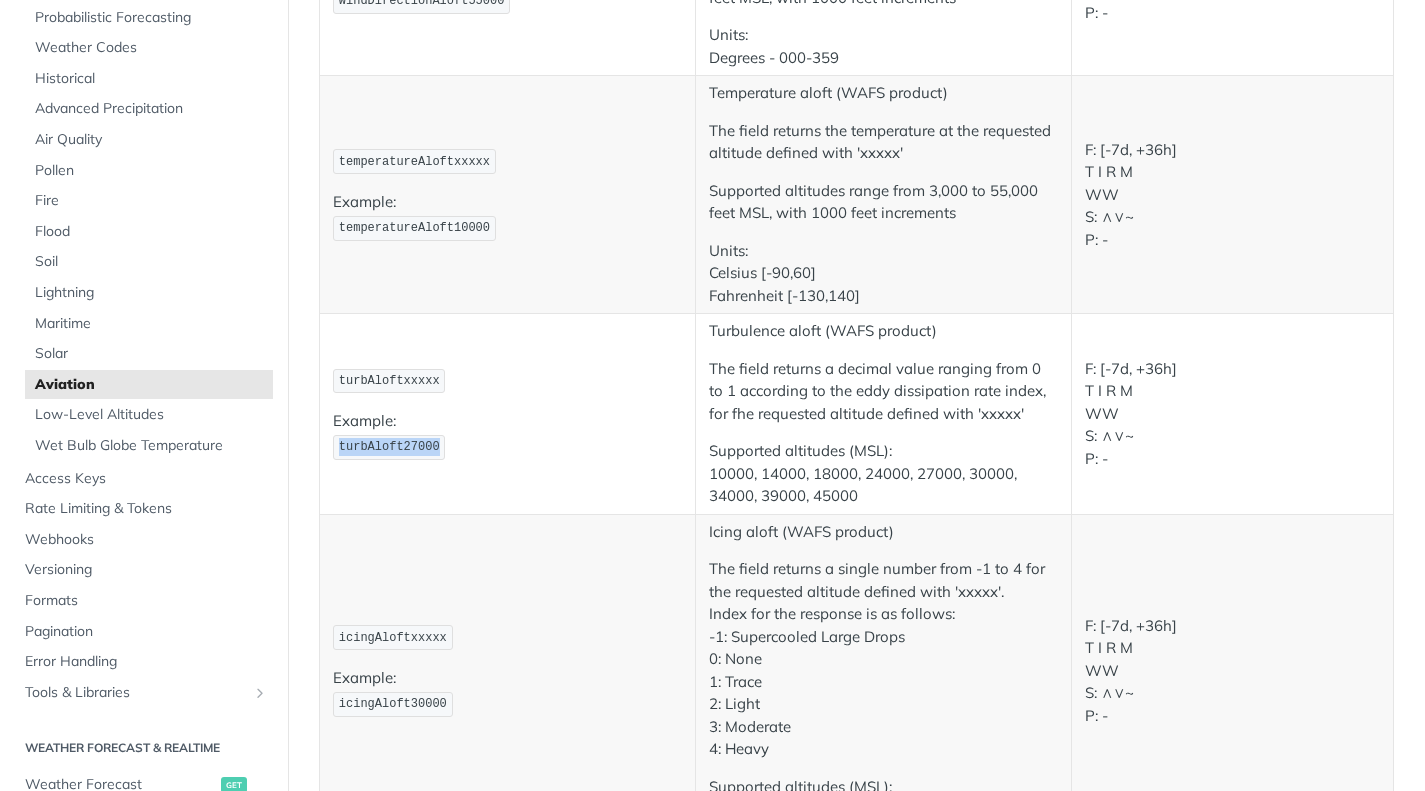 click on "turbAloft27000" at bounding box center [389, 447] 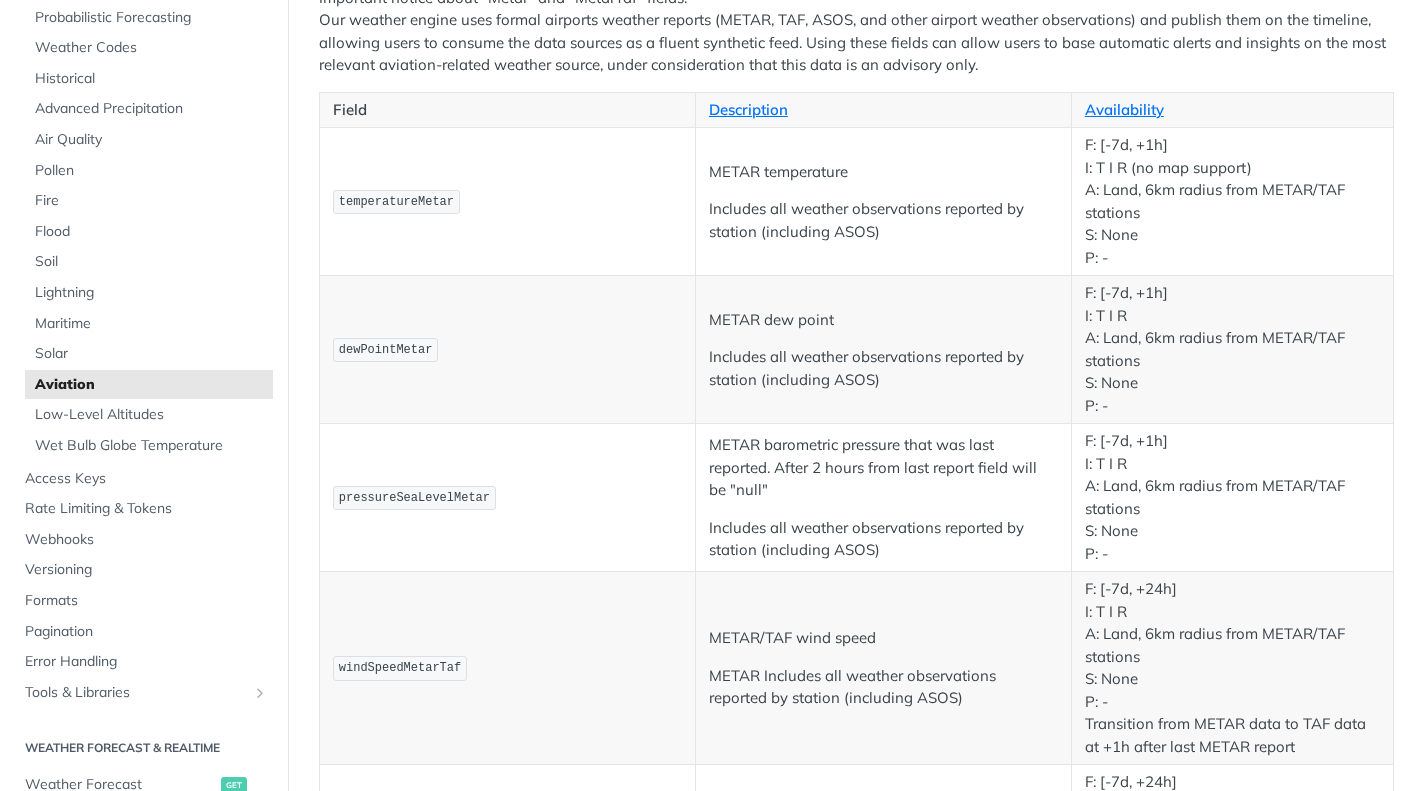 scroll, scrollTop: 100, scrollLeft: 0, axis: vertical 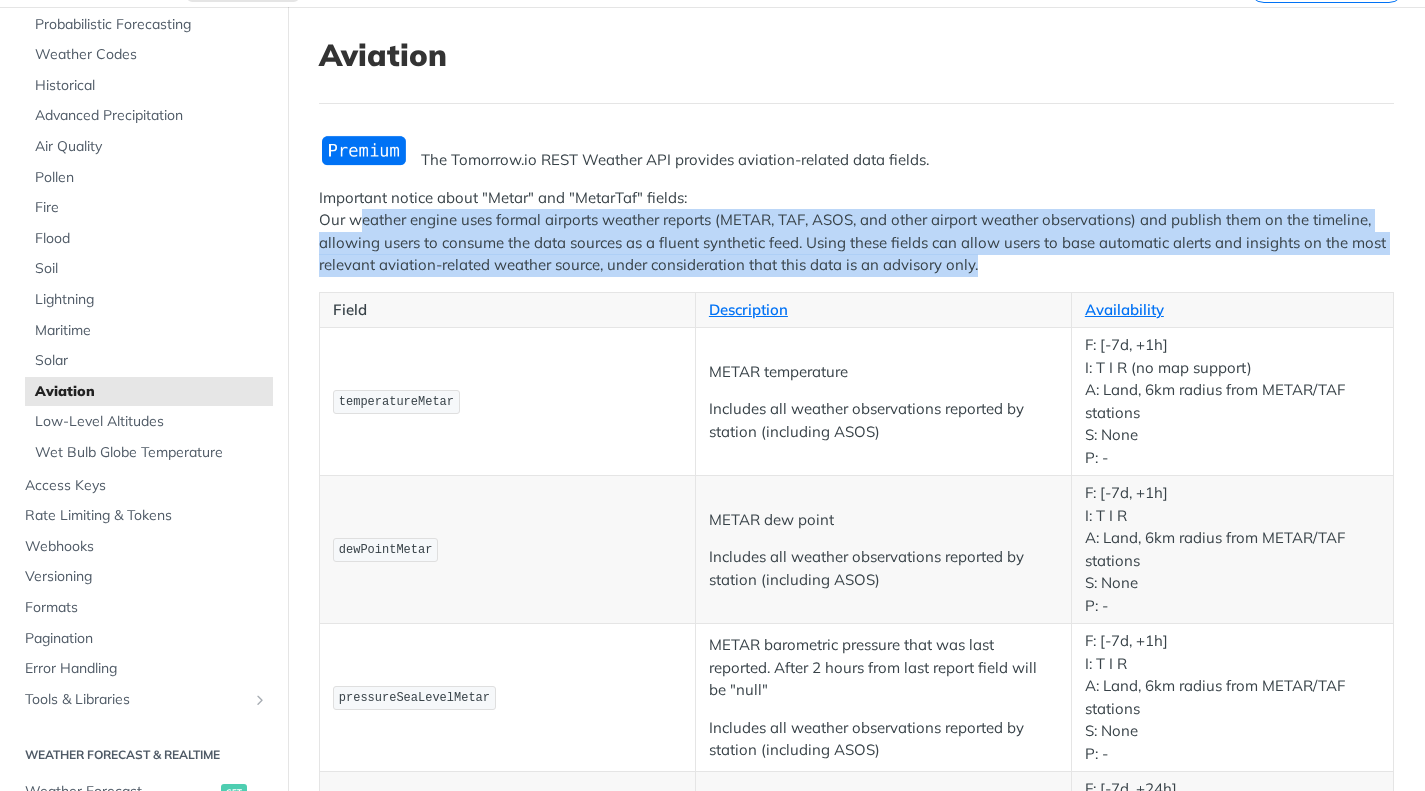 drag, startPoint x: 358, startPoint y: 226, endPoint x: 998, endPoint y: 264, distance: 641.12714 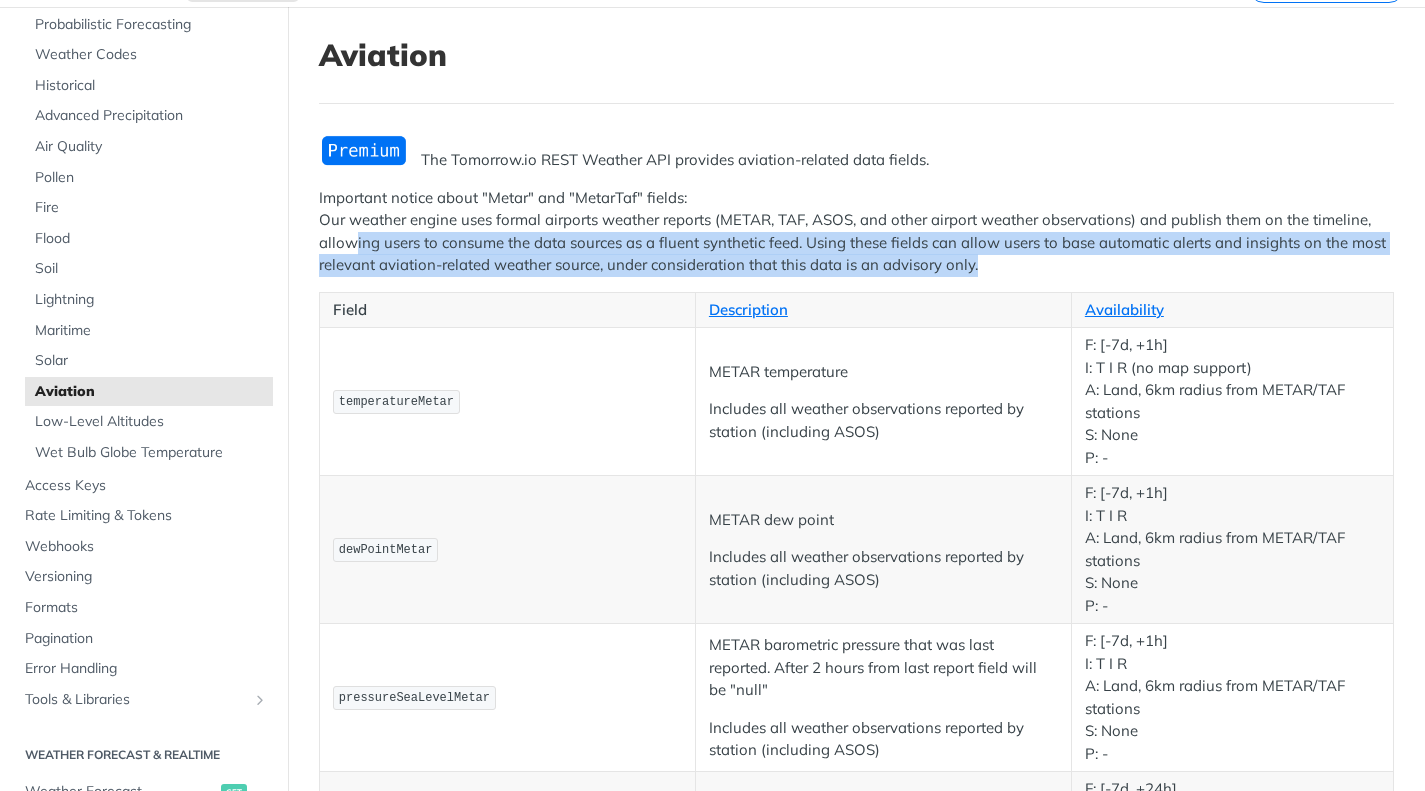 drag, startPoint x: 350, startPoint y: 245, endPoint x: 998, endPoint y: 257, distance: 648.1111 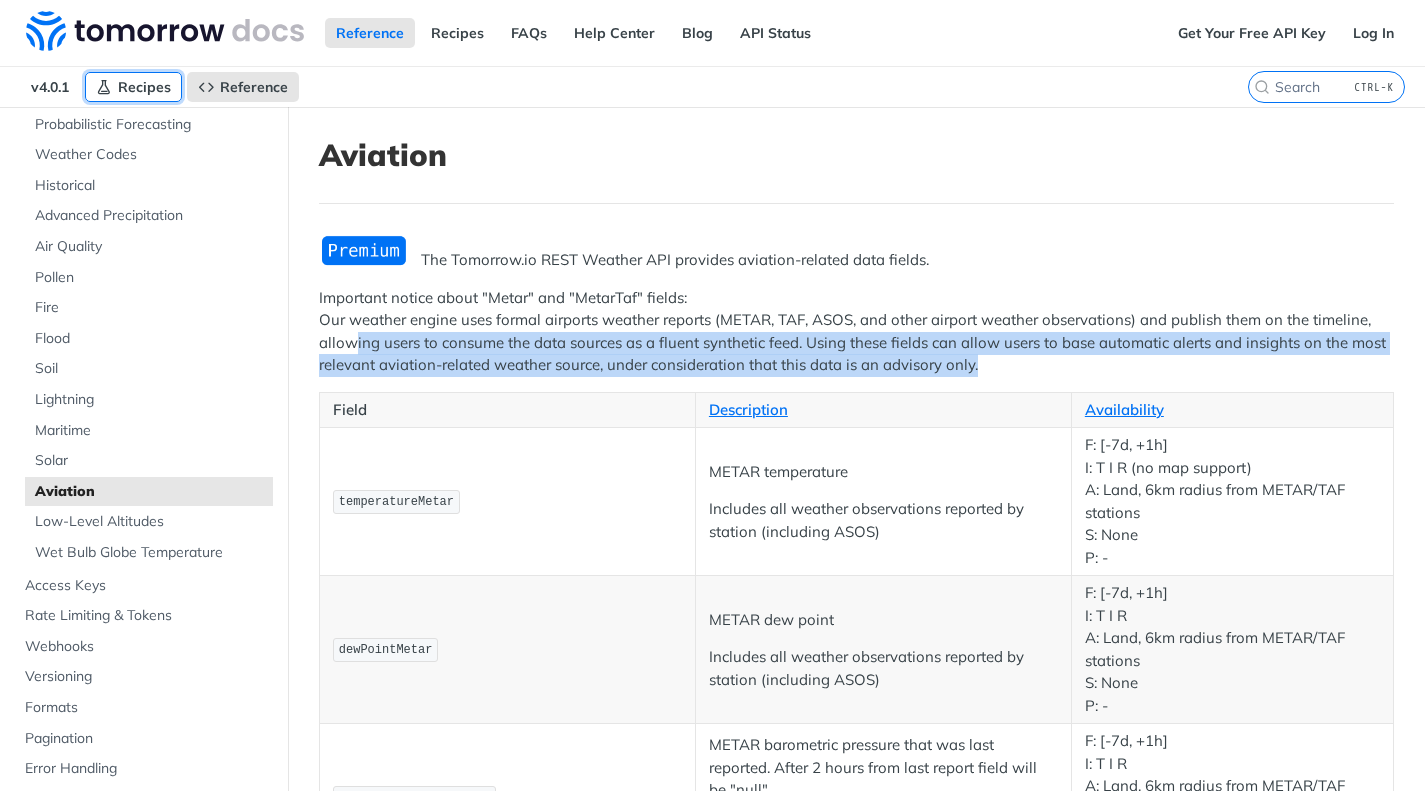 click on "Recipes" at bounding box center (144, 87) 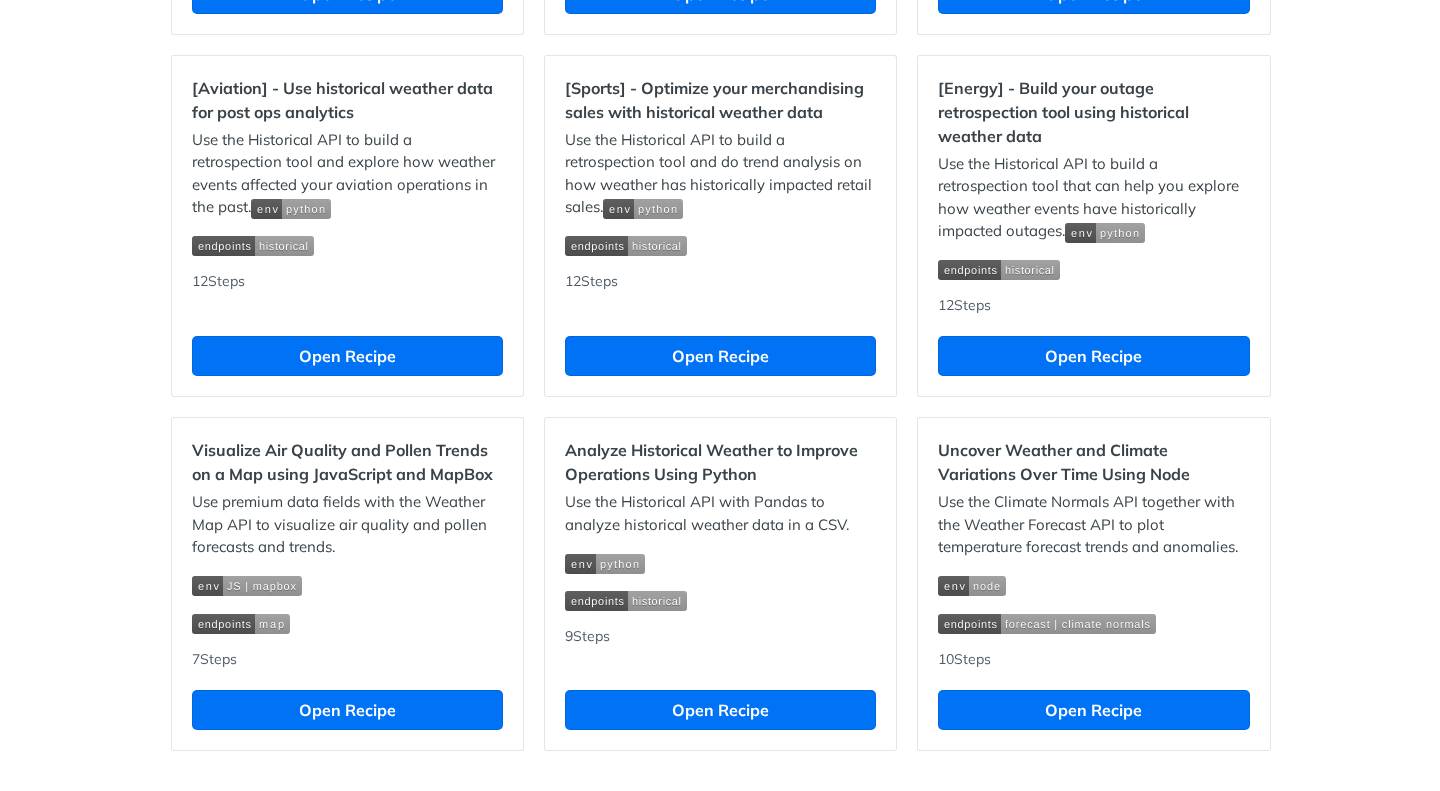 scroll, scrollTop: 1721, scrollLeft: 0, axis: vertical 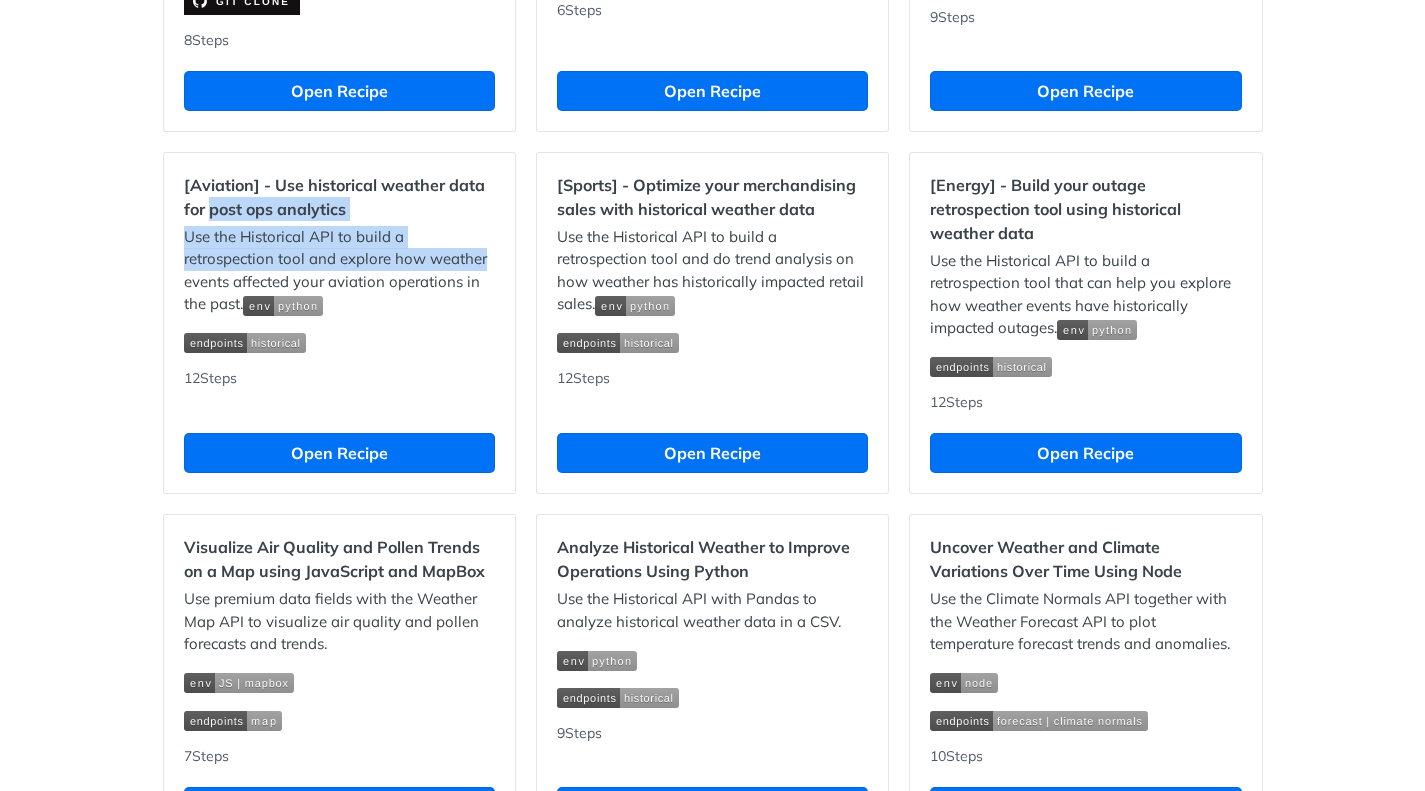 click on "[Aviation] - Use historical weather data for post ops analytics Use the Historical API to build a retrospection tool and explore how weather events affected your aviation operations in the past.
12  Steps Open Recipe" at bounding box center (339, 323) 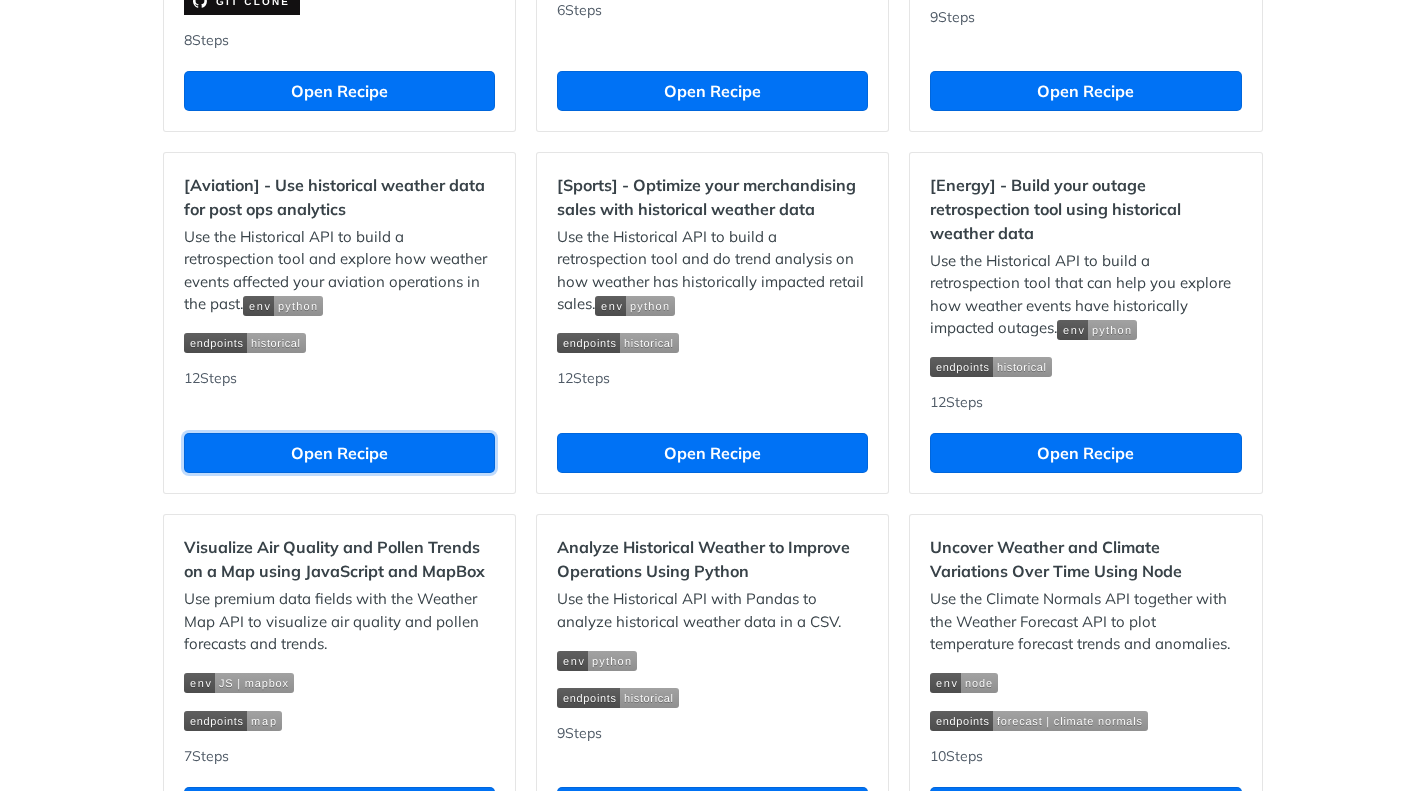 click on "Open Recipe" at bounding box center (339, 453) 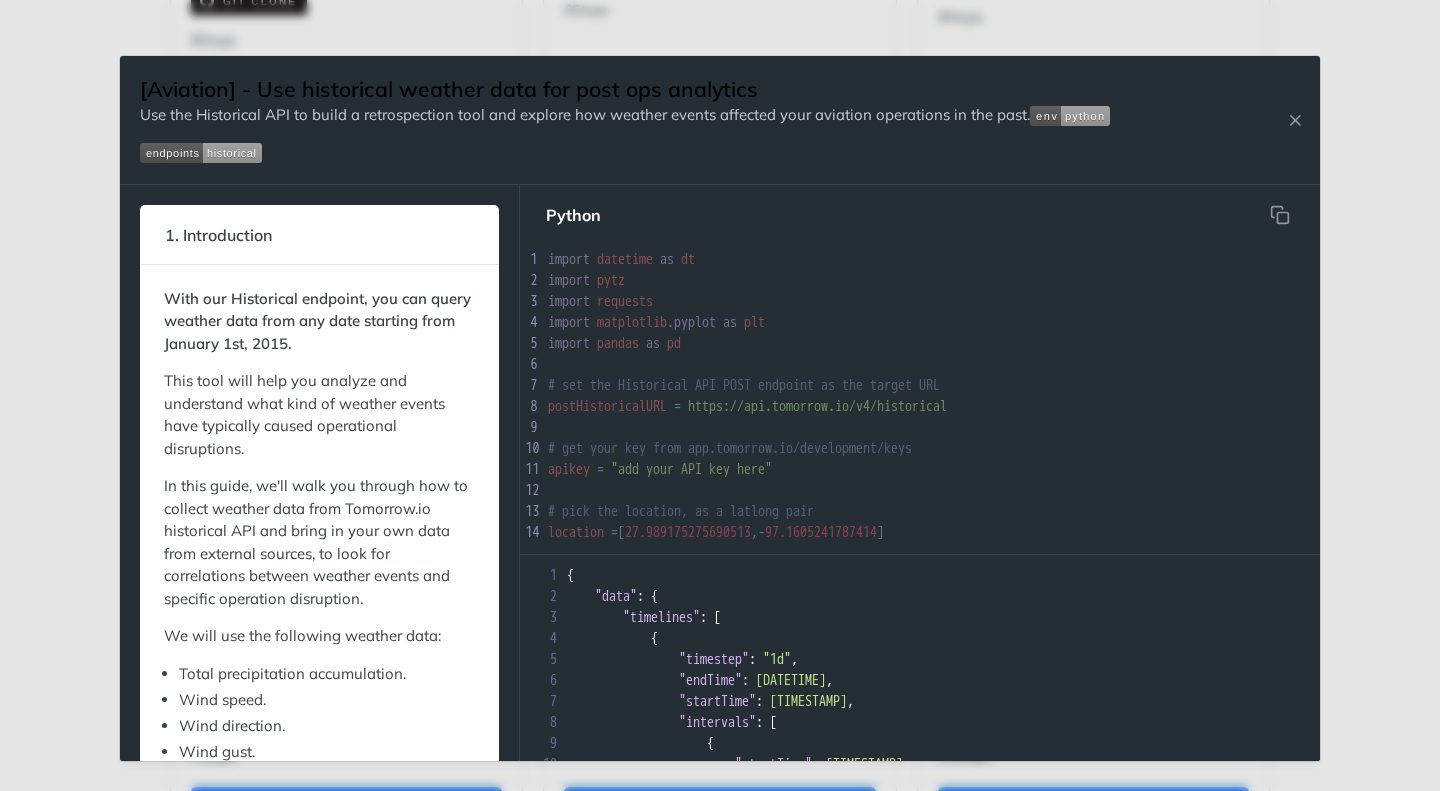 scroll, scrollTop: 49, scrollLeft: 0, axis: vertical 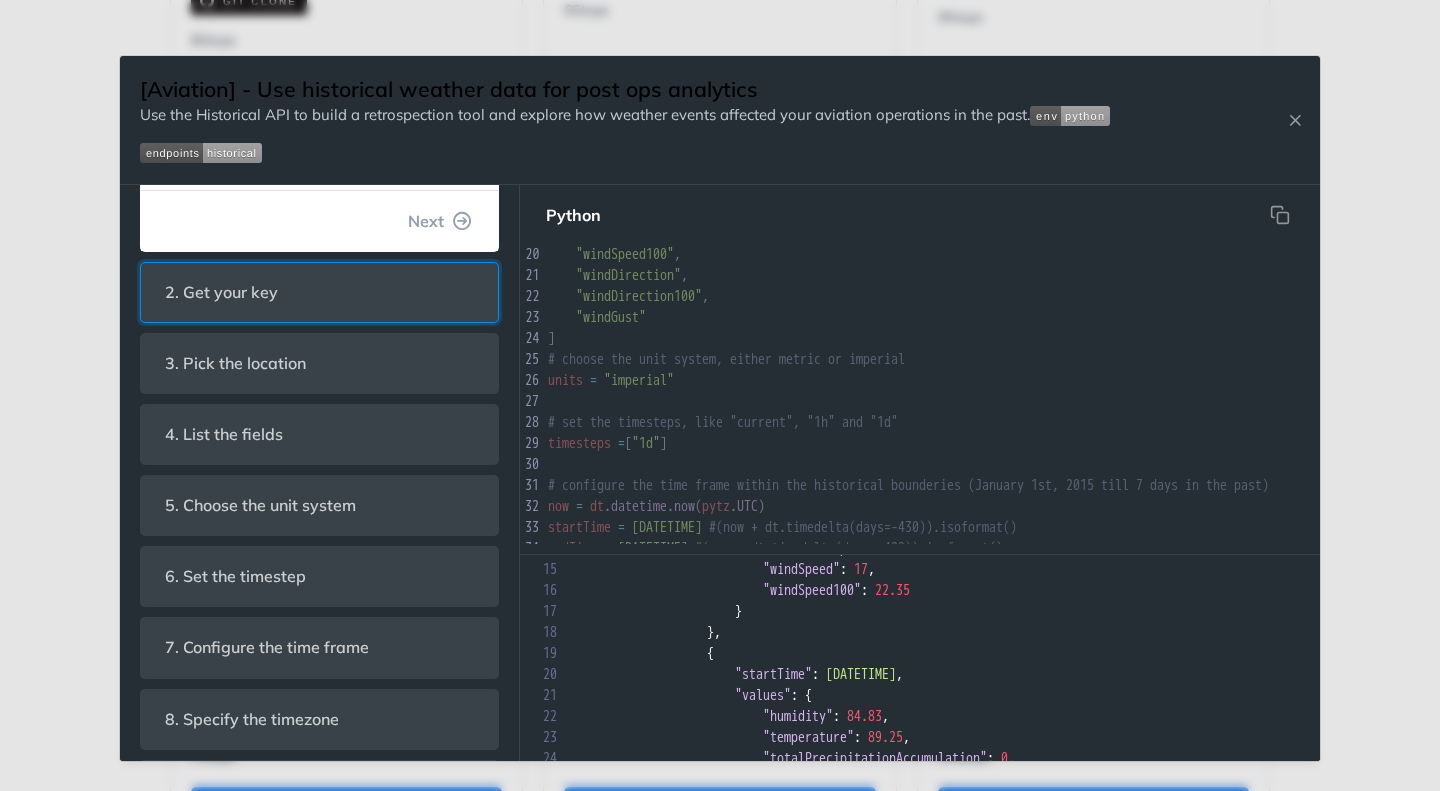 click on "2. Get your key" at bounding box center (221, 292) 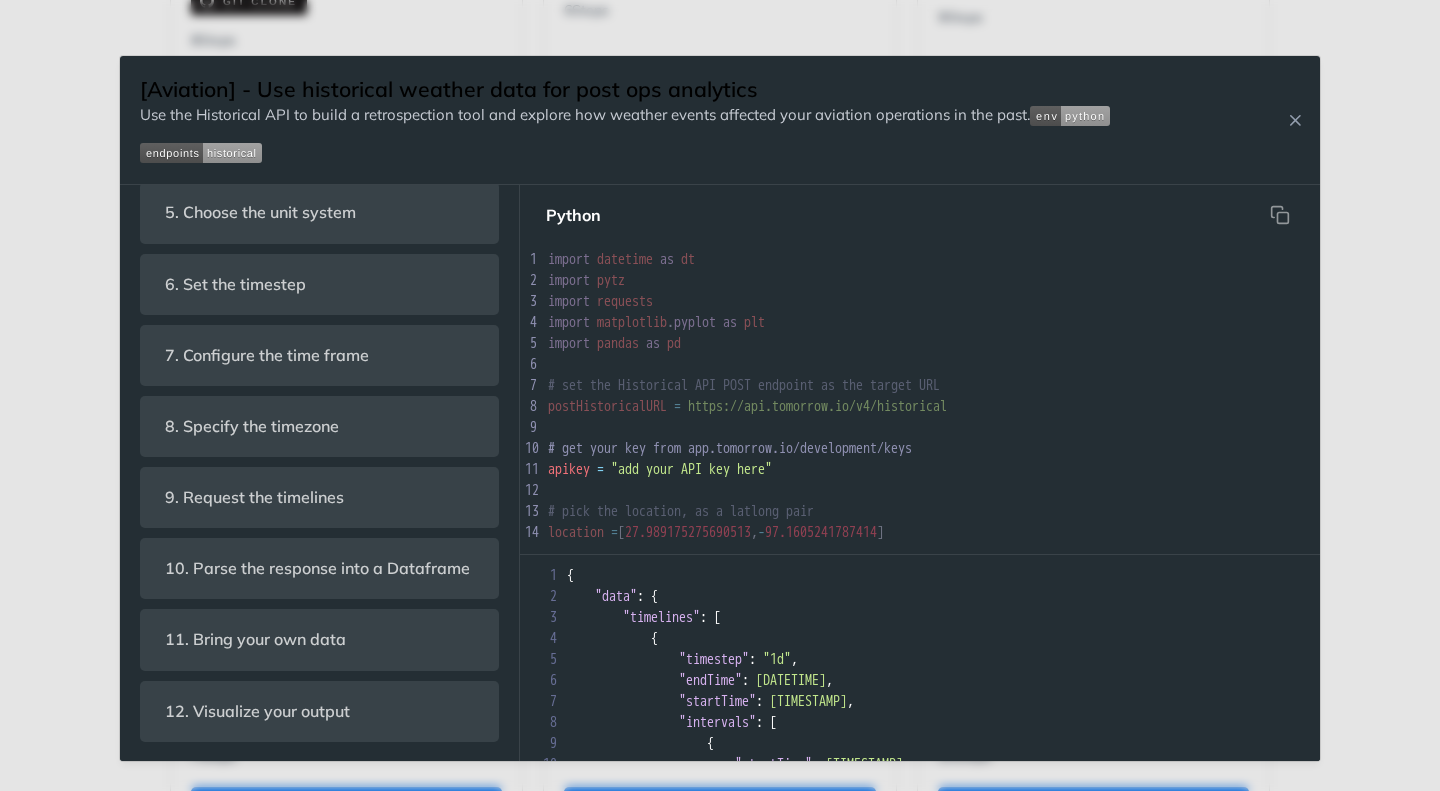 scroll 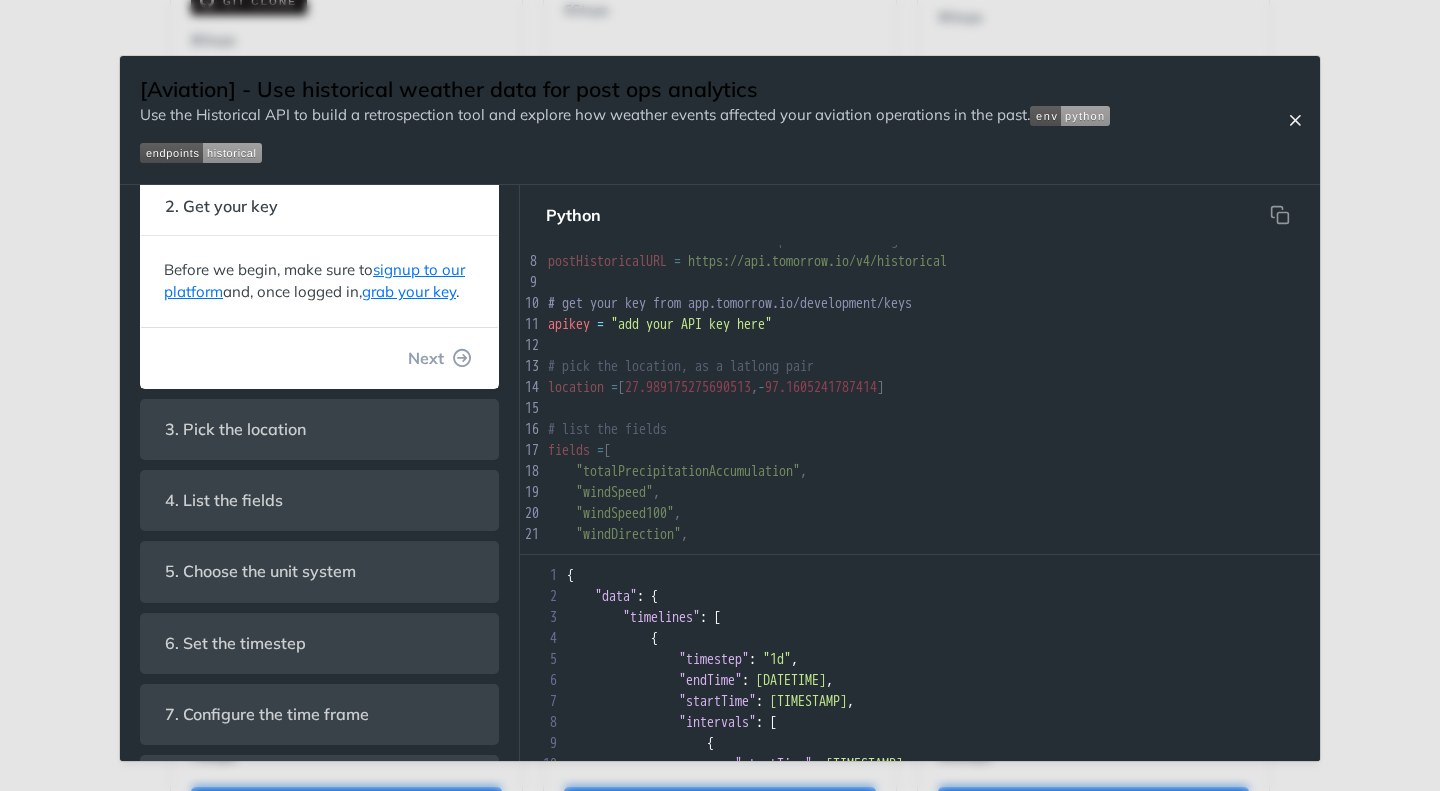 click at bounding box center (1295, 120) 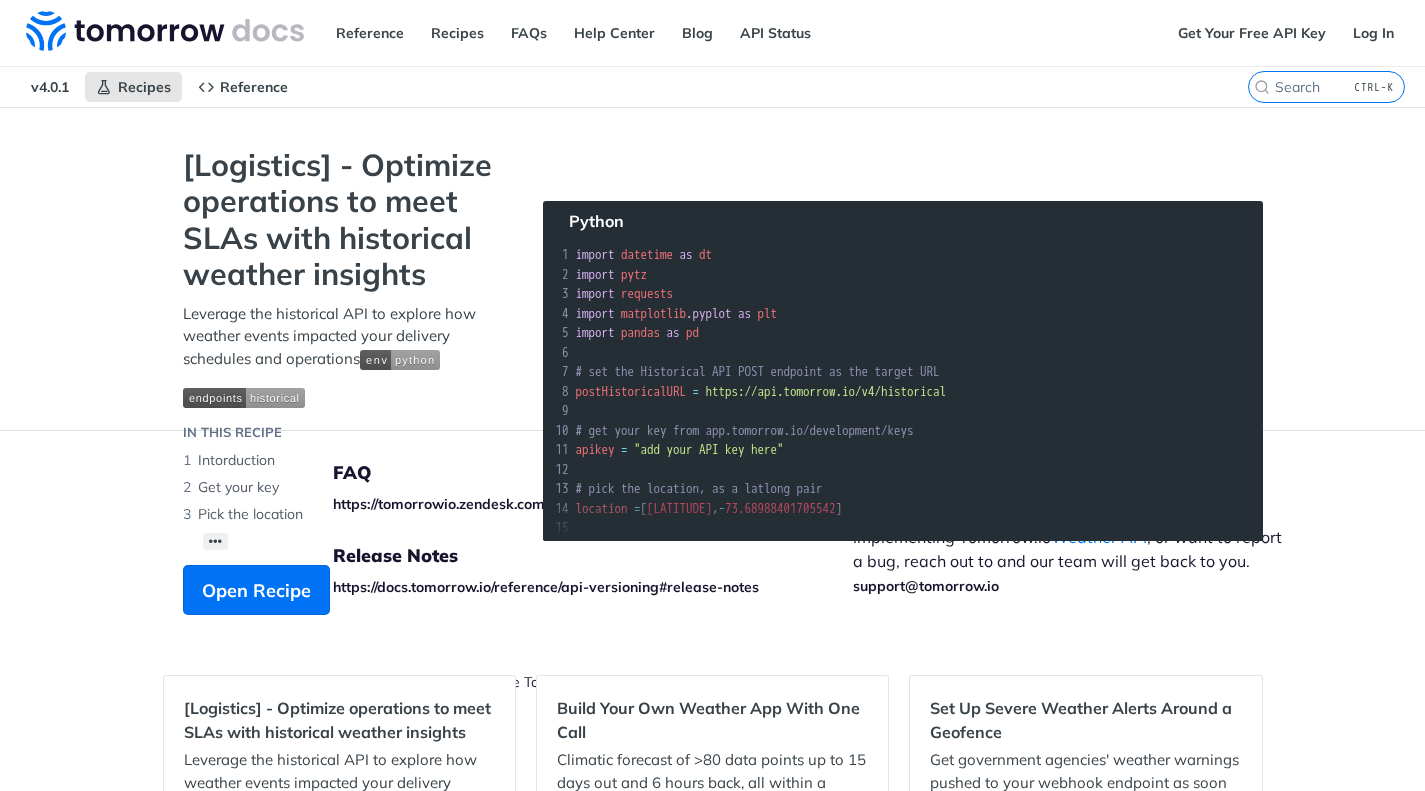 click on "v4.0.1" at bounding box center (50, 87) 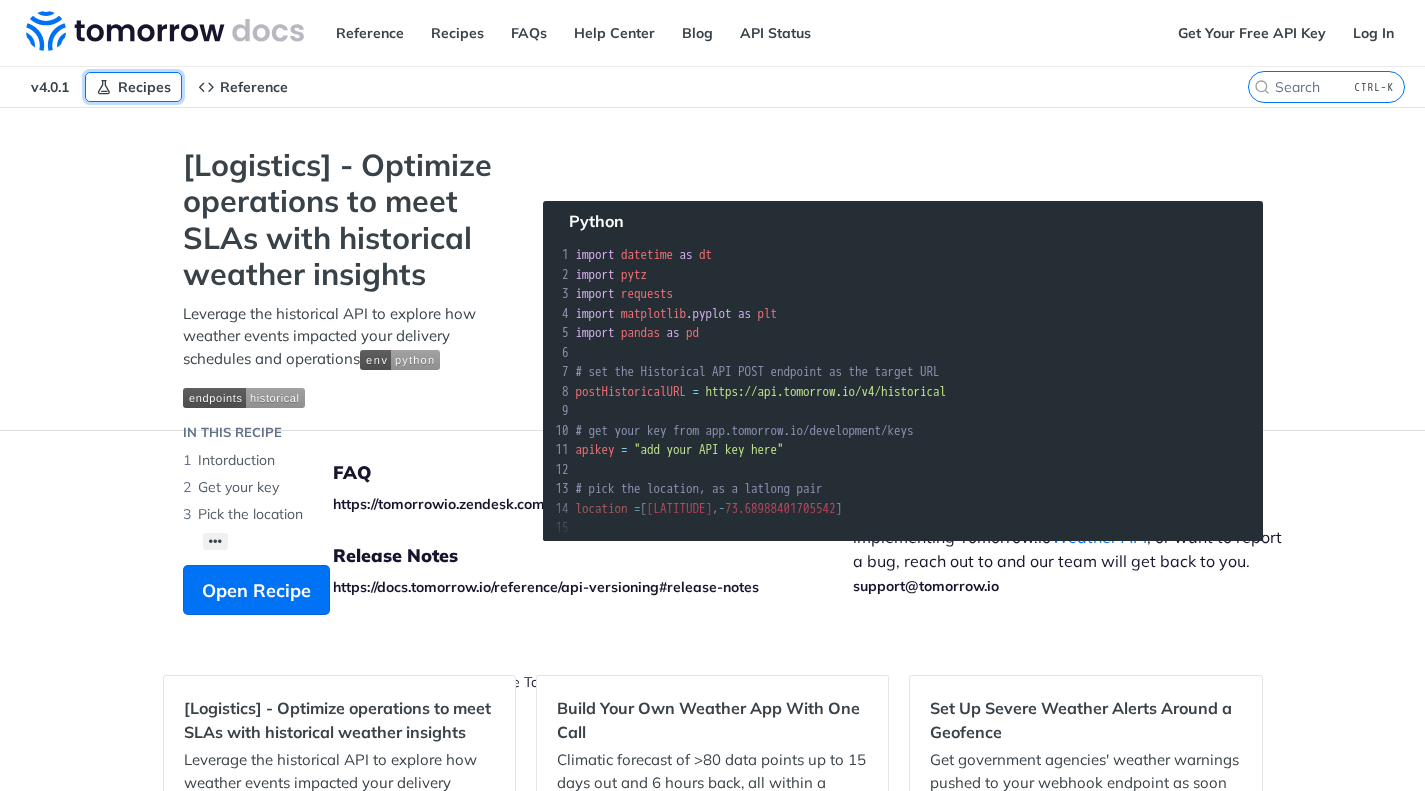 click on "Recipes" at bounding box center (144, 87) 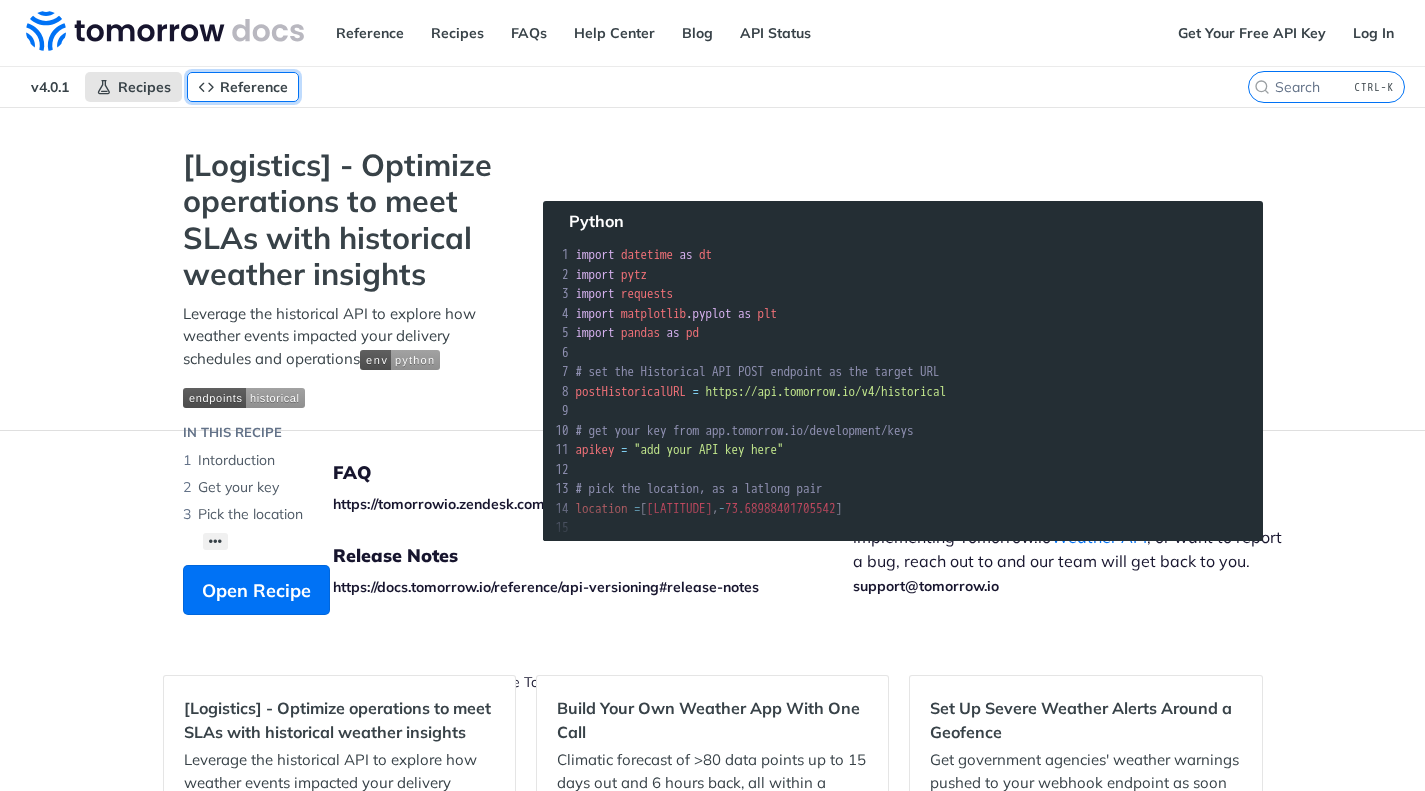 drag, startPoint x: 218, startPoint y: 78, endPoint x: 1286, endPoint y: 89, distance: 1068.0566 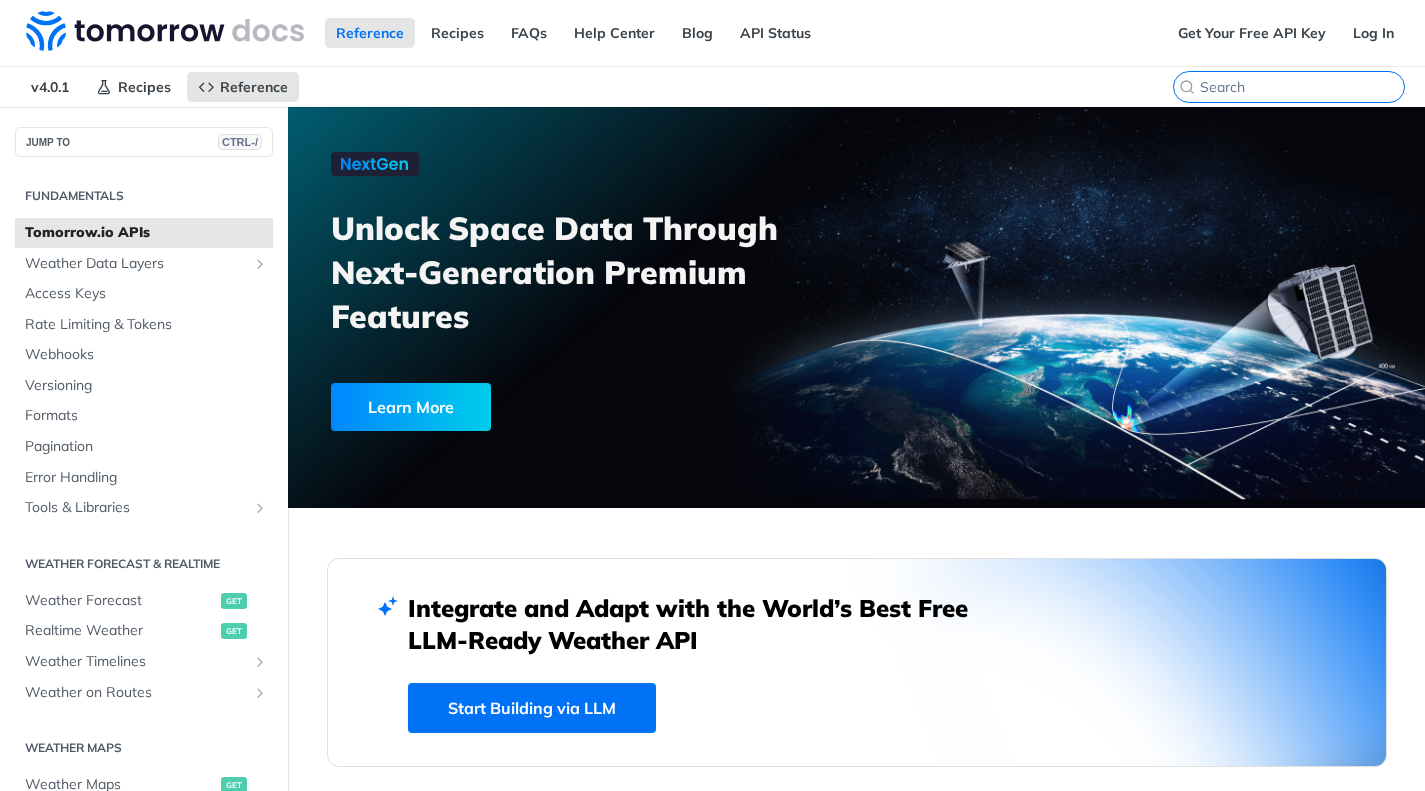 click at bounding box center (1302, 87) 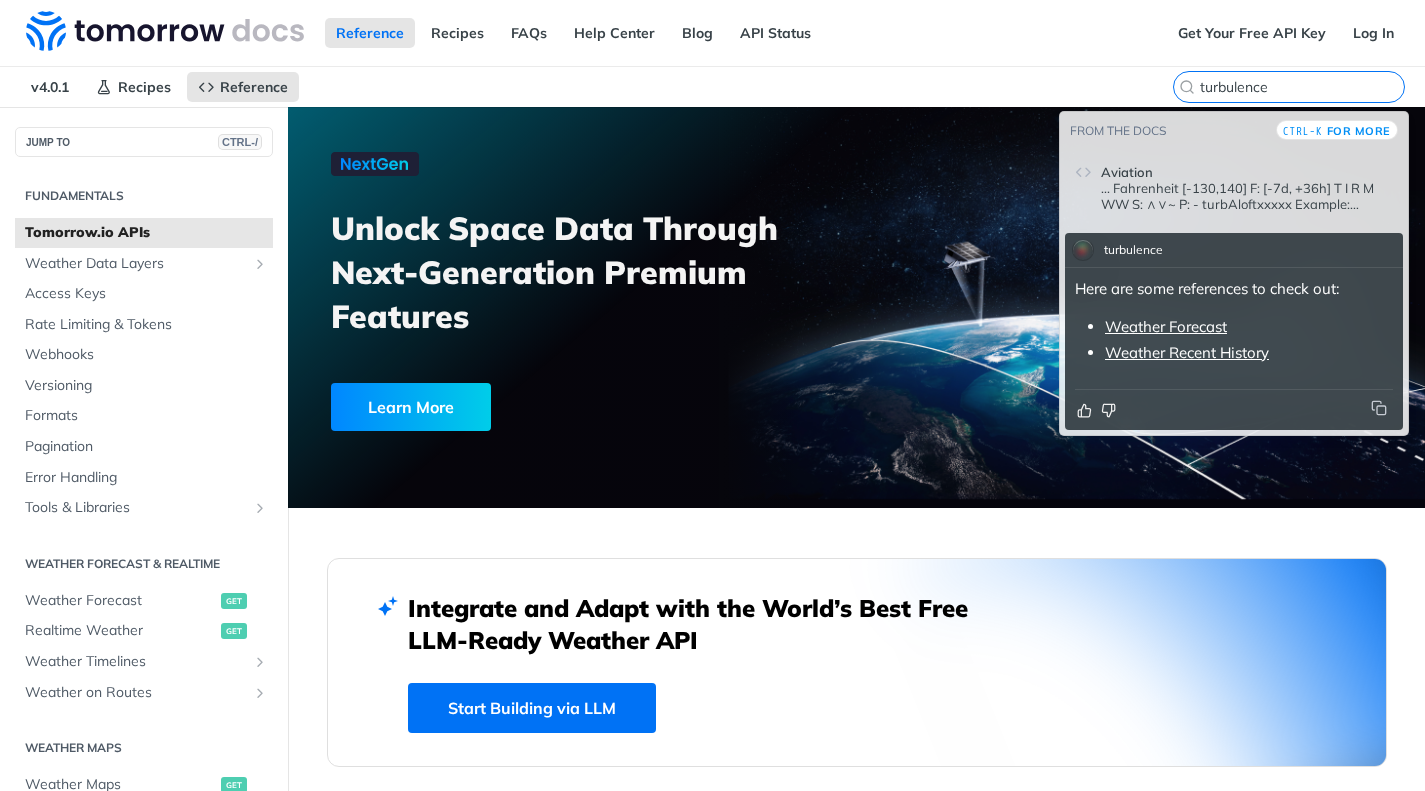 type on "turbulence" 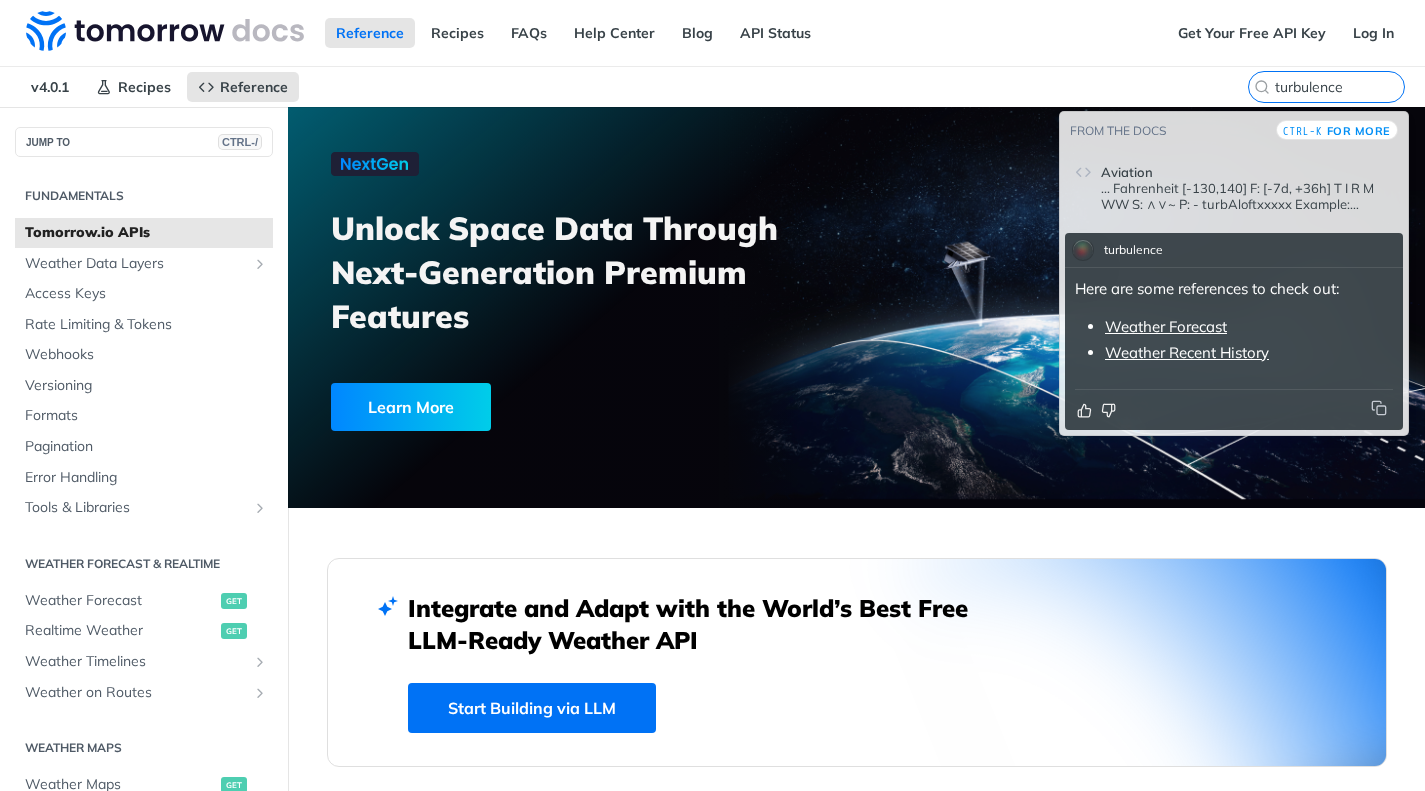 click on "CTRL-K  for more" at bounding box center (1337, 130) 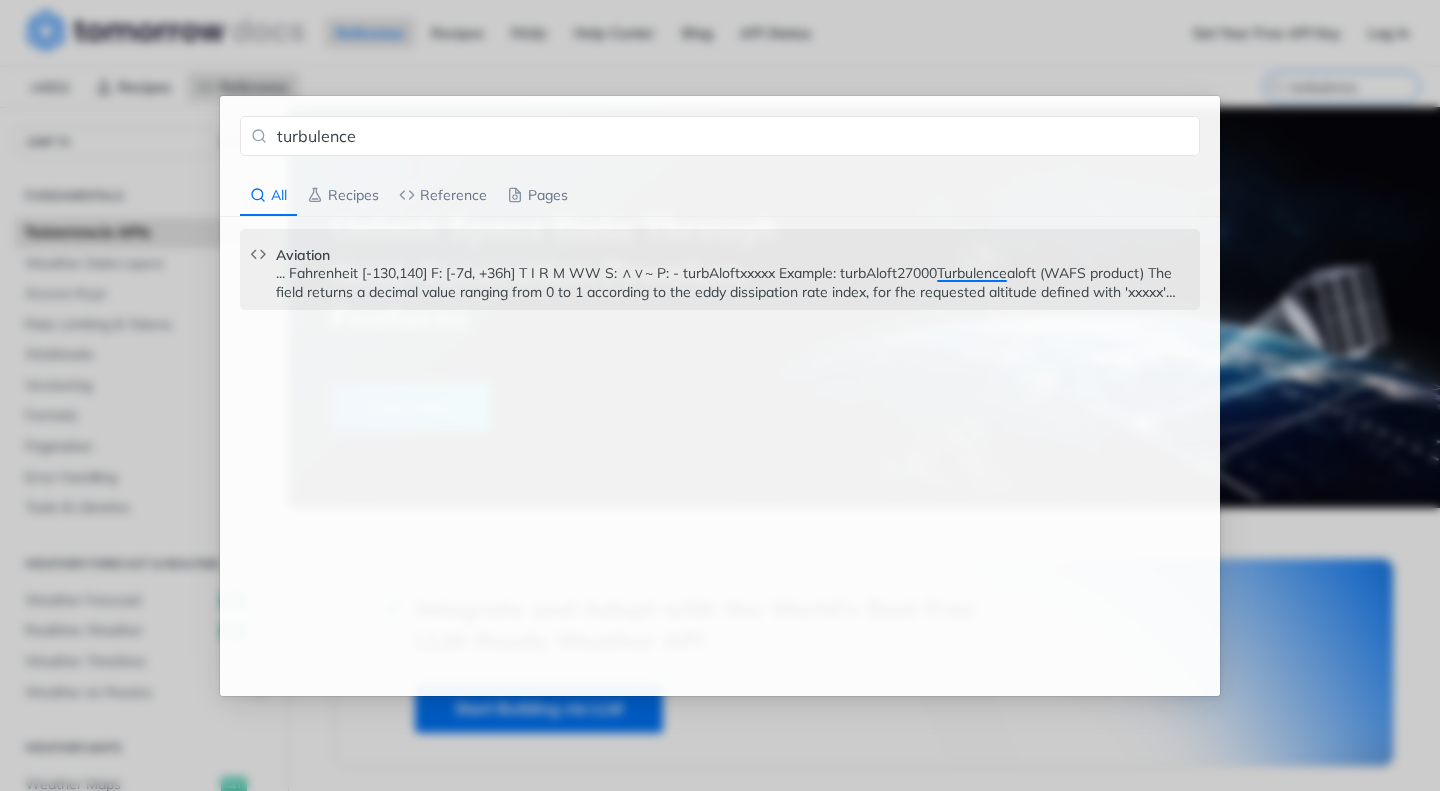 click on "... Fahrenheit [-130,140] F: [-7d, +36h] T I R M WW S: ∧∨~ P: - turbAloftxxxxx Example: turbAloft27000  Turbulence  aloft (WAFS product) The field returns a decimal value ranging from 0 to 1 according to the eddy dissipation rate index, for fhe requested altitude defined with 'xxxxx' Supported altitudes (MSL): 10000, 14000, 18000, 24000, 27000, 30000, 34000, 39000, 45000 F: [-7d, +36h] T I R M WW S: ∧∨~ P: - icingAloftxxxxx Example: icingAloft30000 Icing aloft (WAFS product) The field returns a single number from -1 to 4 for the requested altitude defined with 'xxxxx'." at bounding box center [733, 282] 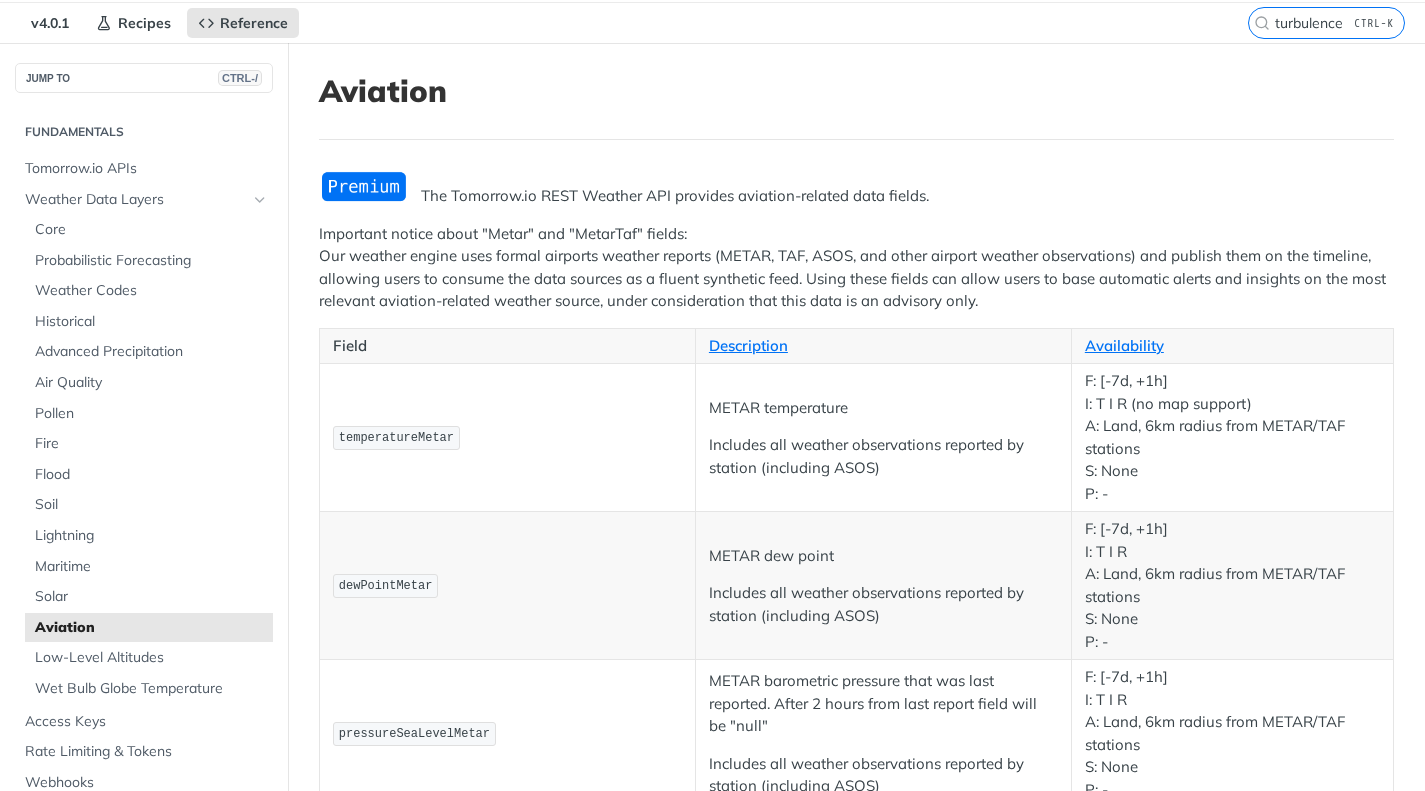 scroll, scrollTop: 0, scrollLeft: 0, axis: both 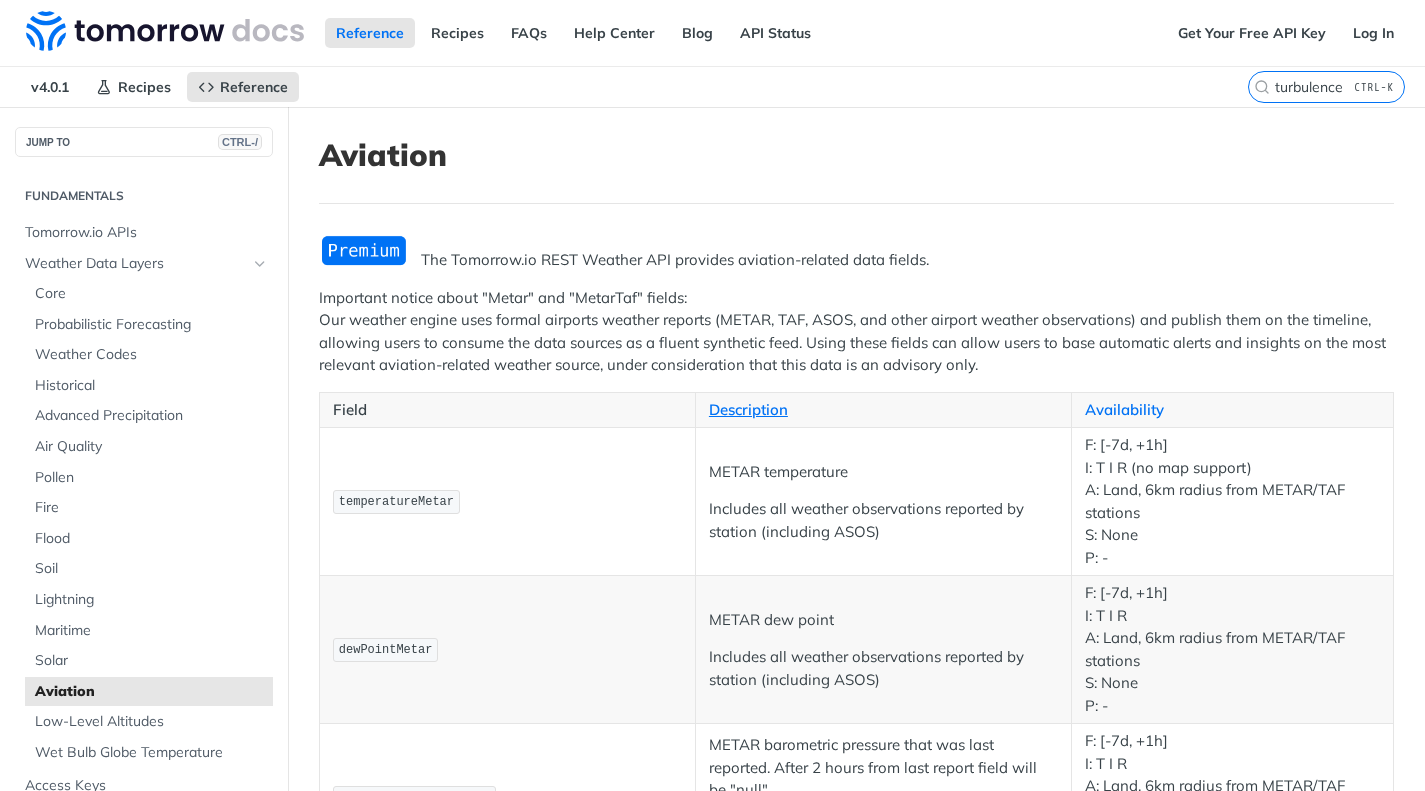 click on "Availability" at bounding box center (1124, 409) 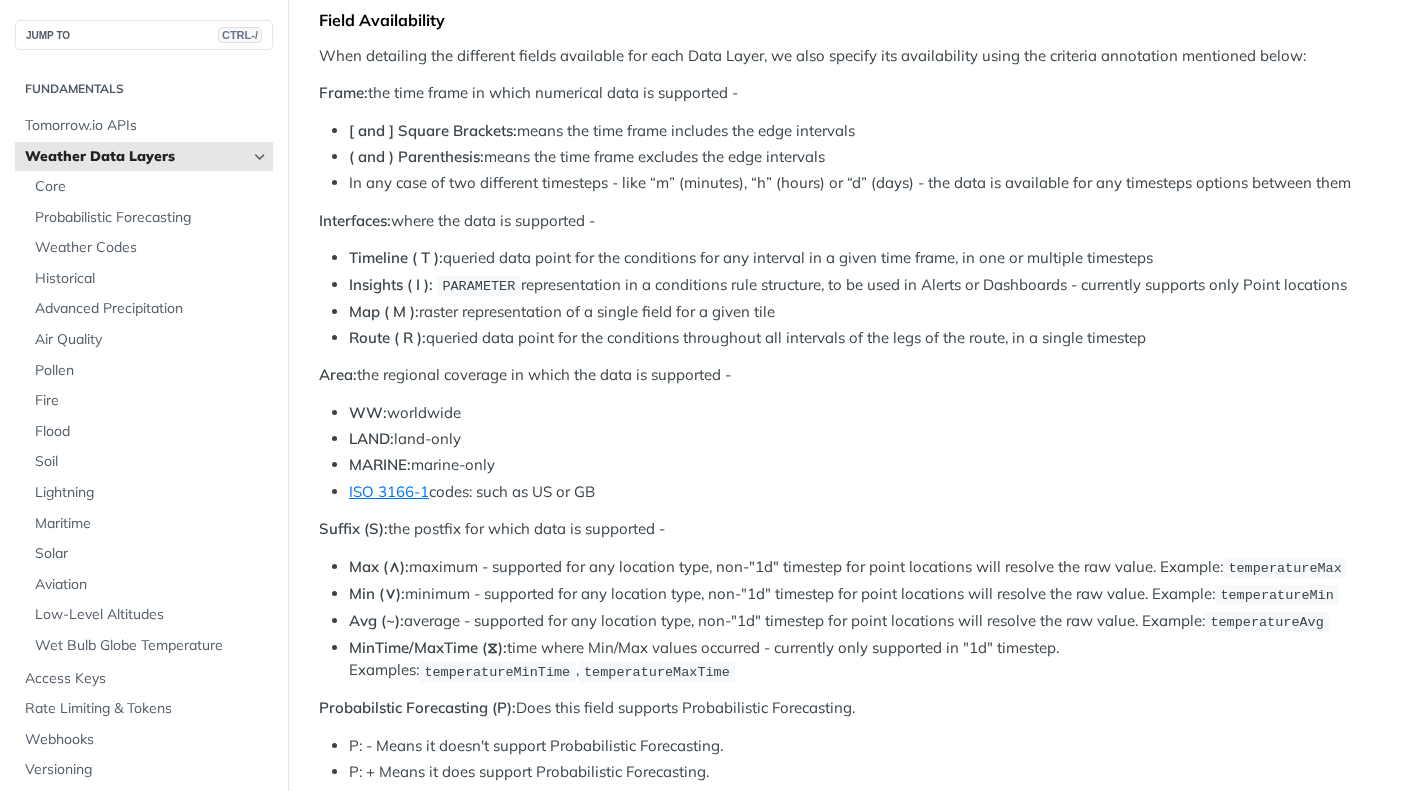 scroll, scrollTop: 800, scrollLeft: 0, axis: vertical 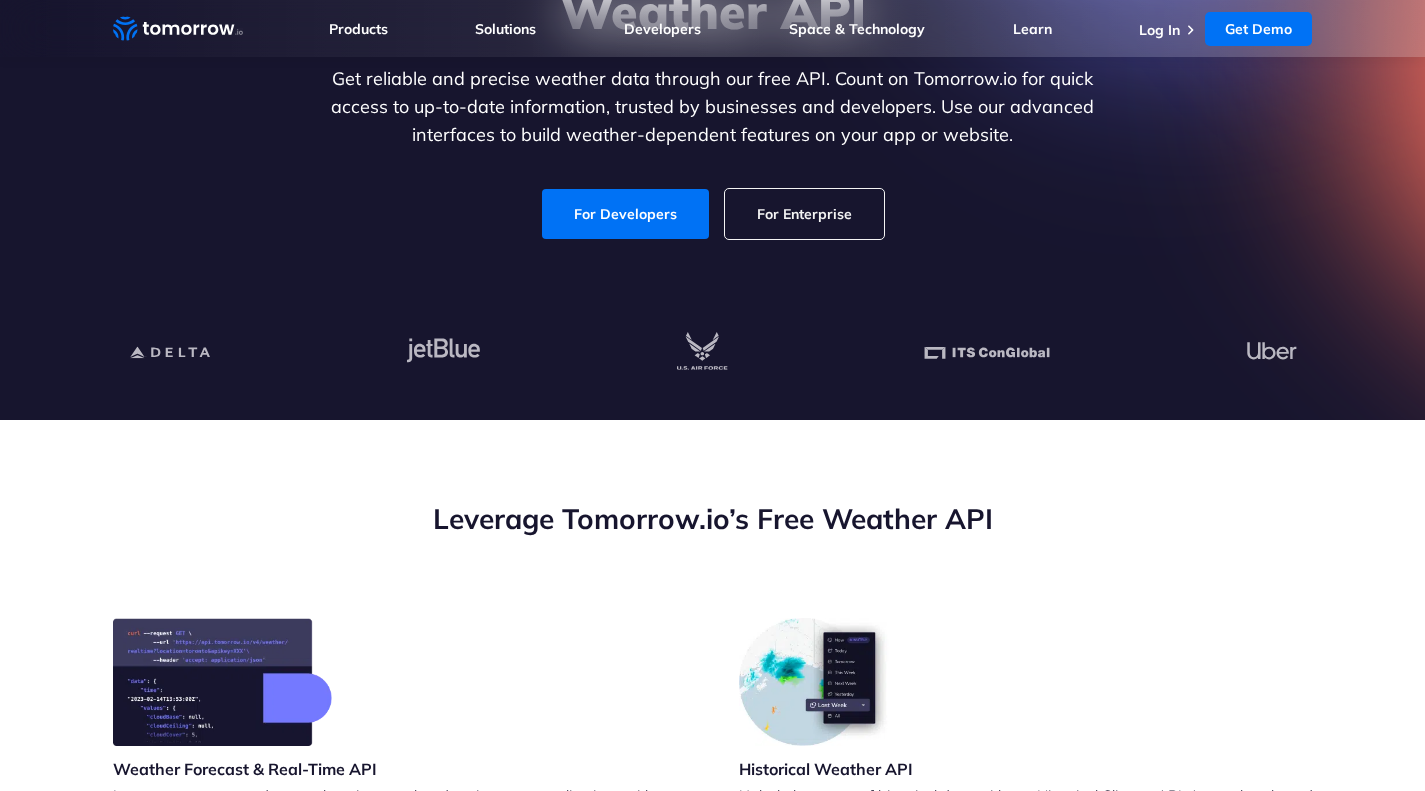click on "For Developers" at bounding box center [625, 214] 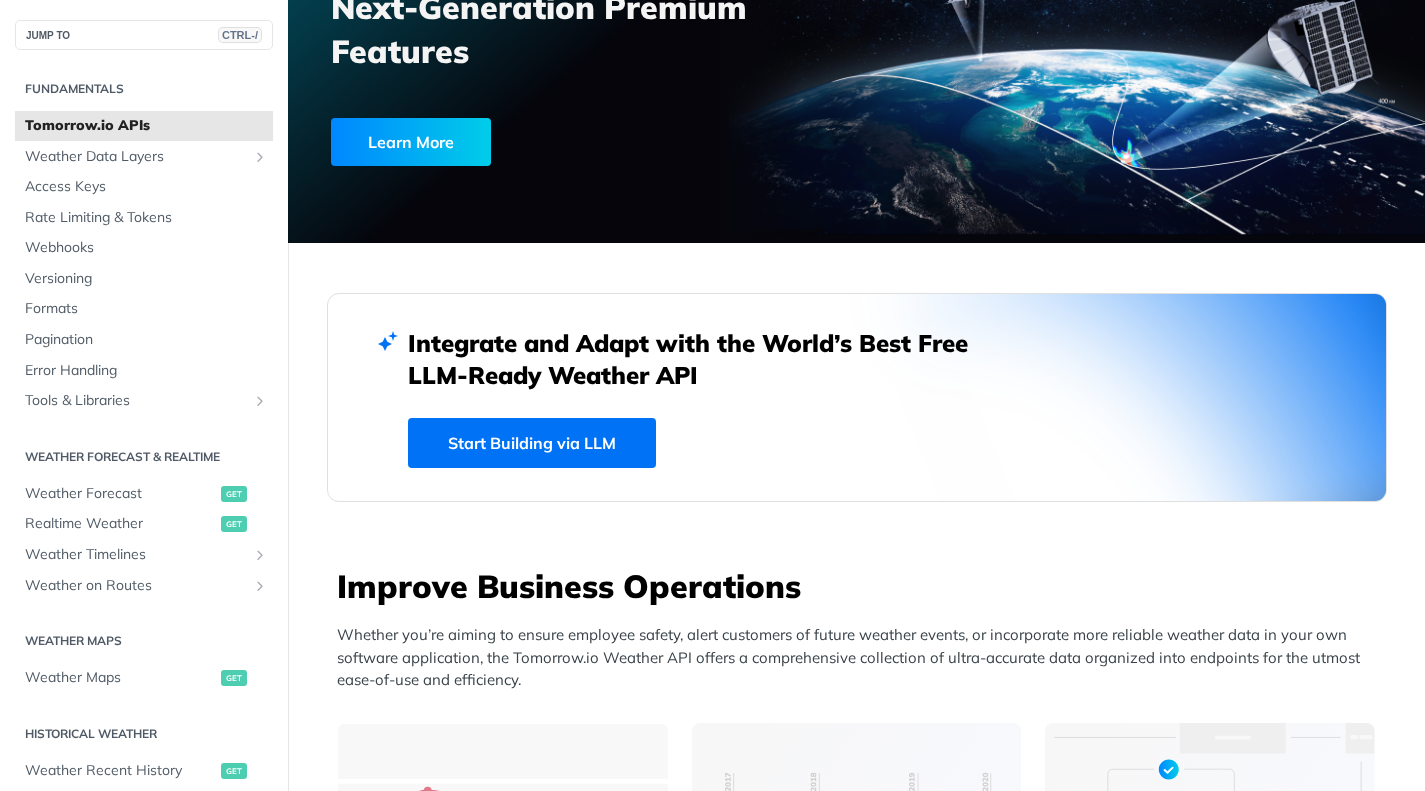 scroll, scrollTop: 300, scrollLeft: 0, axis: vertical 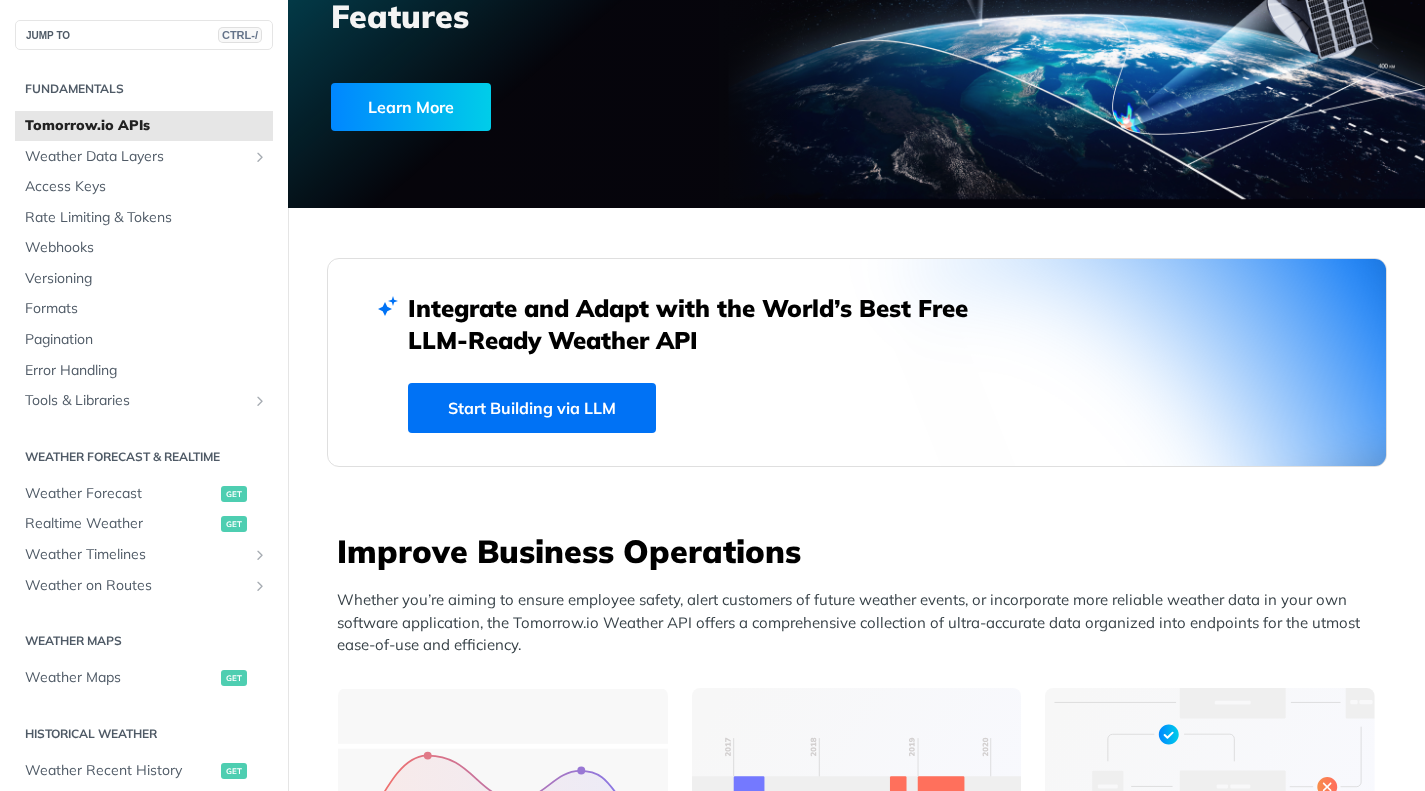 click on "Start Building via LLM" at bounding box center [532, 408] 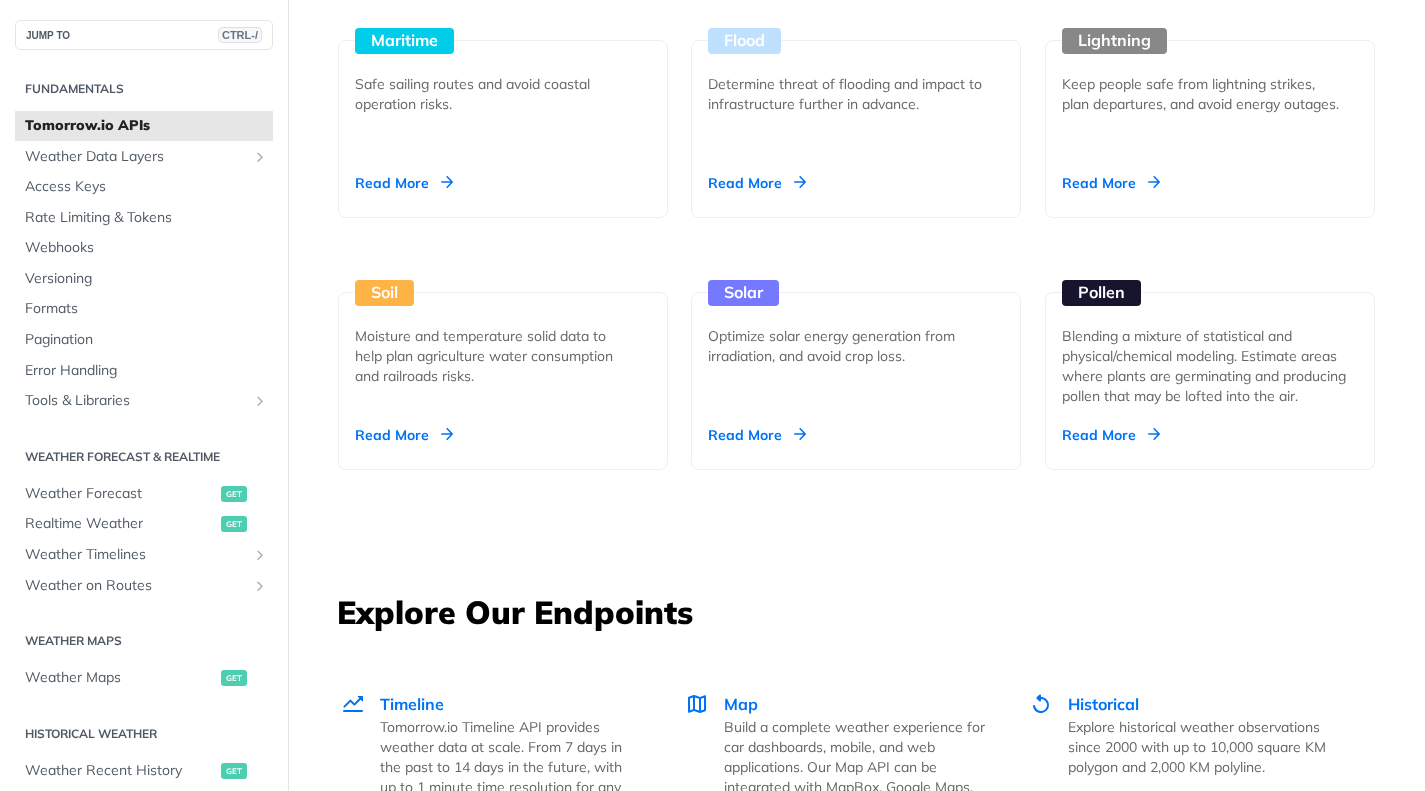 scroll, scrollTop: 2200, scrollLeft: 0, axis: vertical 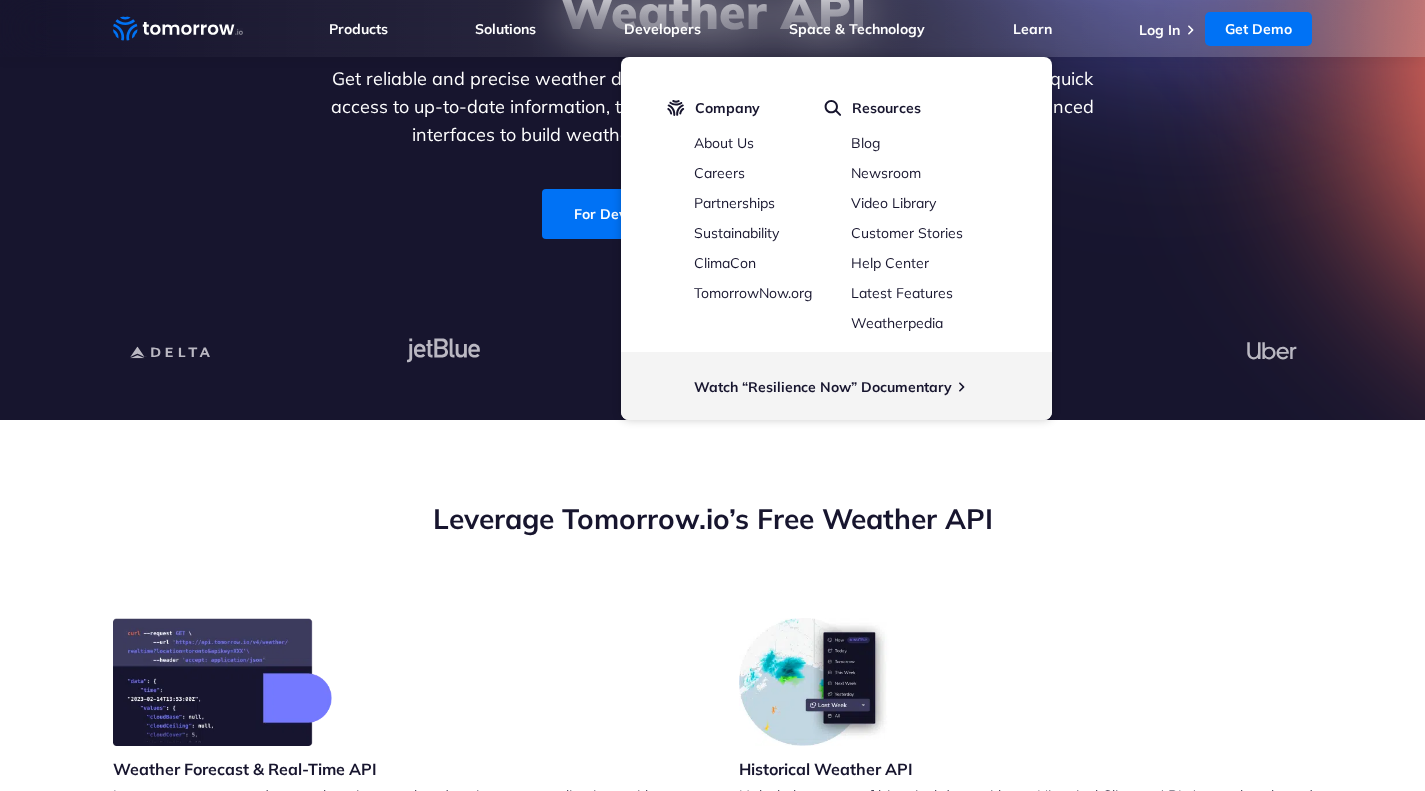 click on "For Developers" at bounding box center [625, 214] 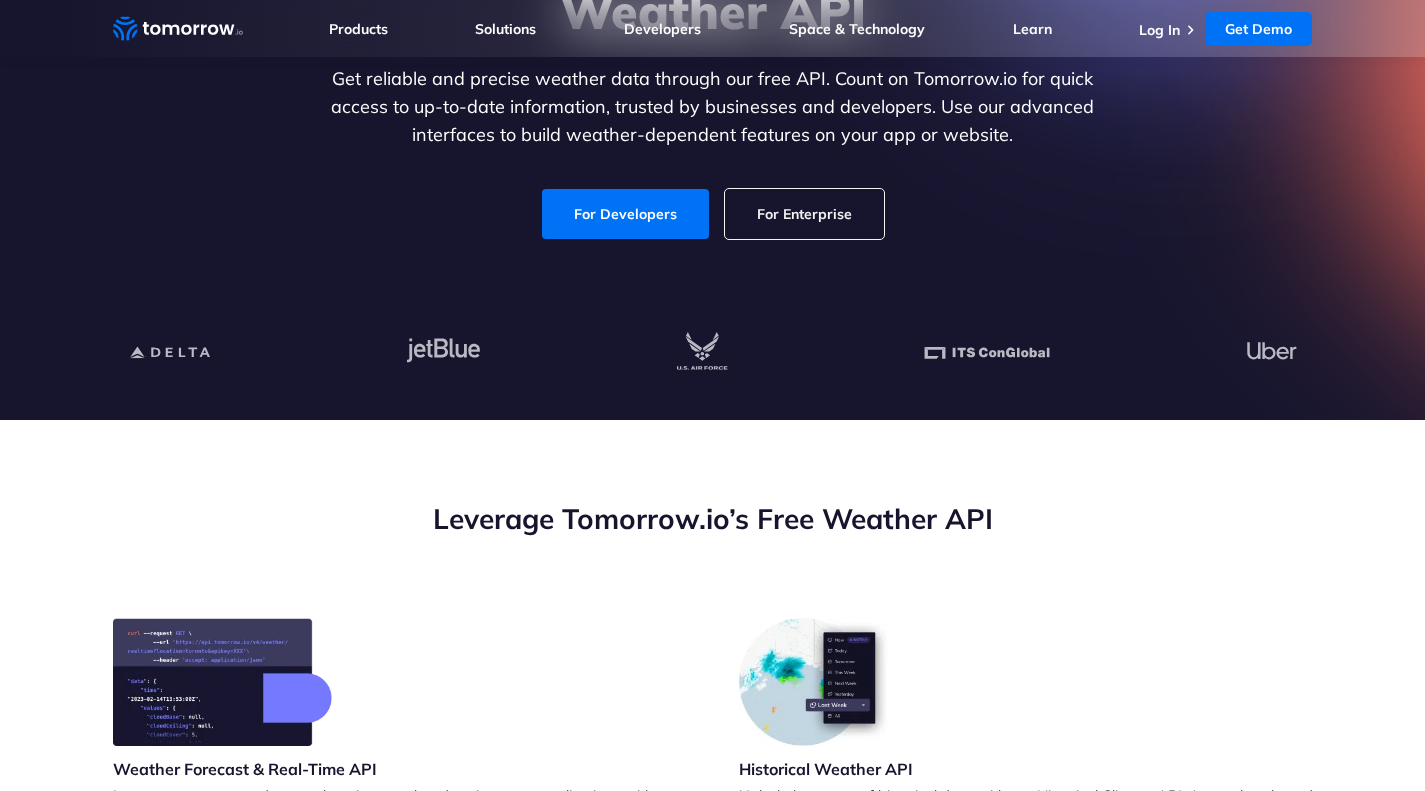 scroll, scrollTop: 317, scrollLeft: 0, axis: vertical 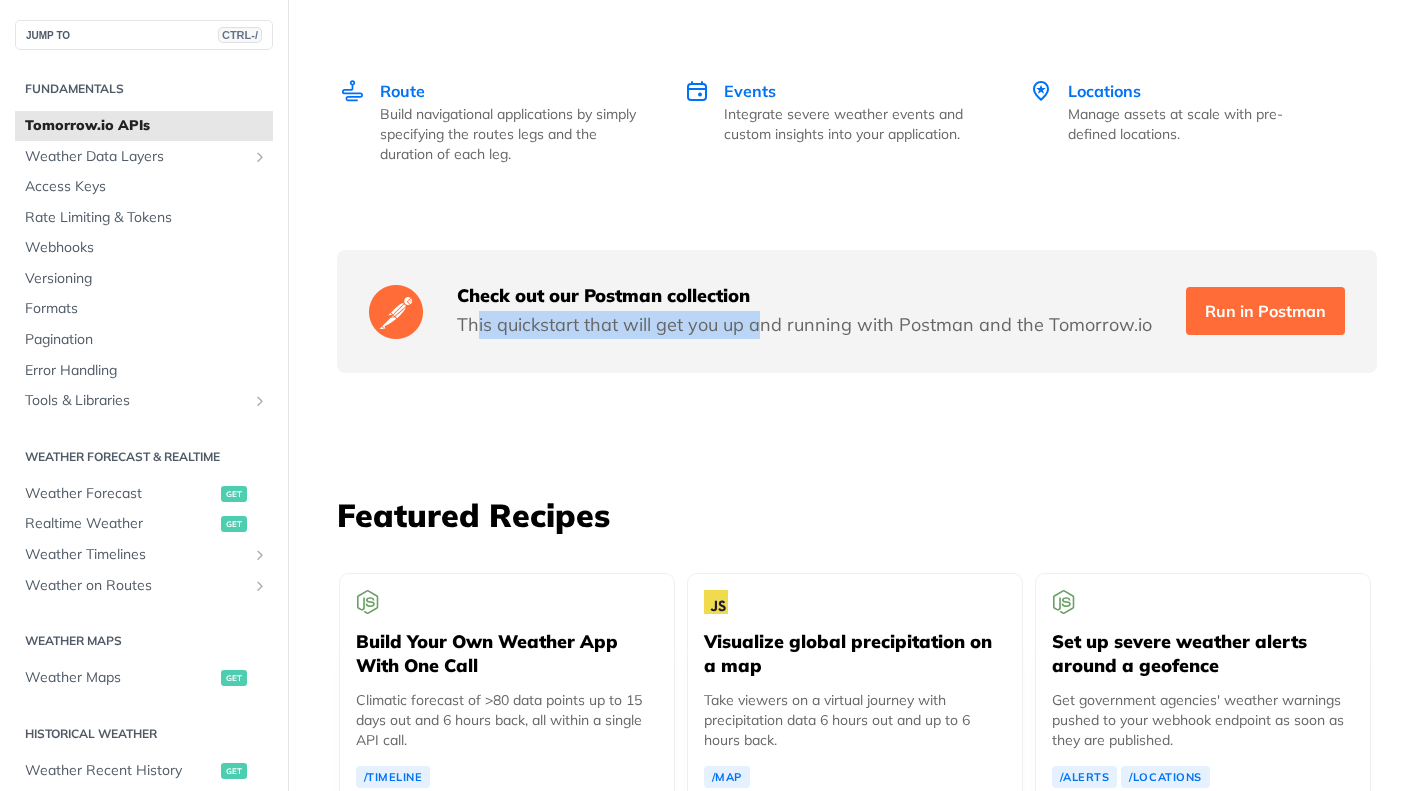 drag, startPoint x: 477, startPoint y: 322, endPoint x: 762, endPoint y: 335, distance: 285.29633 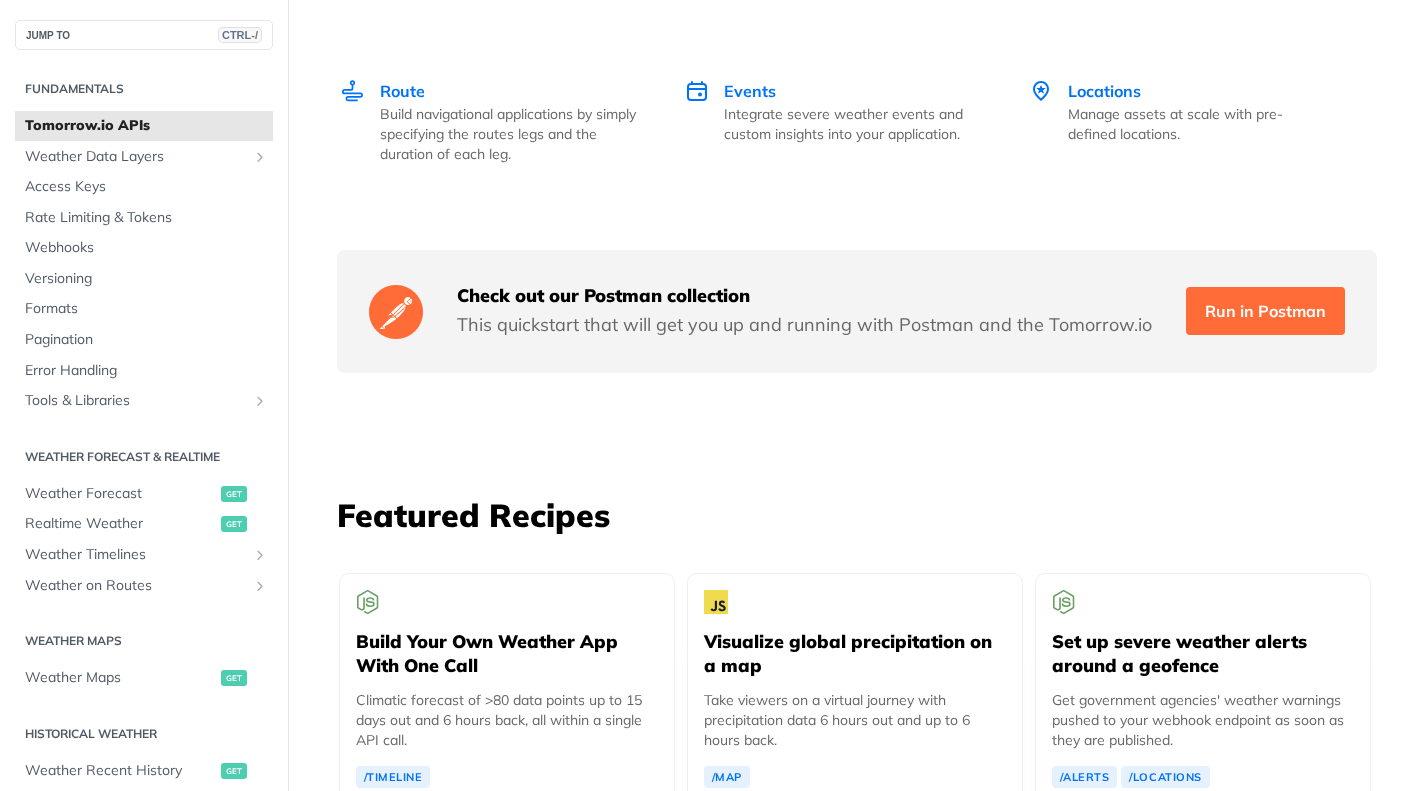 click on "This quickstart that will get you up and running with Postman and the Tomorrow.io" at bounding box center (804, 325) 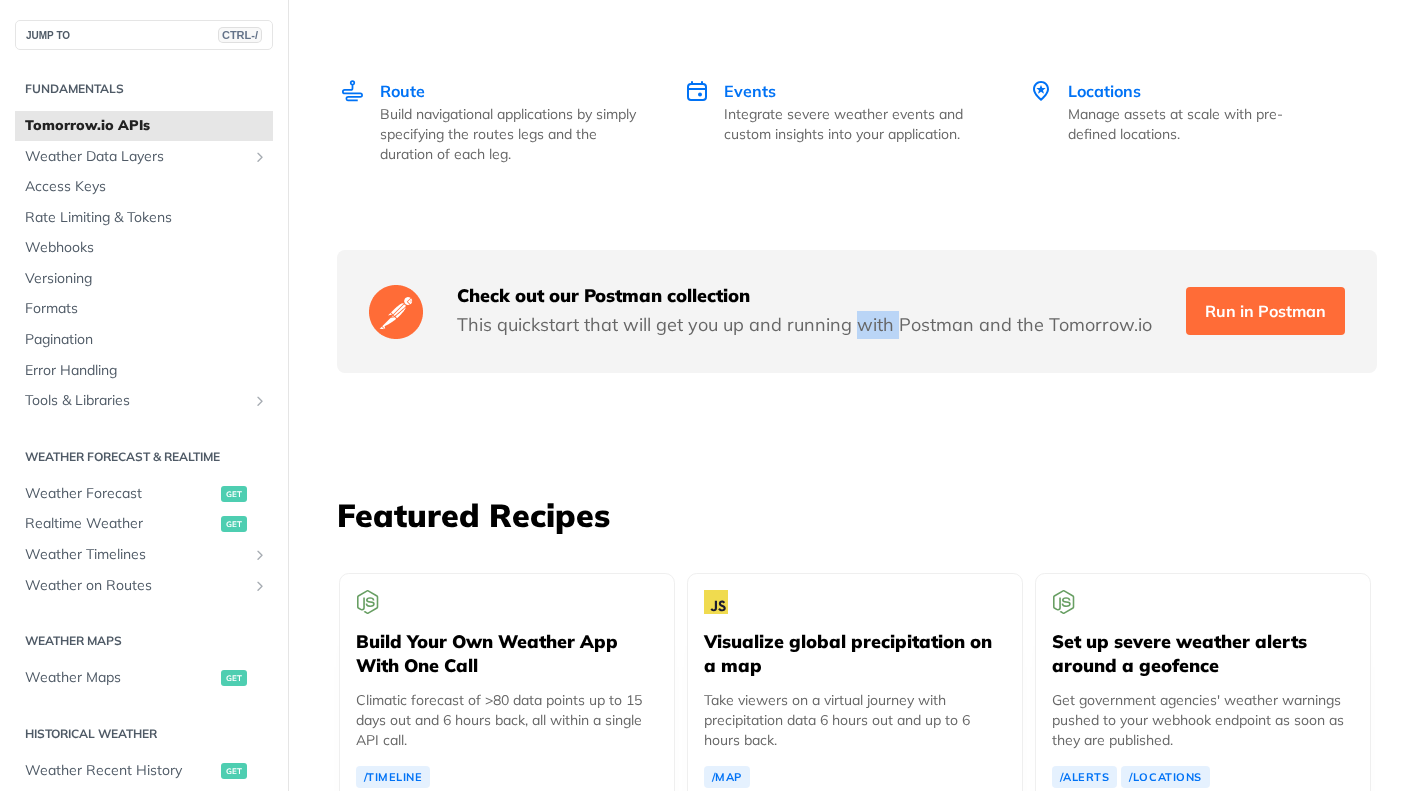 click on "This quickstart that will get you up and running with Postman and the Tomorrow.io" at bounding box center (804, 325) 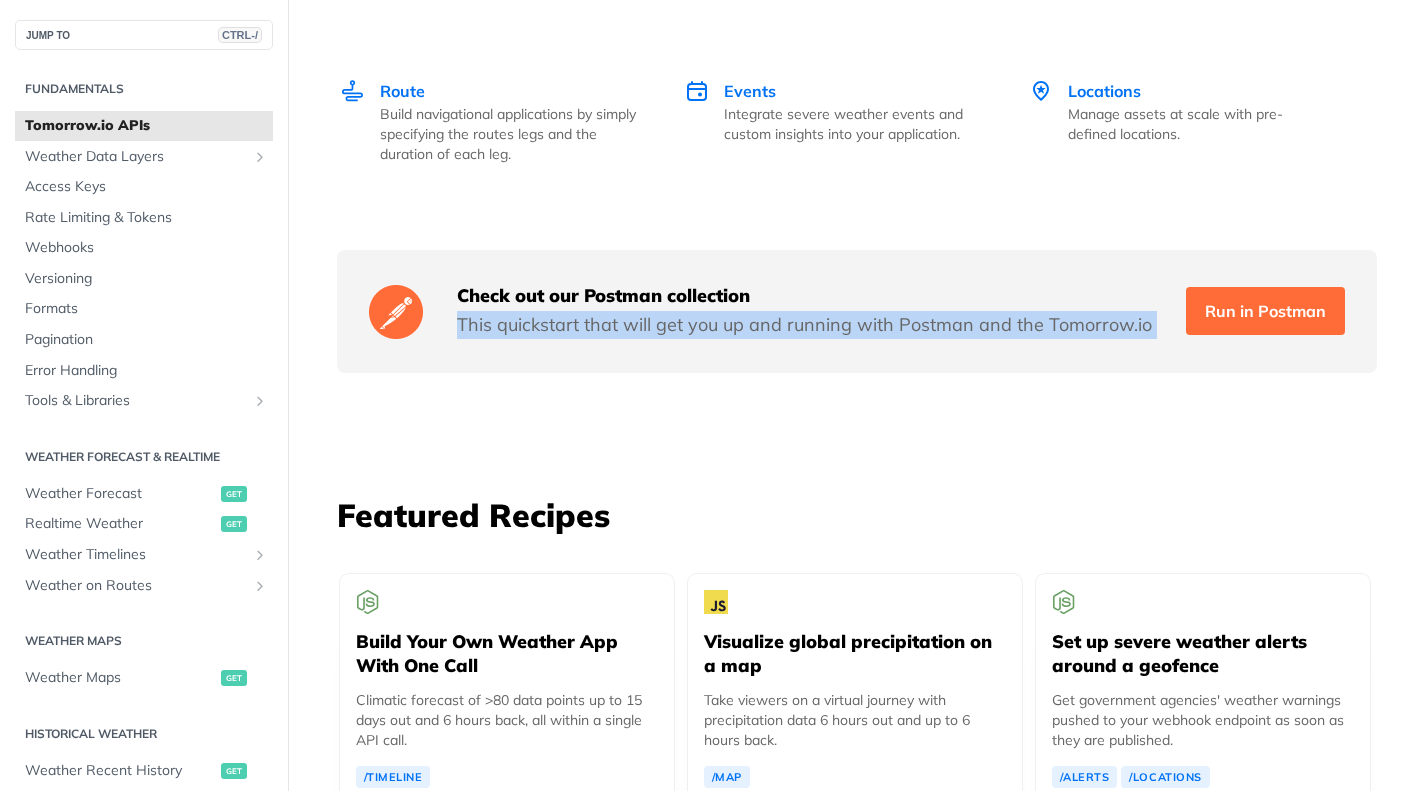 click on "This quickstart that will get you up and running with Postman and the Tomorrow.io" at bounding box center (804, 325) 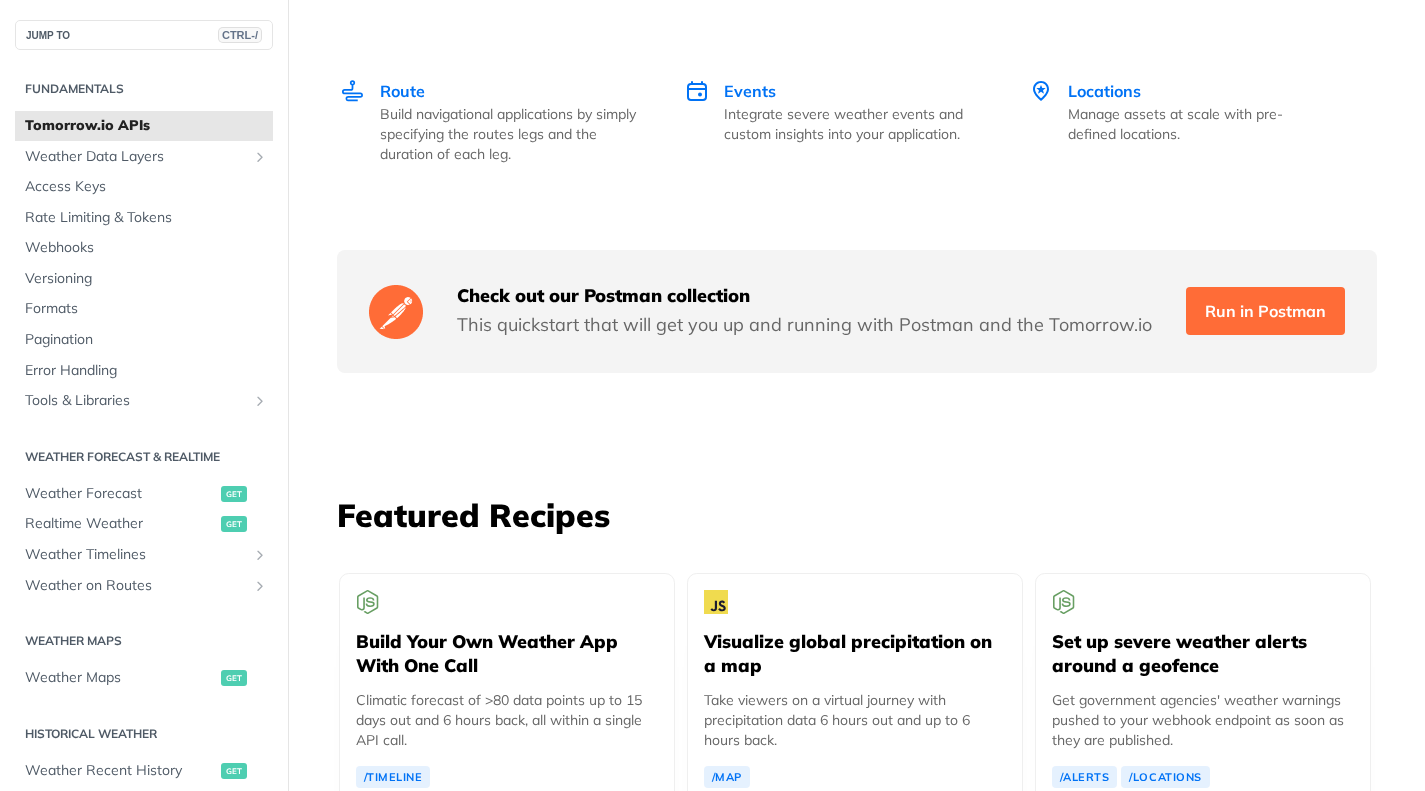 click on "Run in Postman" at bounding box center [1265, 311] 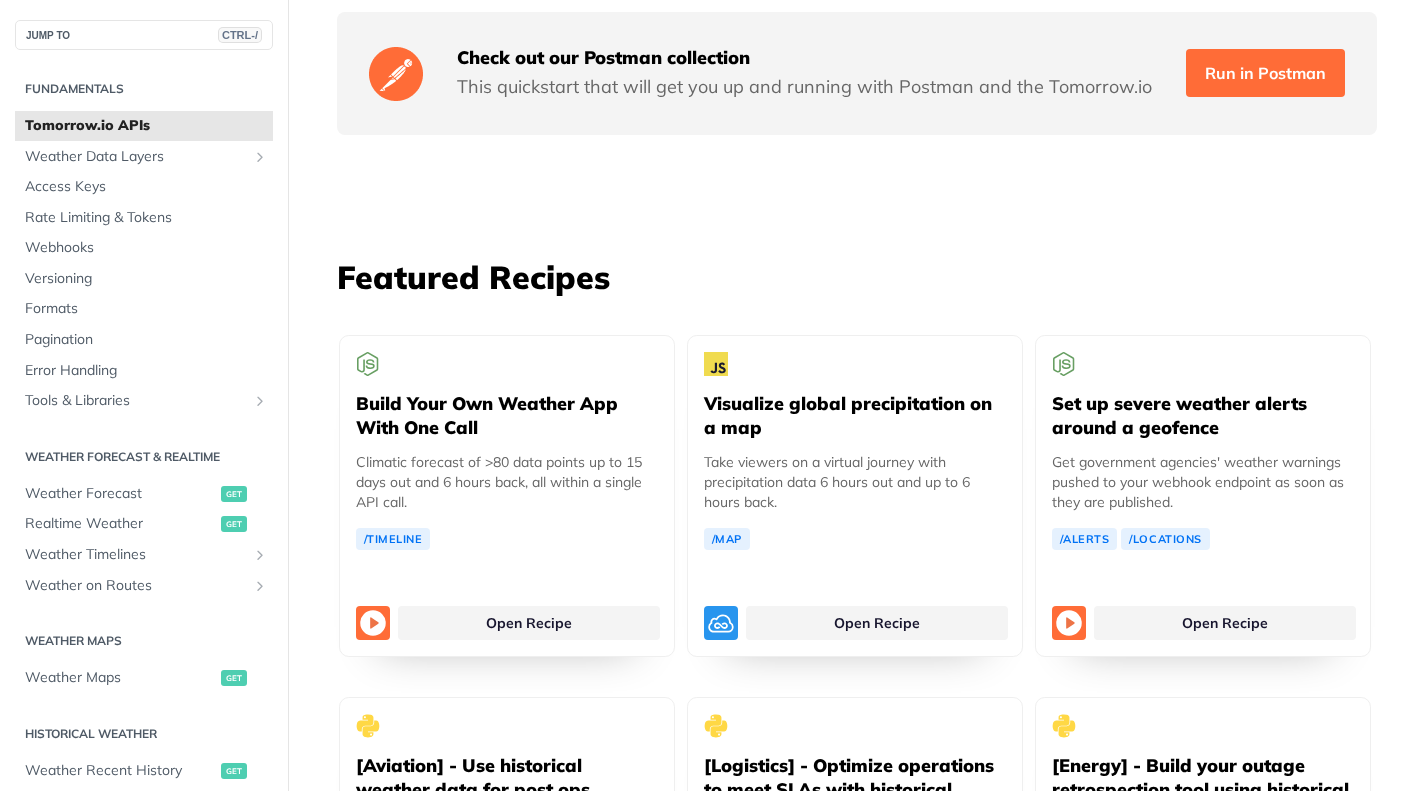 scroll, scrollTop: 3506, scrollLeft: 0, axis: vertical 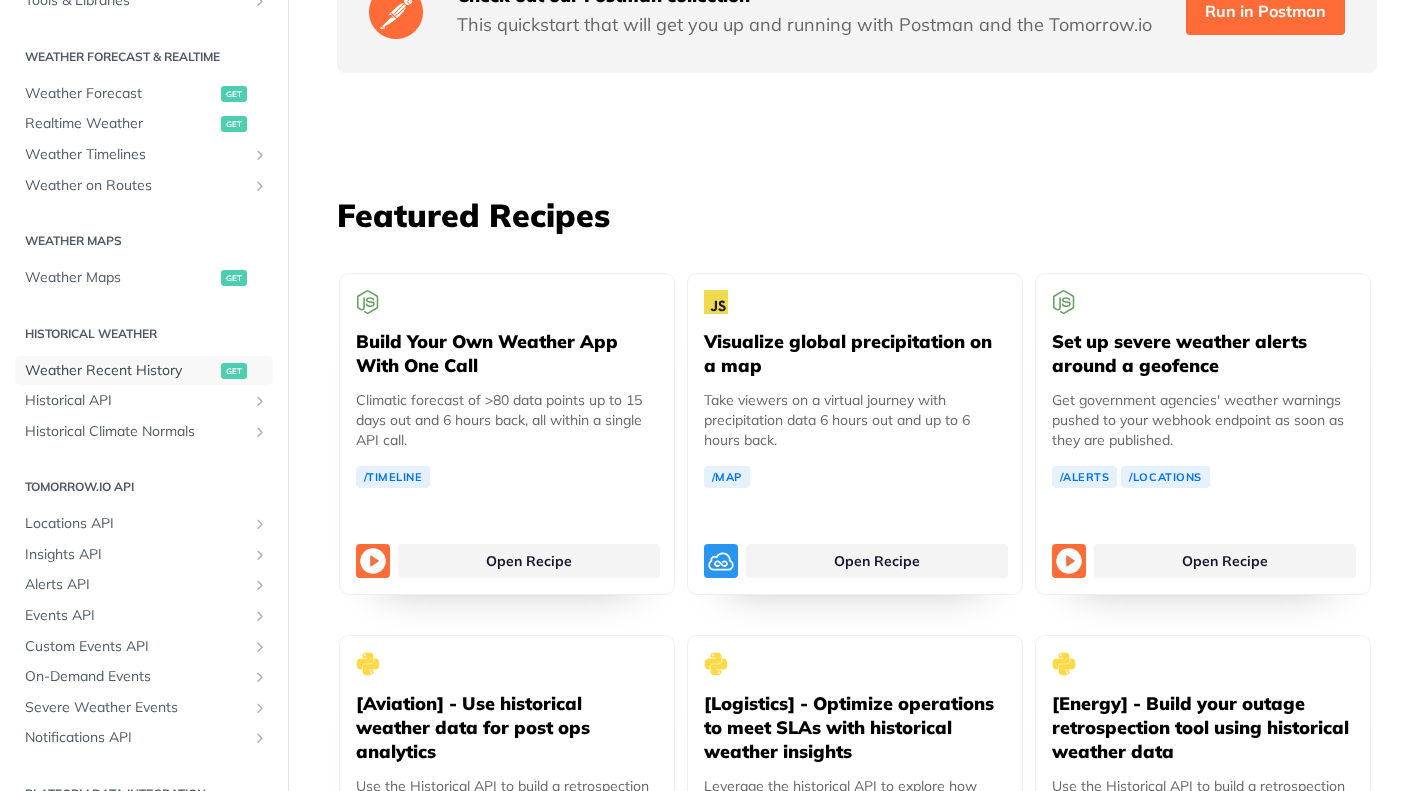 click on "Weather Recent History" at bounding box center [120, 371] 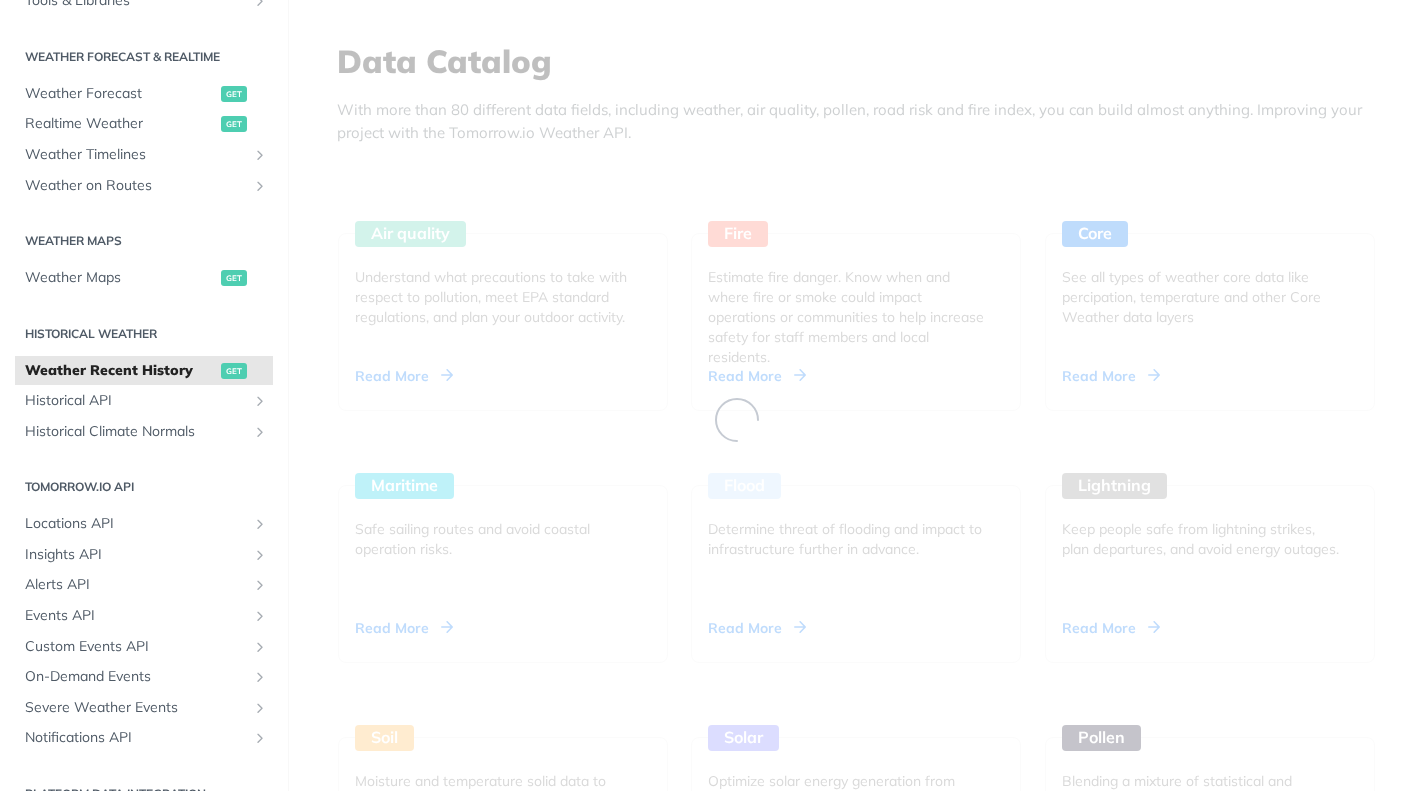 scroll, scrollTop: 0, scrollLeft: 0, axis: both 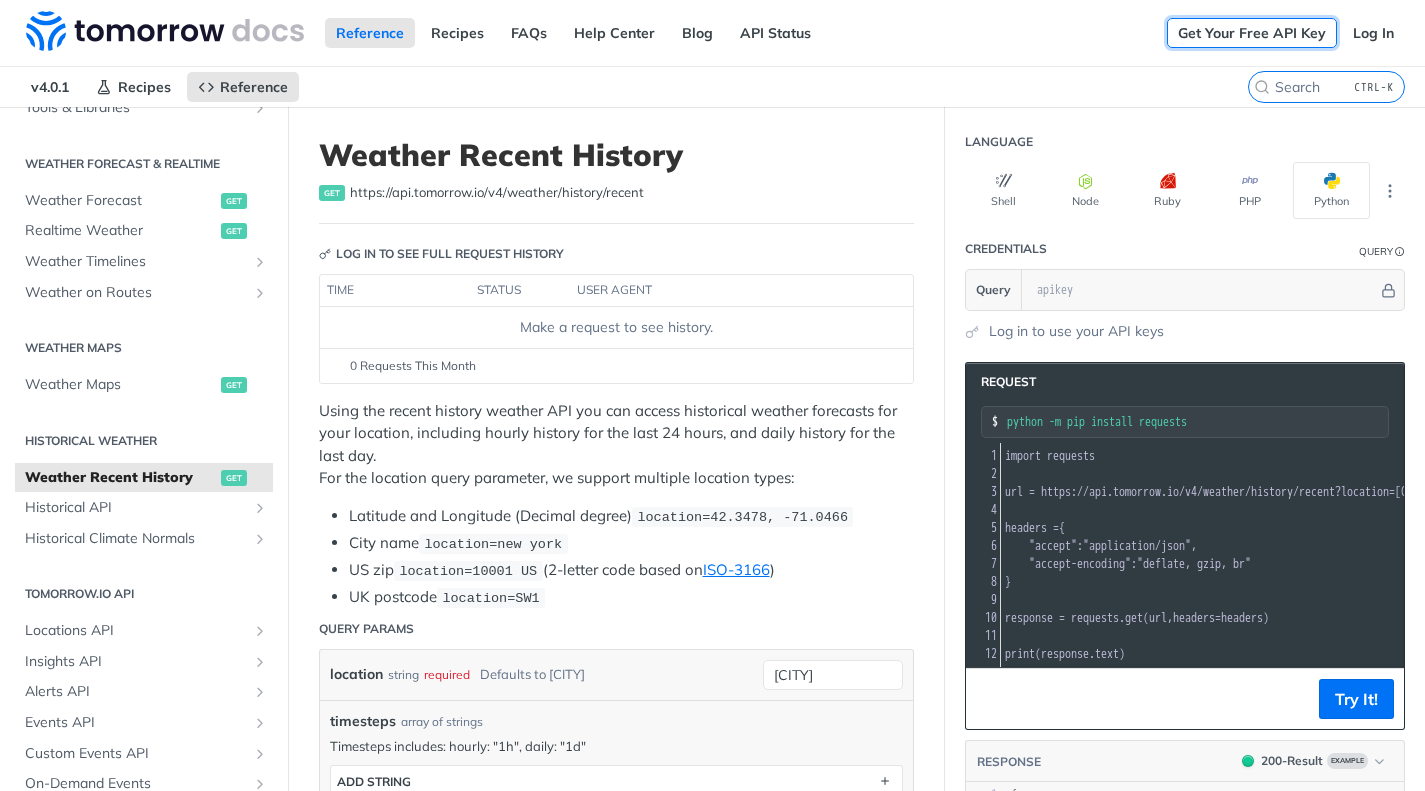 click on "Get Your Free API Key" at bounding box center (1252, 33) 